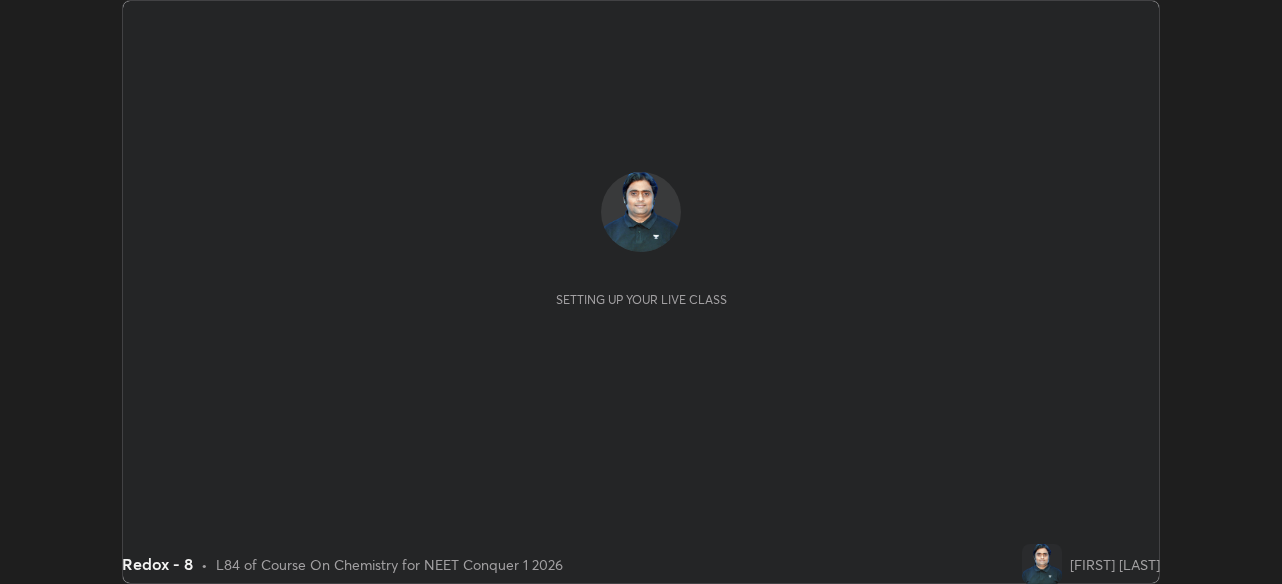 scroll, scrollTop: 0, scrollLeft: 0, axis: both 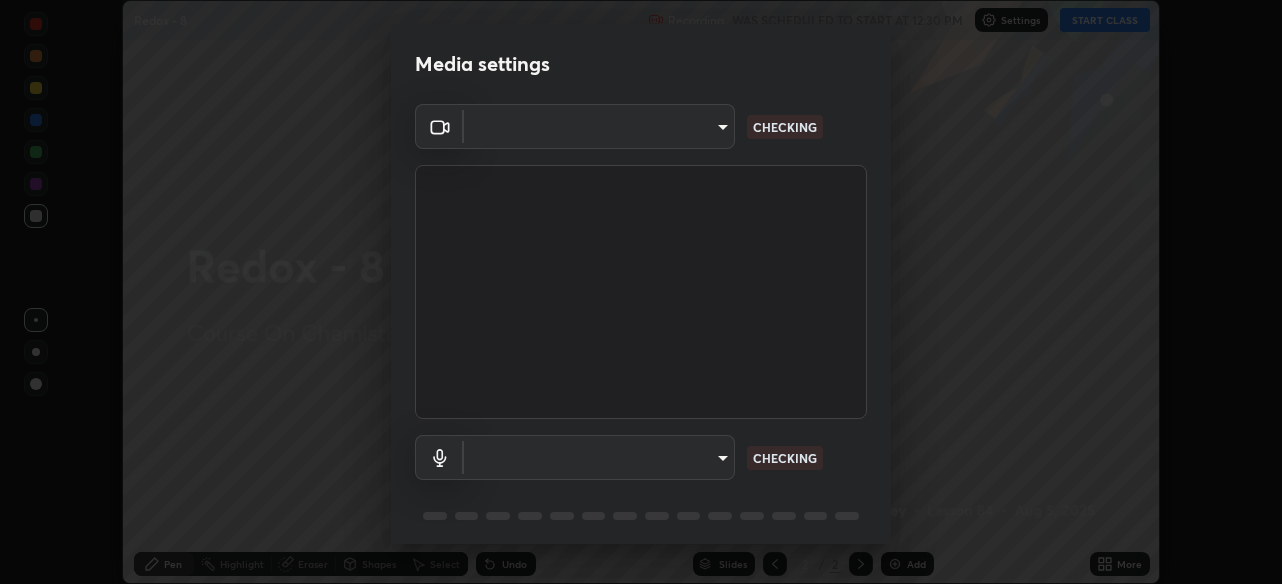 type on "28ae8228e1889e27b3560ed02dc6dc73f4b031919add1df3b3d257722d80b483" 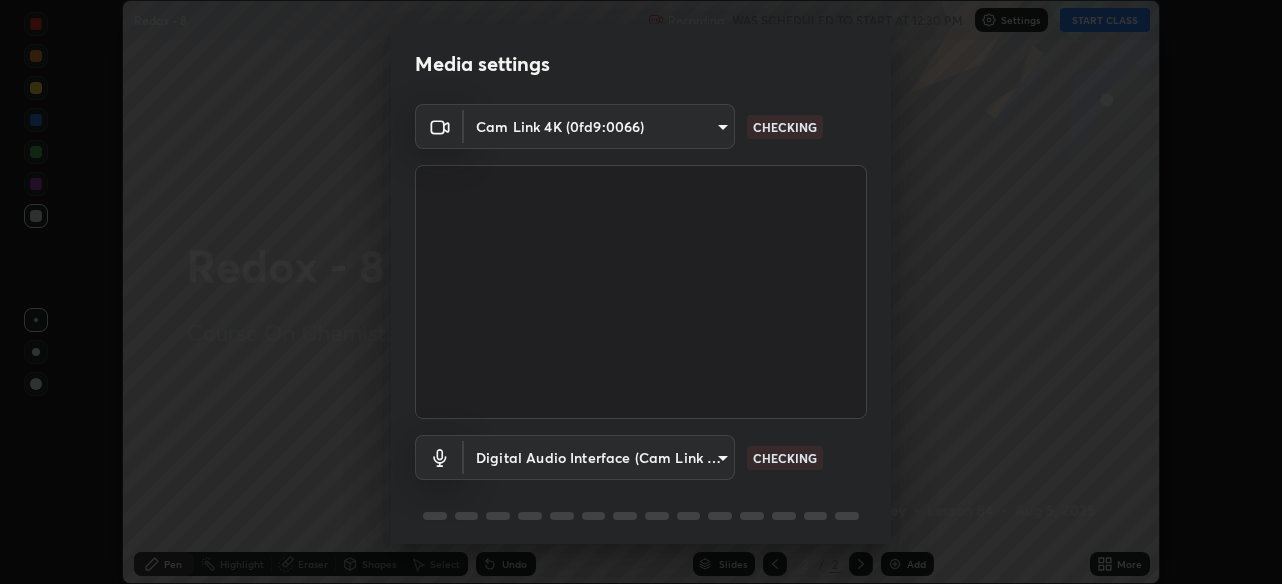 click on "Erase all Redox - 8 Recording WAS SCHEDULED TO START AT 12:30 PM Settings START CLASS Setting up your live class Redox - 8 • L84 of Course On Chemistry for NEET Conquer 1 2026 [FIRST] [LAST] Pen Highlight Eraser Shapes Select Undo Slides 2 / 2 Add More No doubts shared Encourage your learners to ask a doubt for better clarity Report an issue Reason for reporting Buffering Chat not working Audio - Video sync issue Educator video quality low ​ Attach an image Report Media settings Cam Link 4K (0fd9:0066) 28ae8228e1889e27b3560ed02dc6dc73f4b031919add1df3b3d257722d80b483 CHECKING Digital Audio Interface (Cam Link 4K) f41bdf31f9cee4d3a2e2d73385c93911221b57b7c020636f80d5b143a78dd37a CHECKING 1 / 5 Next" at bounding box center (641, 292) 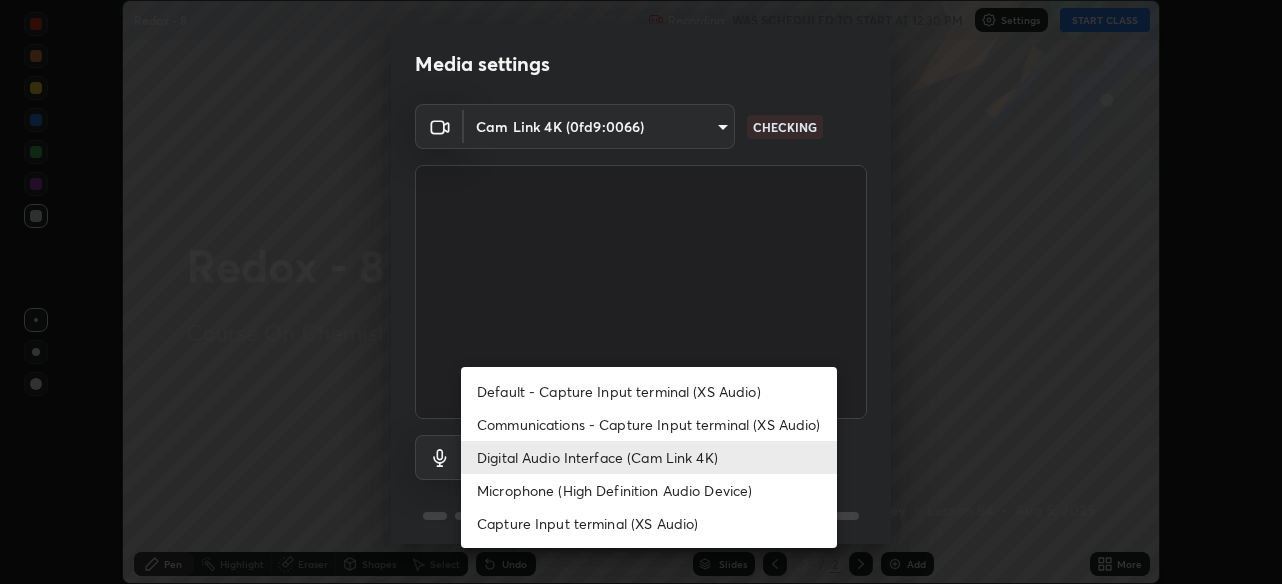 click on "Communications - Capture Input terminal (XS Audio)" at bounding box center [649, 424] 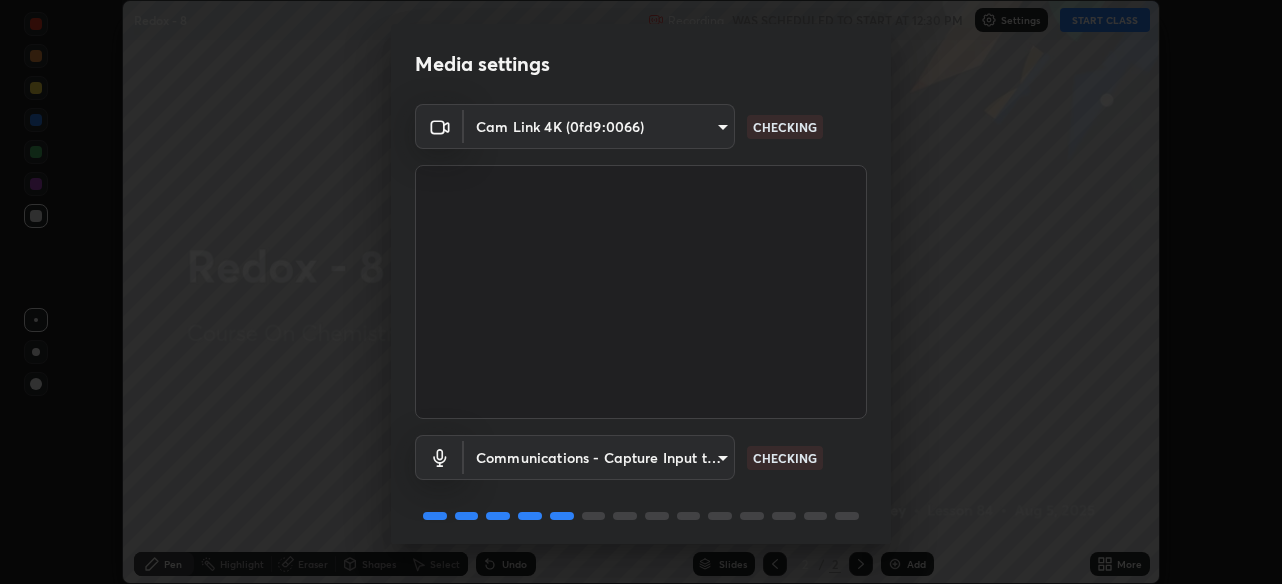 click on "Erase all Redox - 8 Recording WAS SCHEDULED TO START AT 12:30 PM Settings START CLASS Setting up your live class Redox - 8 • L84 of Course On Chemistry for NEET Conquer 1 2026 [FIRST] [LAST] Pen Highlight Eraser Shapes Select Undo Slides 2 / 2 Add More No doubts shared Encourage your learners to ask a doubt for better clarity Report an issue Reason for reporting Buffering Chat not working Audio - Video sync issue Educator video quality low ​ Attach an image Report Media settings Cam Link 4K (0fd9:0066) 28ae8228e1889e27b3560ed02dc6dc73f4b031919add1df3b3d257722d80b483 CHECKING Communications - Capture Input terminal (XS Audio) communications CHECKING 1 / 5 Next Default - Capture Input terminal (XS Audio) Communications - Capture Input terminal (XS Audio) Digital Audio Interface (Cam Link 4K) Microphone (High Definition Audio Device) Capture Input terminal (XS Audio)" at bounding box center [641, 292] 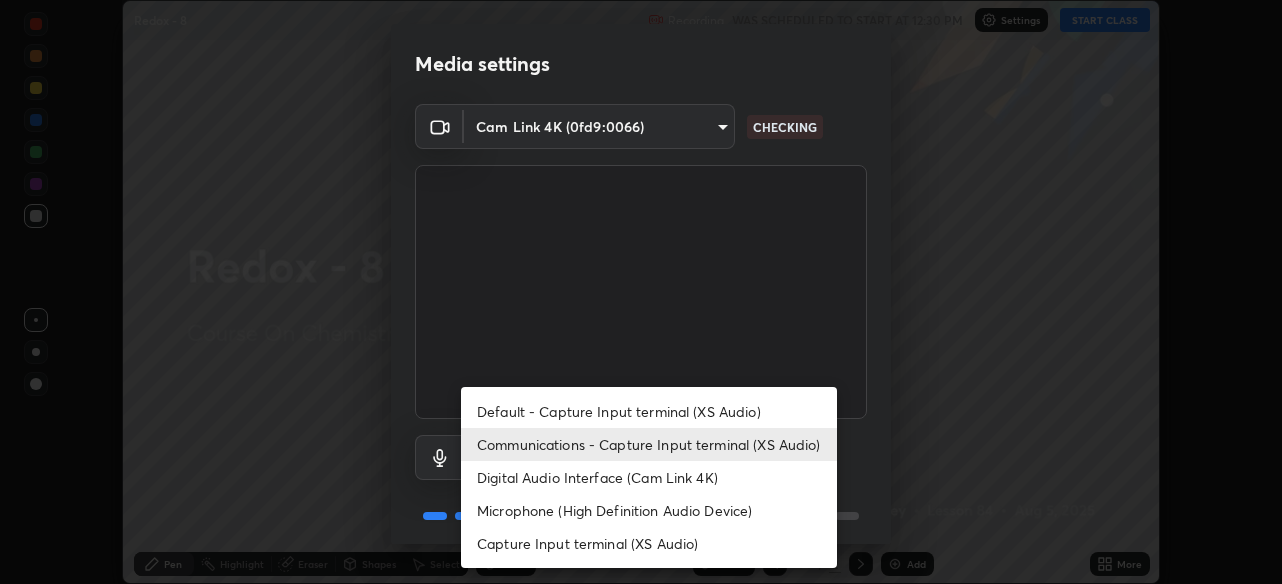 click on "Digital Audio Interface (Cam Link 4K)" at bounding box center (649, 477) 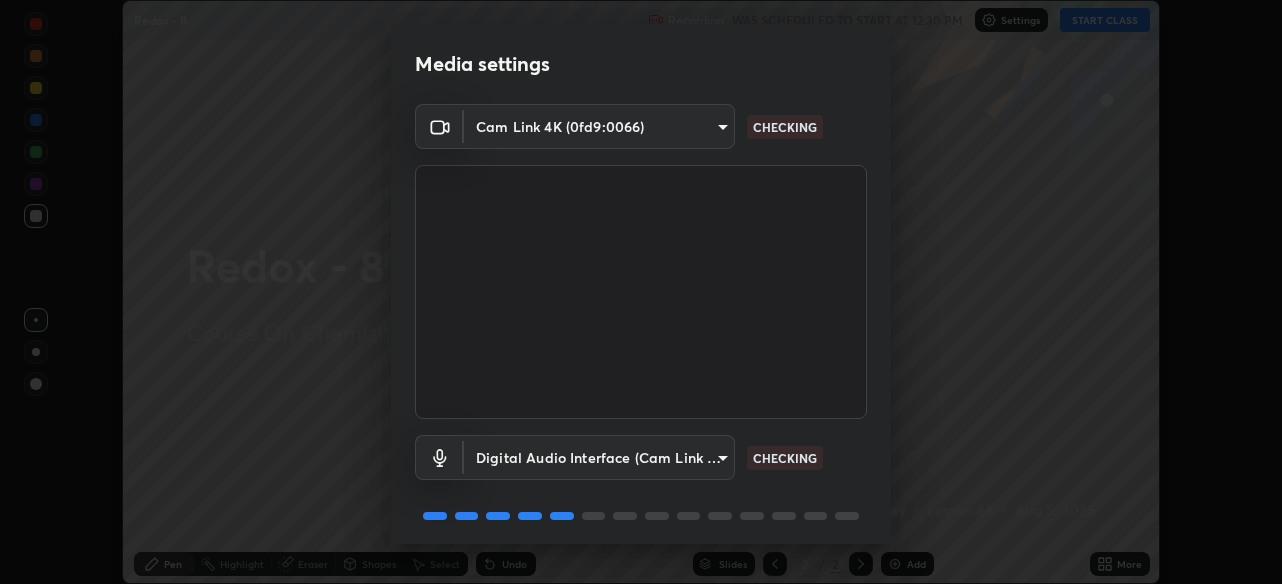 scroll, scrollTop: 72, scrollLeft: 0, axis: vertical 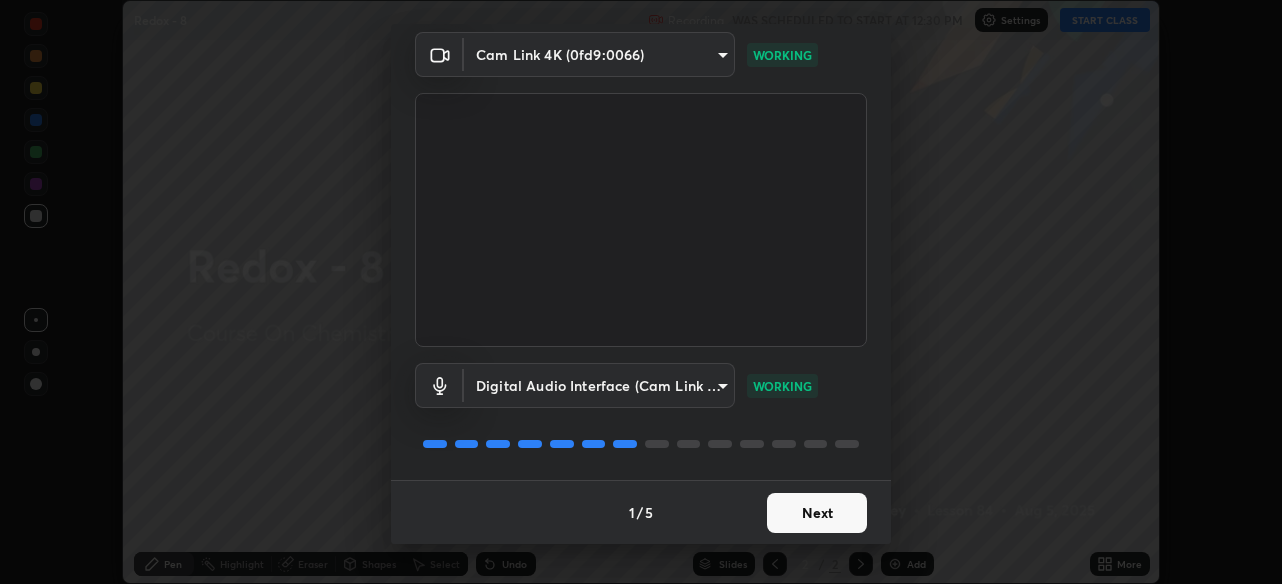 click on "Next" at bounding box center [817, 513] 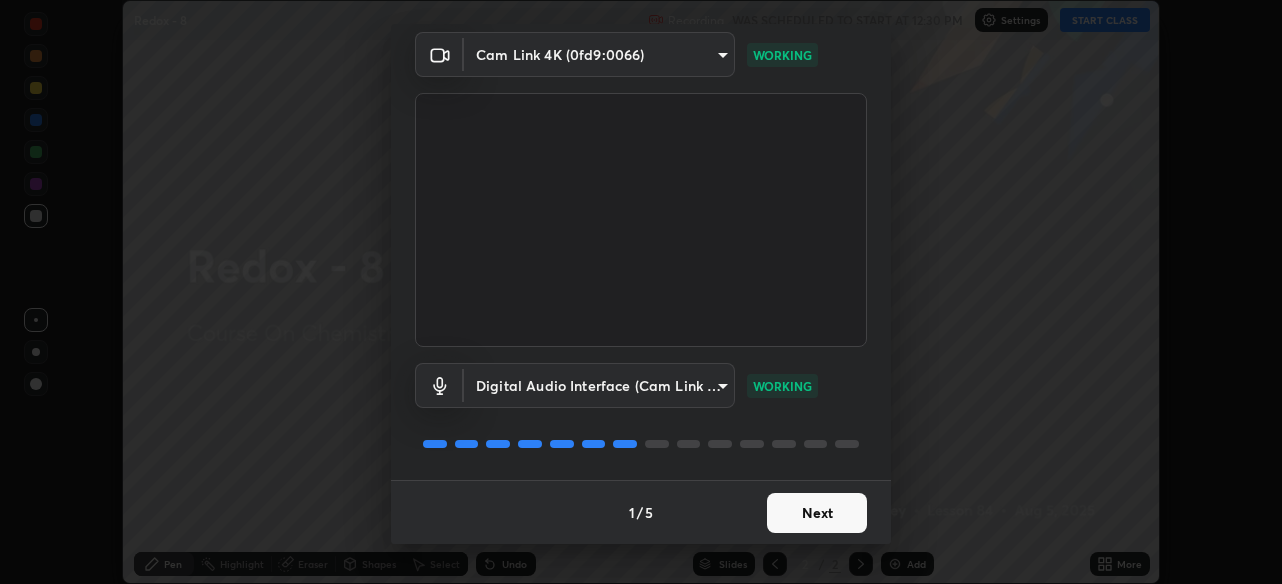 scroll, scrollTop: 0, scrollLeft: 0, axis: both 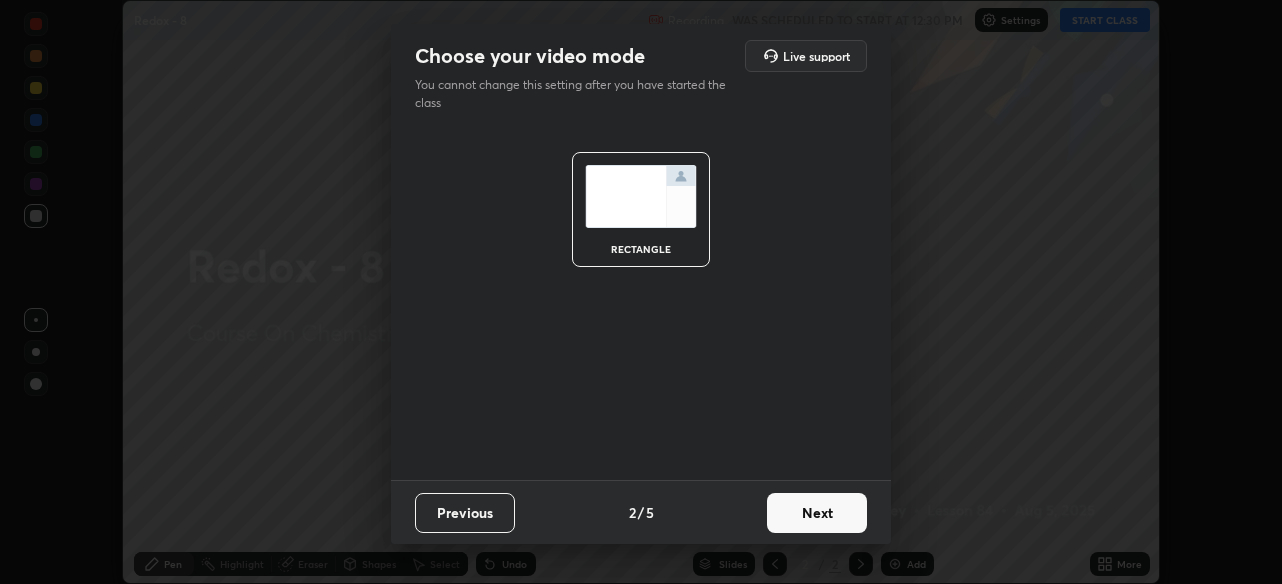 click on "Next" at bounding box center [817, 513] 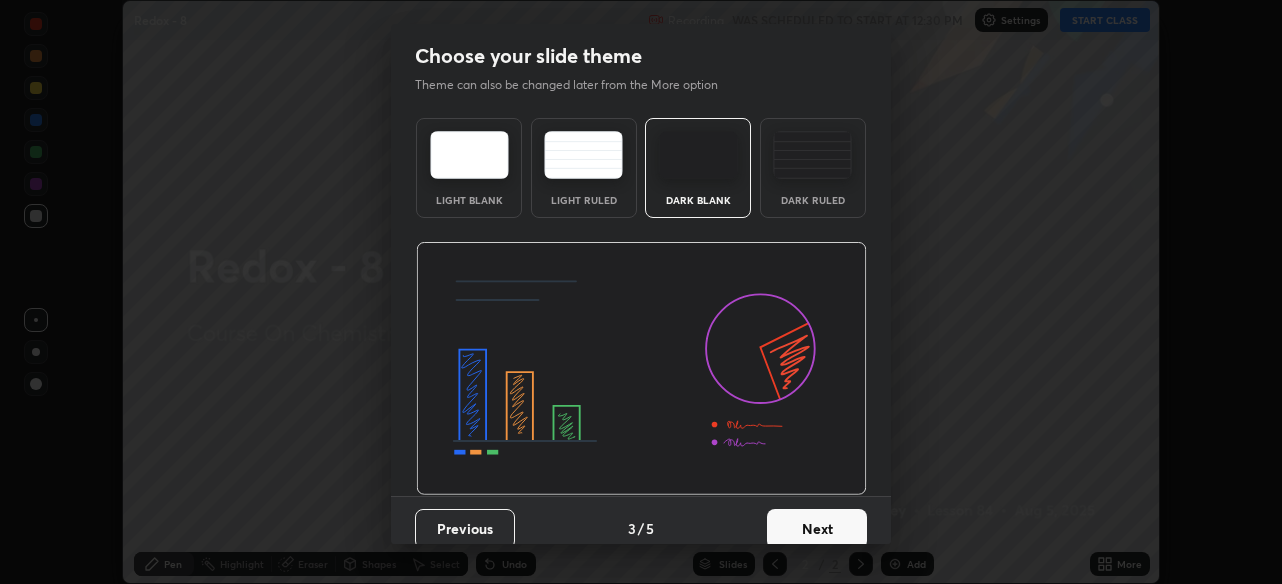 click on "Next" at bounding box center (817, 529) 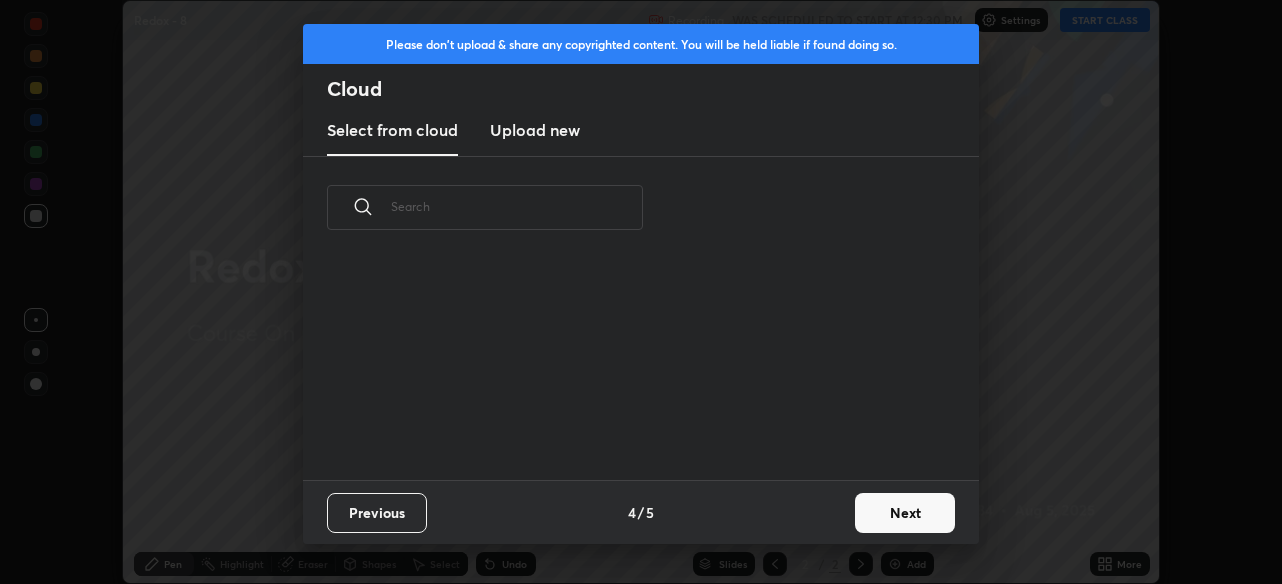 click on "Next" at bounding box center (905, 513) 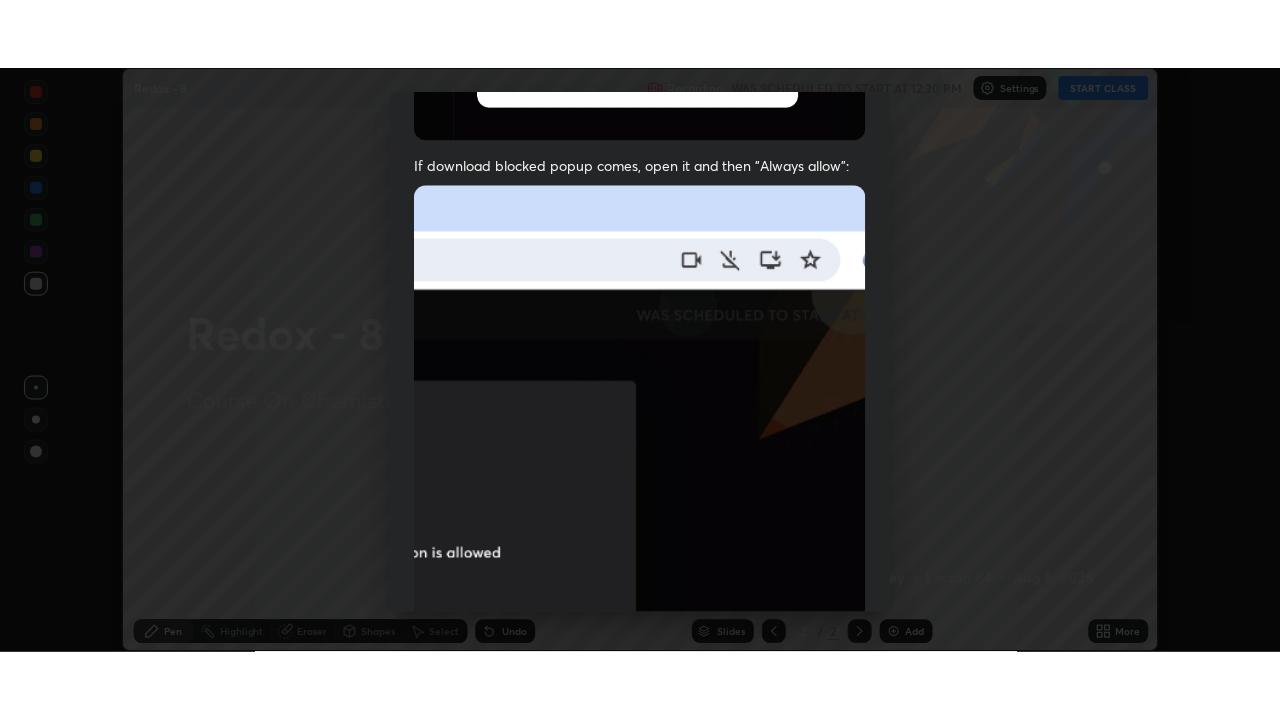 scroll, scrollTop: 480, scrollLeft: 0, axis: vertical 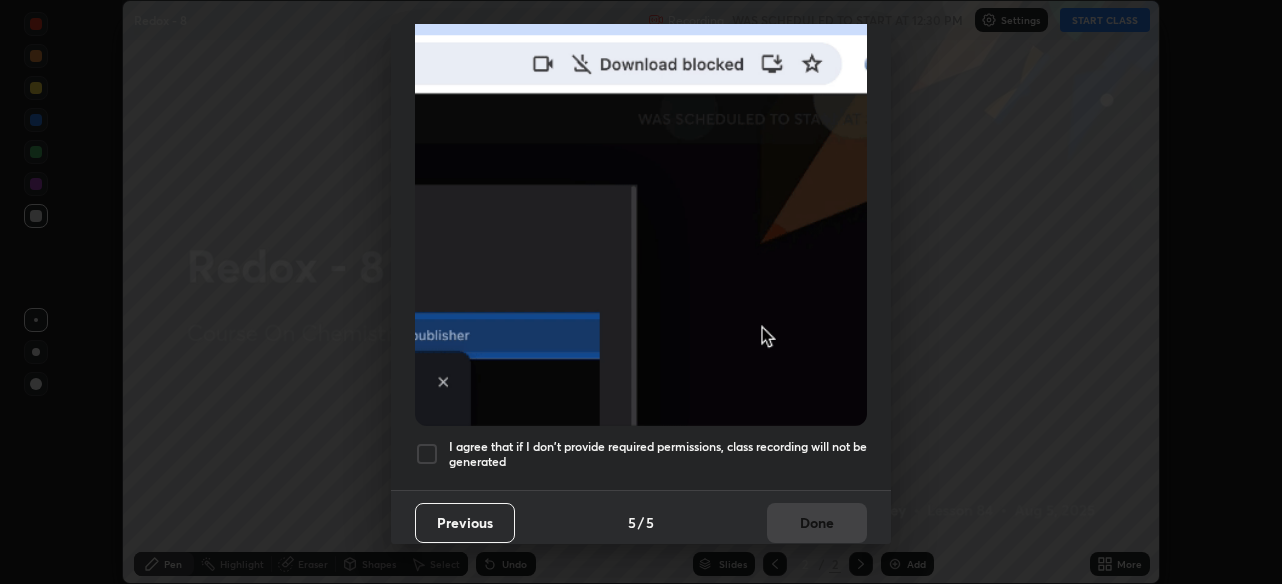 click on "I agree that if I don't provide required permissions, class recording will not be generated" at bounding box center [658, 454] 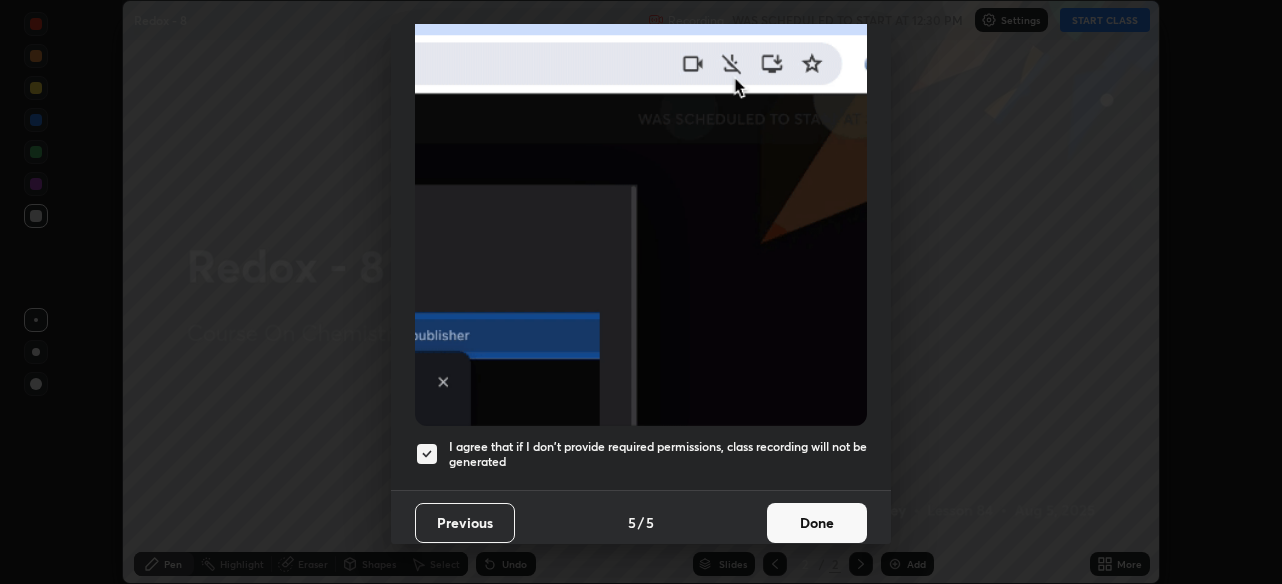 click on "Done" at bounding box center (817, 523) 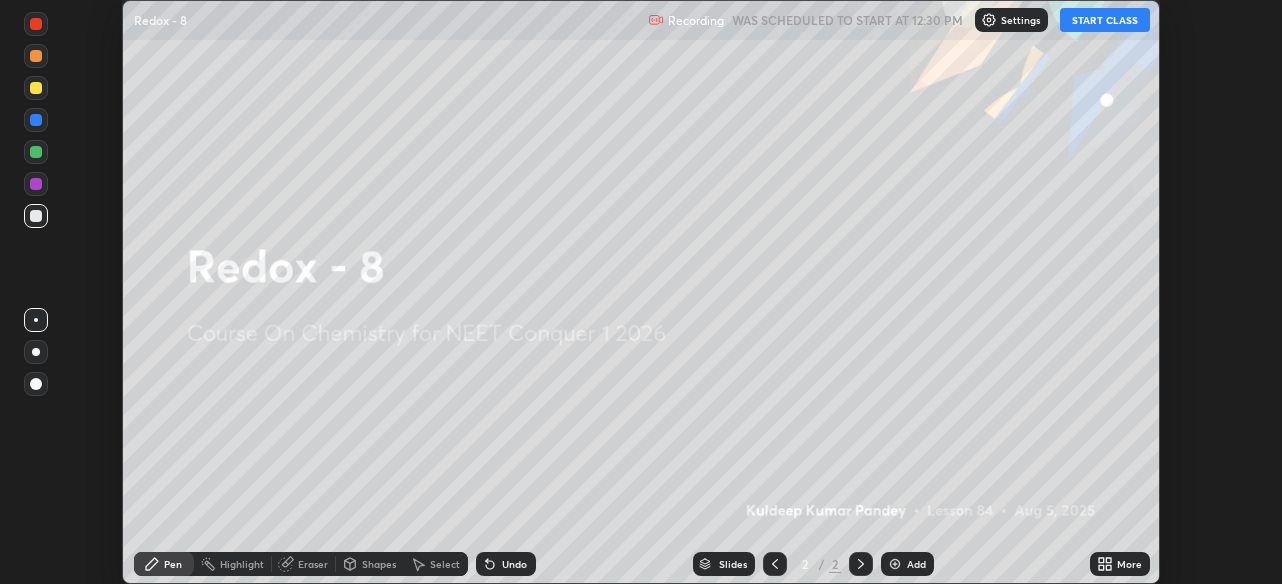 click on "More" at bounding box center (1120, 564) 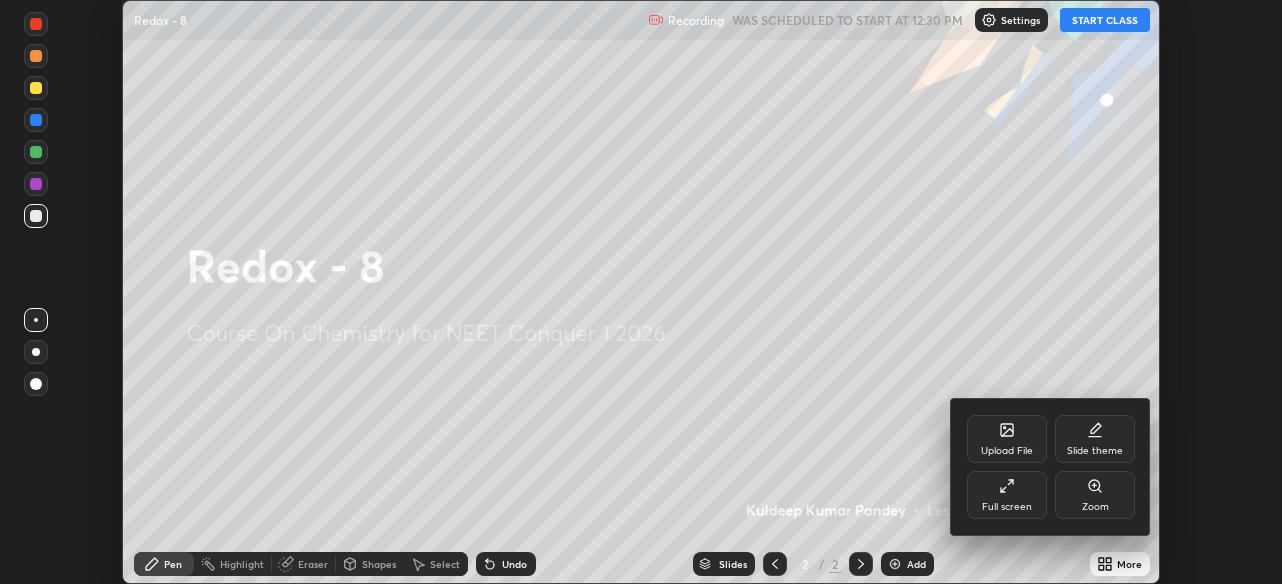 click on "Full screen" at bounding box center (1007, 507) 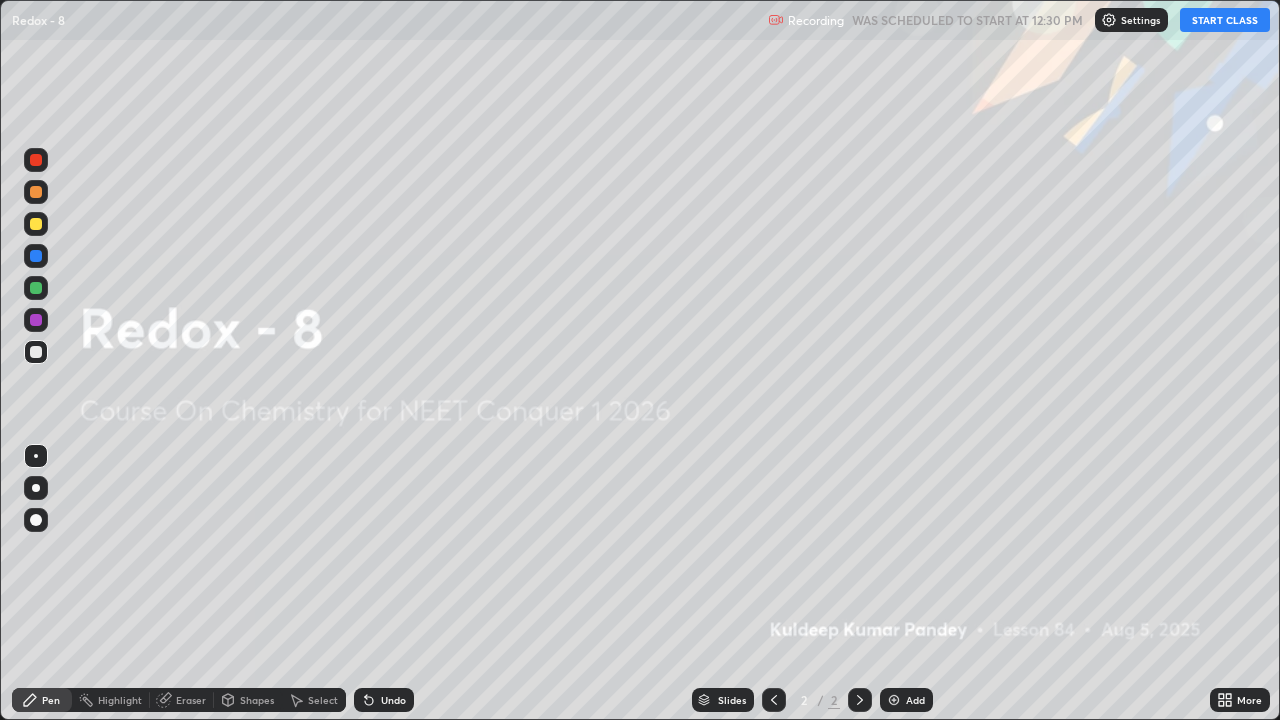scroll, scrollTop: 99280, scrollLeft: 98720, axis: both 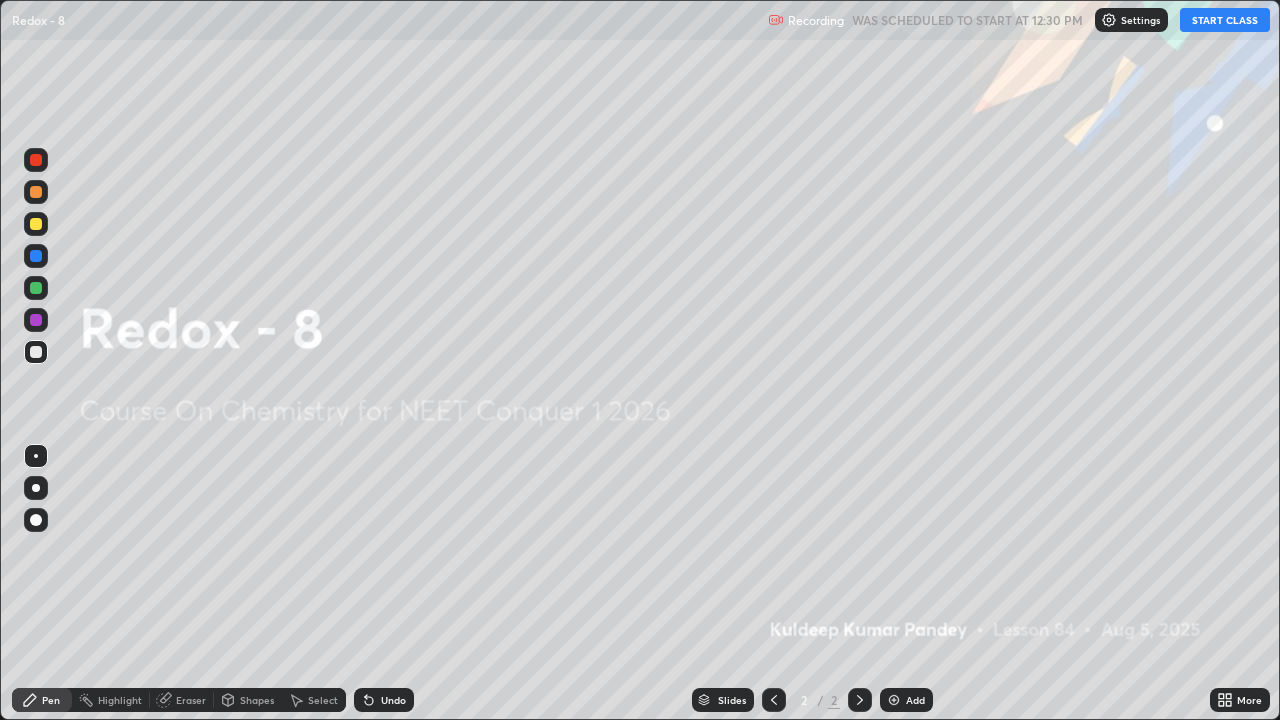 click on "START CLASS" at bounding box center [1225, 20] 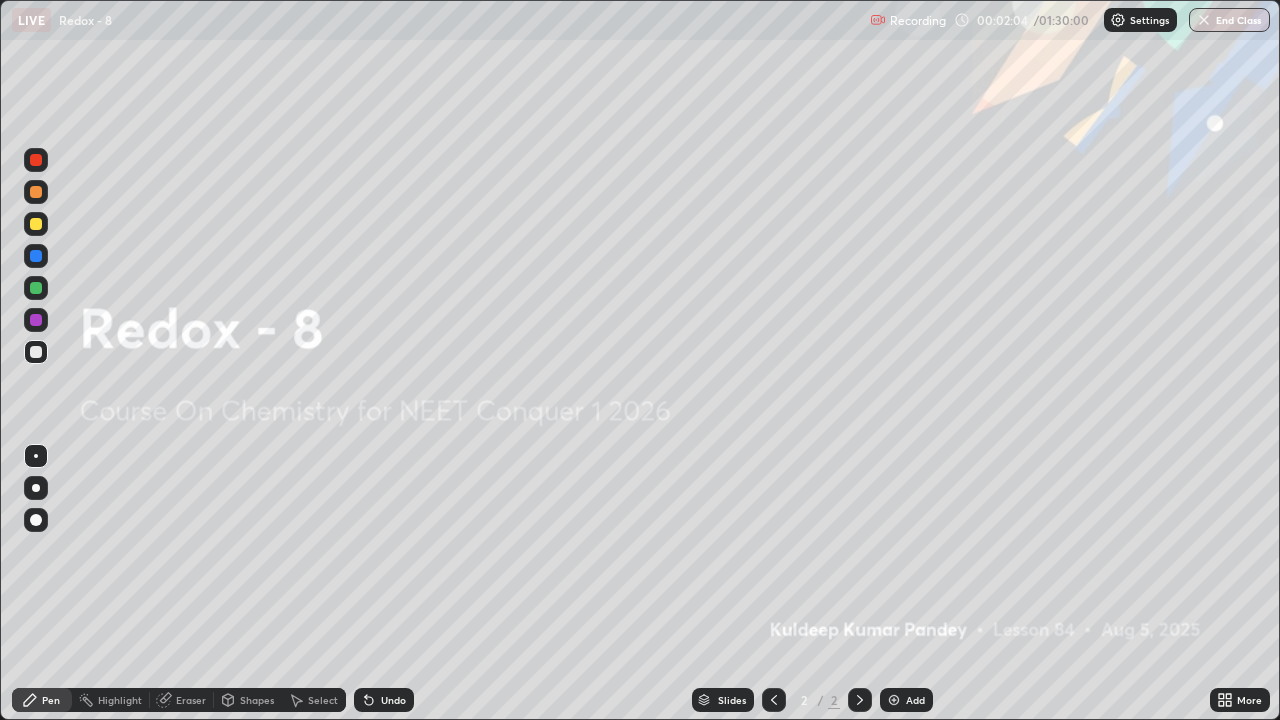 click at bounding box center (894, 700) 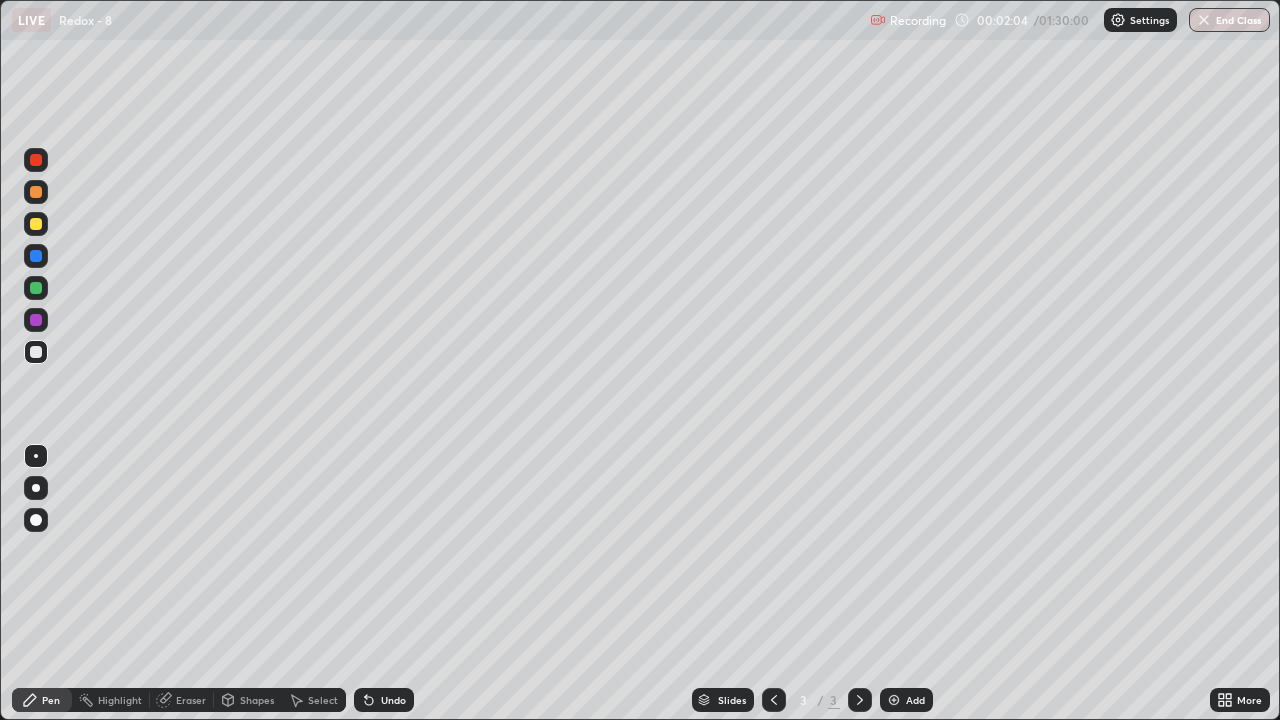 click at bounding box center [894, 700] 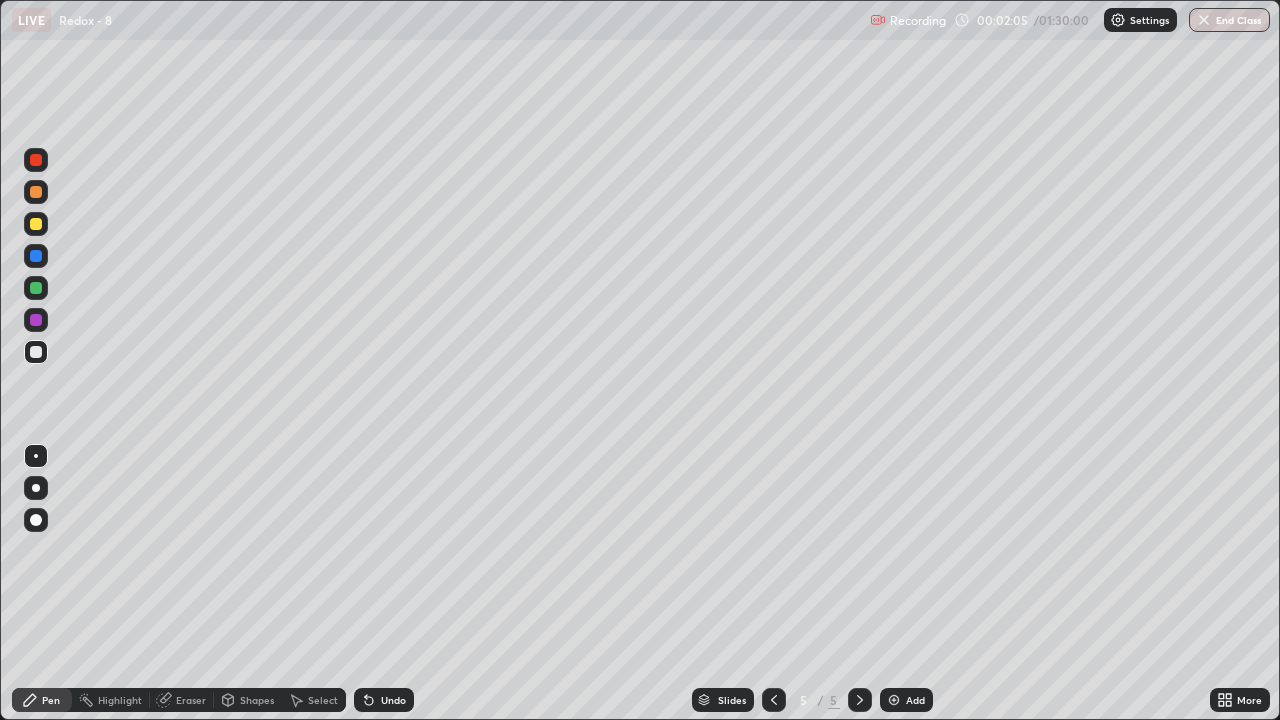 click at bounding box center [894, 700] 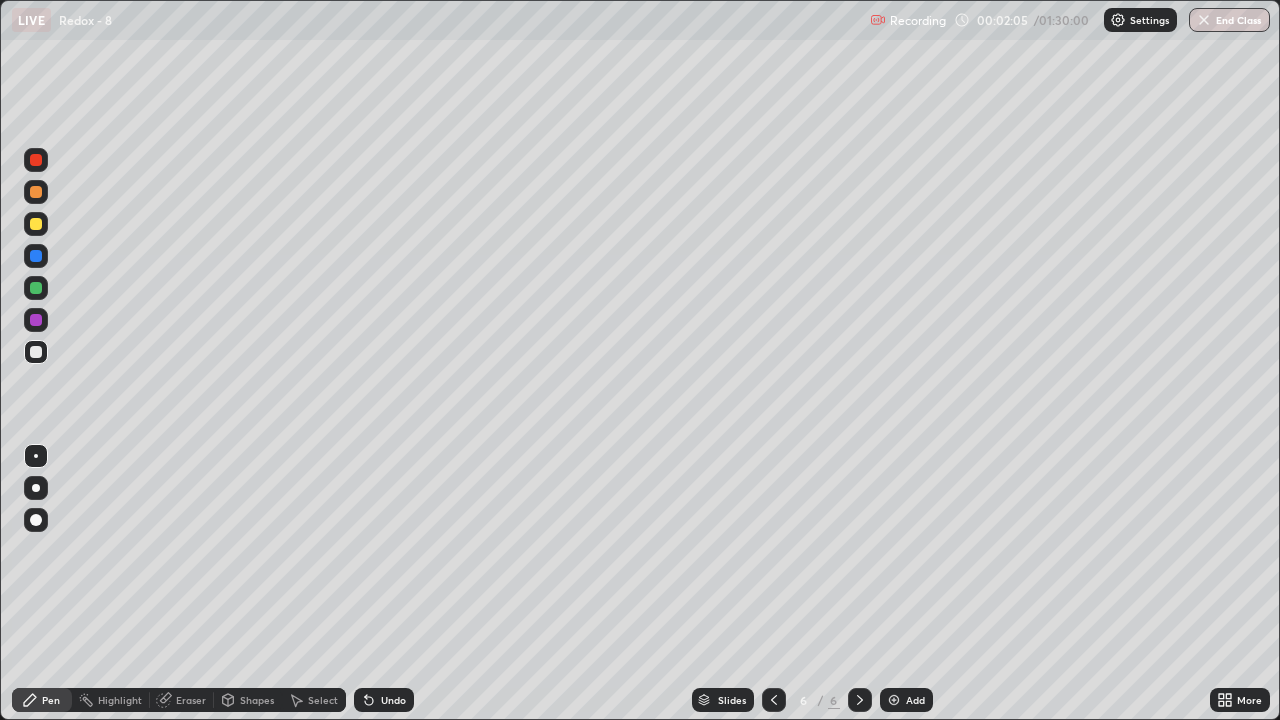 click at bounding box center [894, 700] 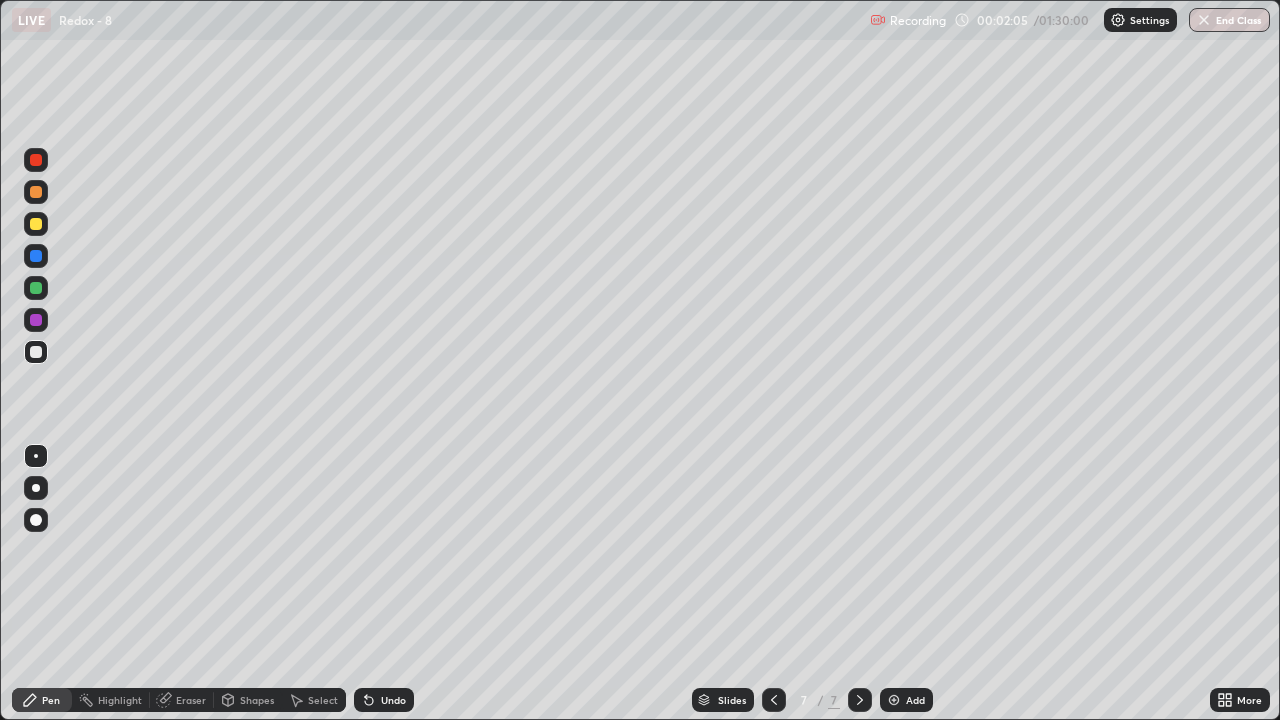 click at bounding box center [894, 700] 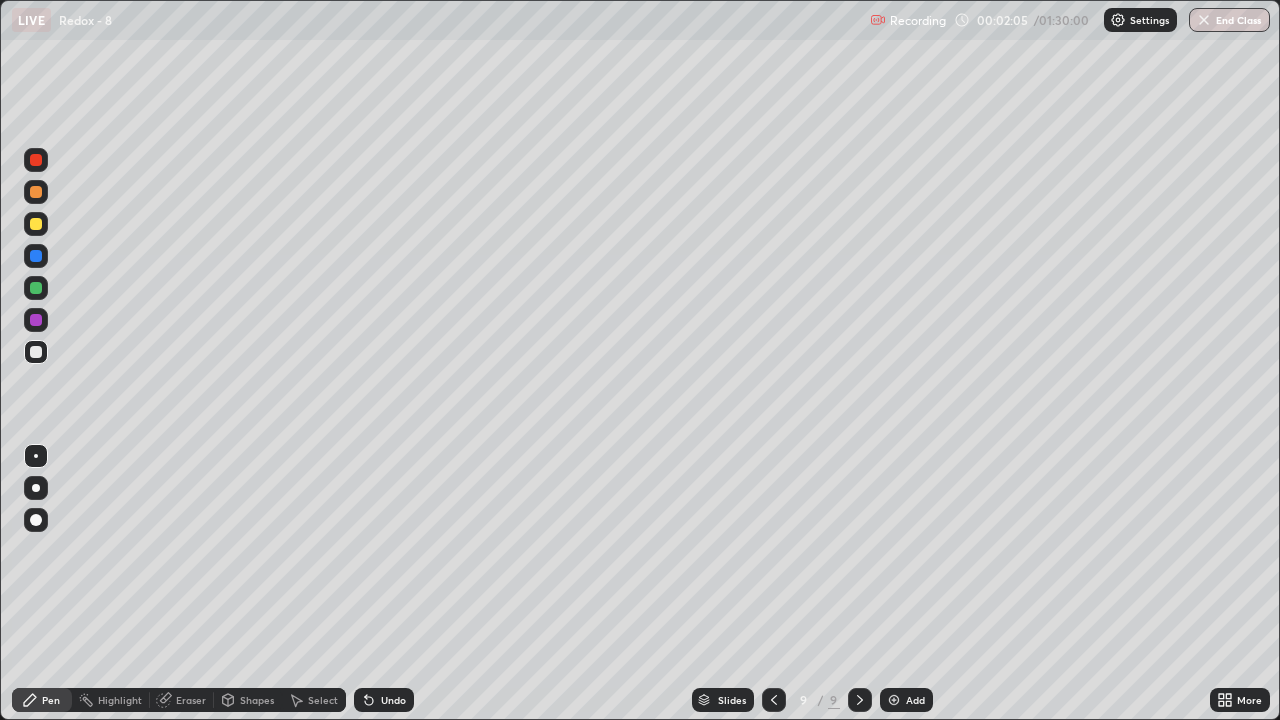 click at bounding box center (894, 700) 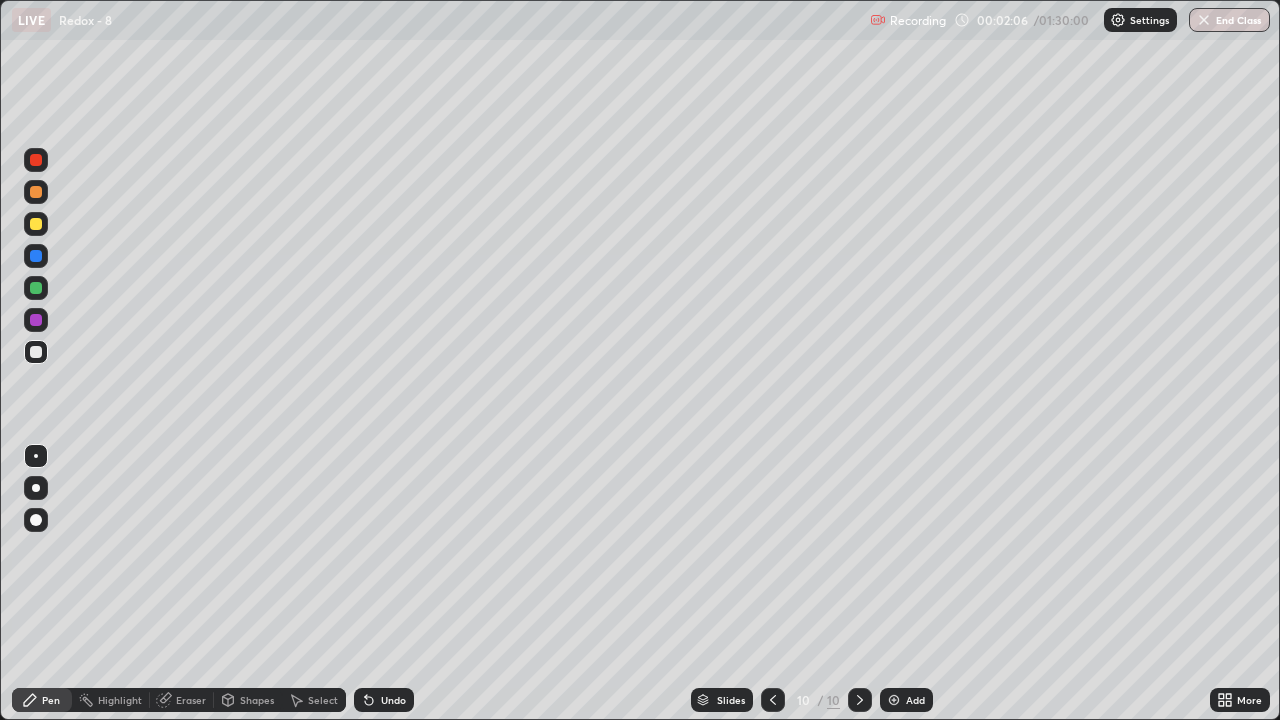 click at bounding box center (894, 700) 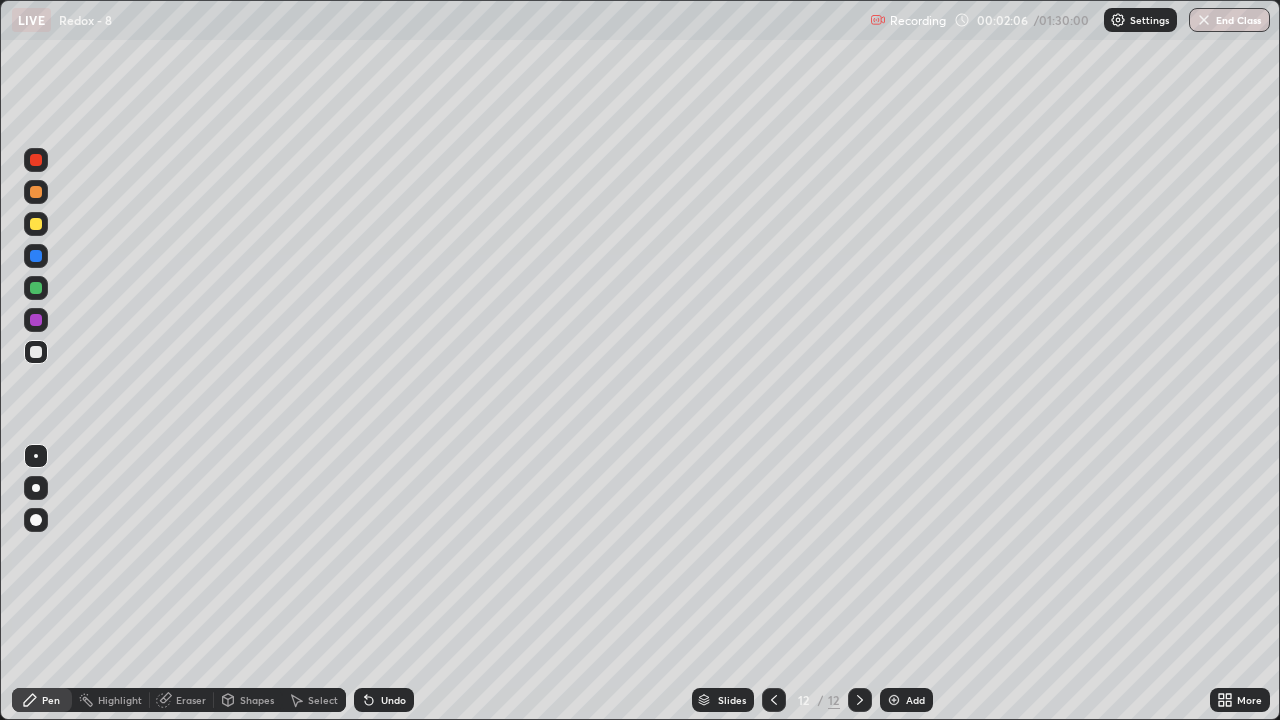 click at bounding box center (894, 700) 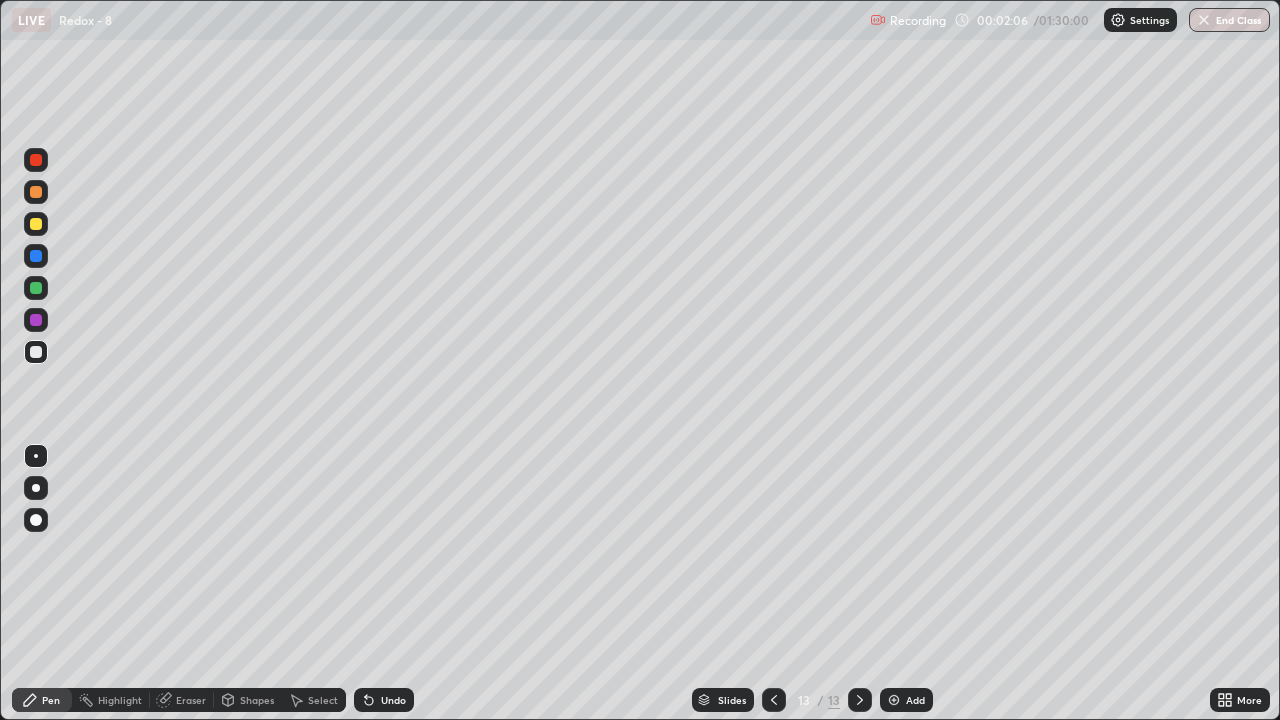 click at bounding box center [894, 700] 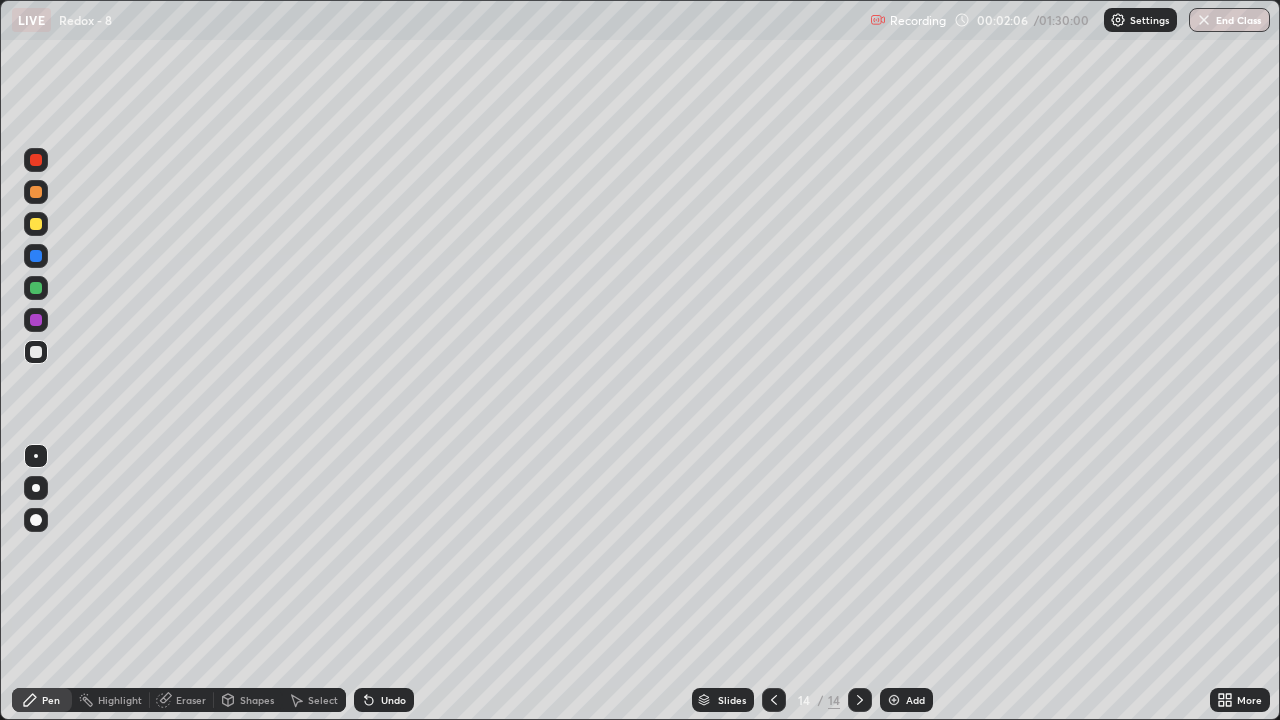 click at bounding box center (894, 700) 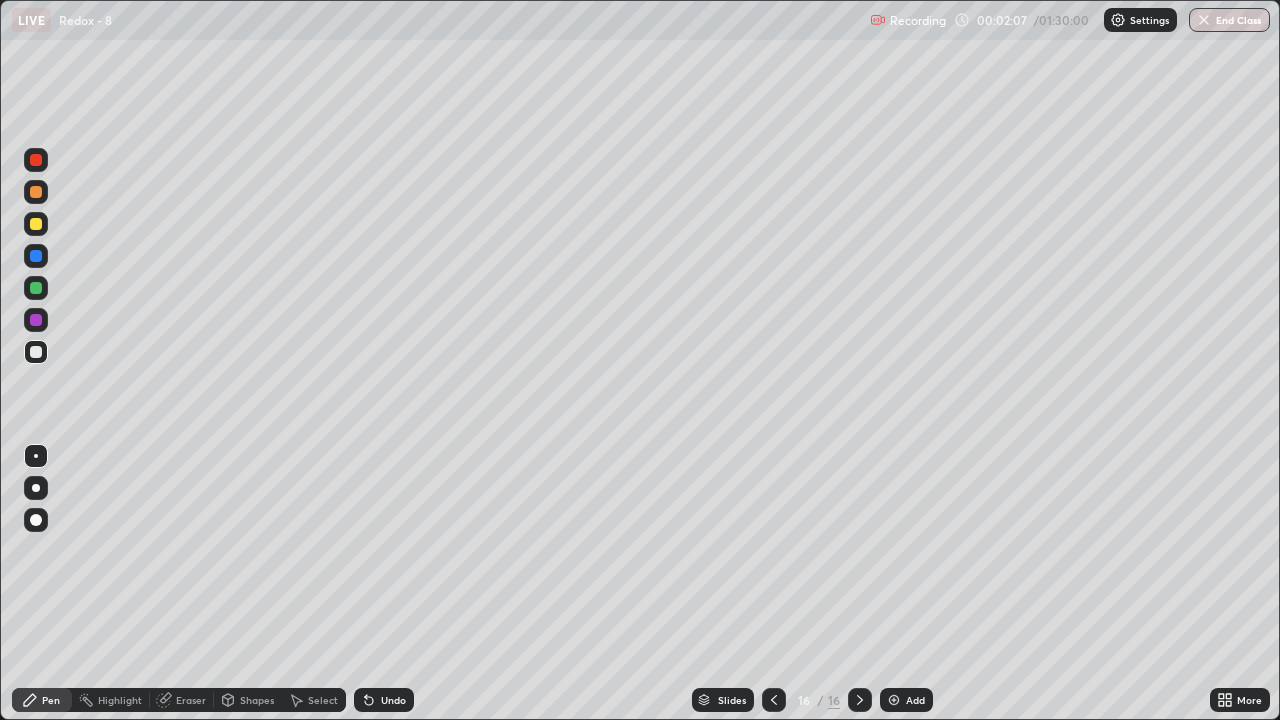 click at bounding box center (894, 700) 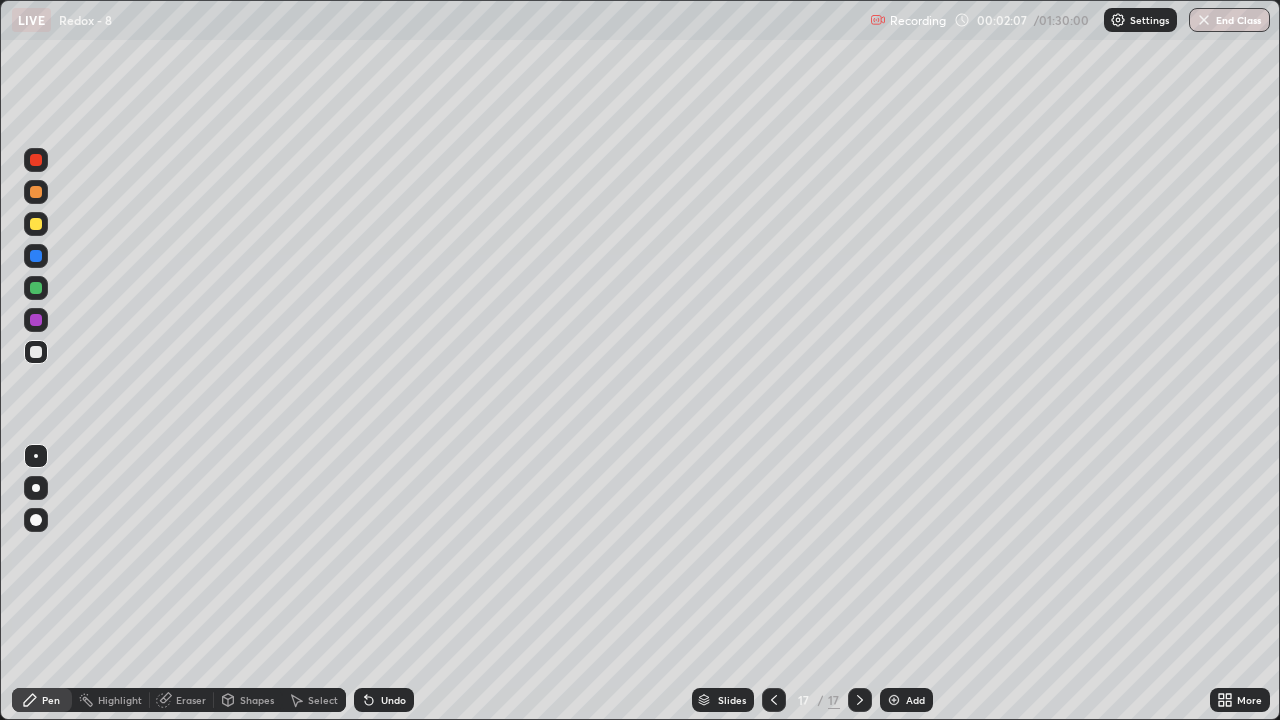 click at bounding box center (894, 700) 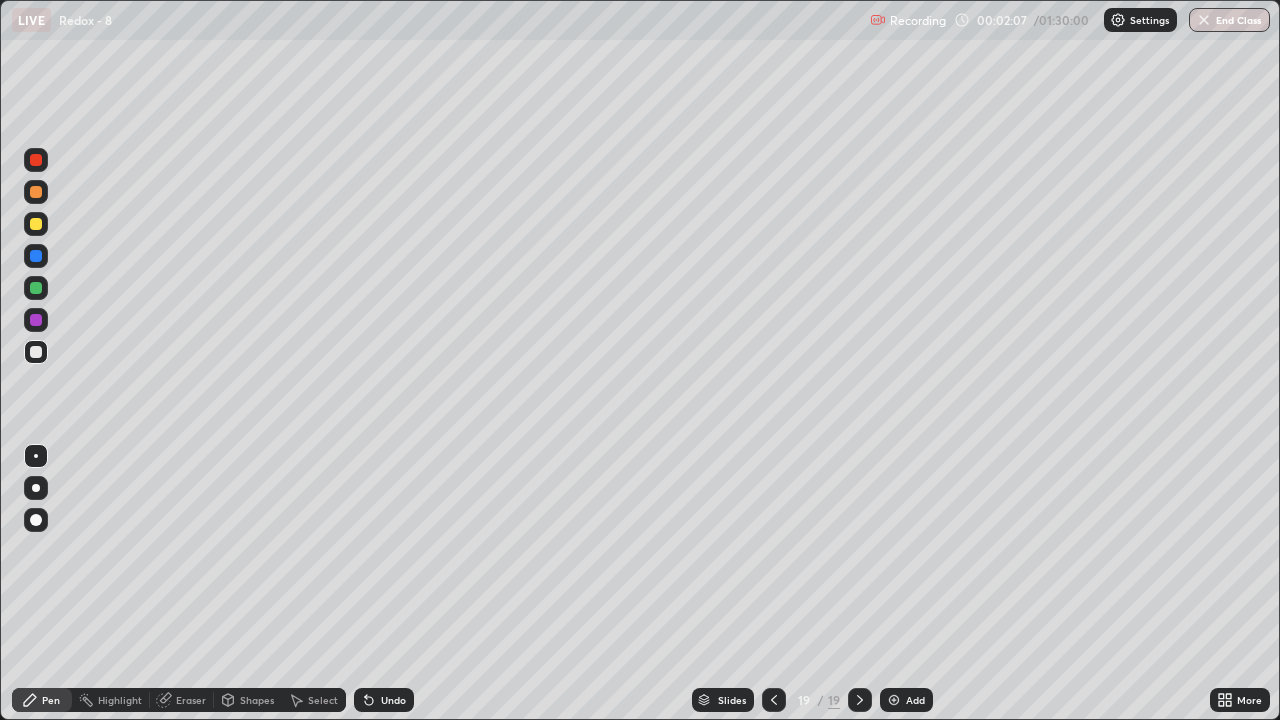 click at bounding box center (894, 700) 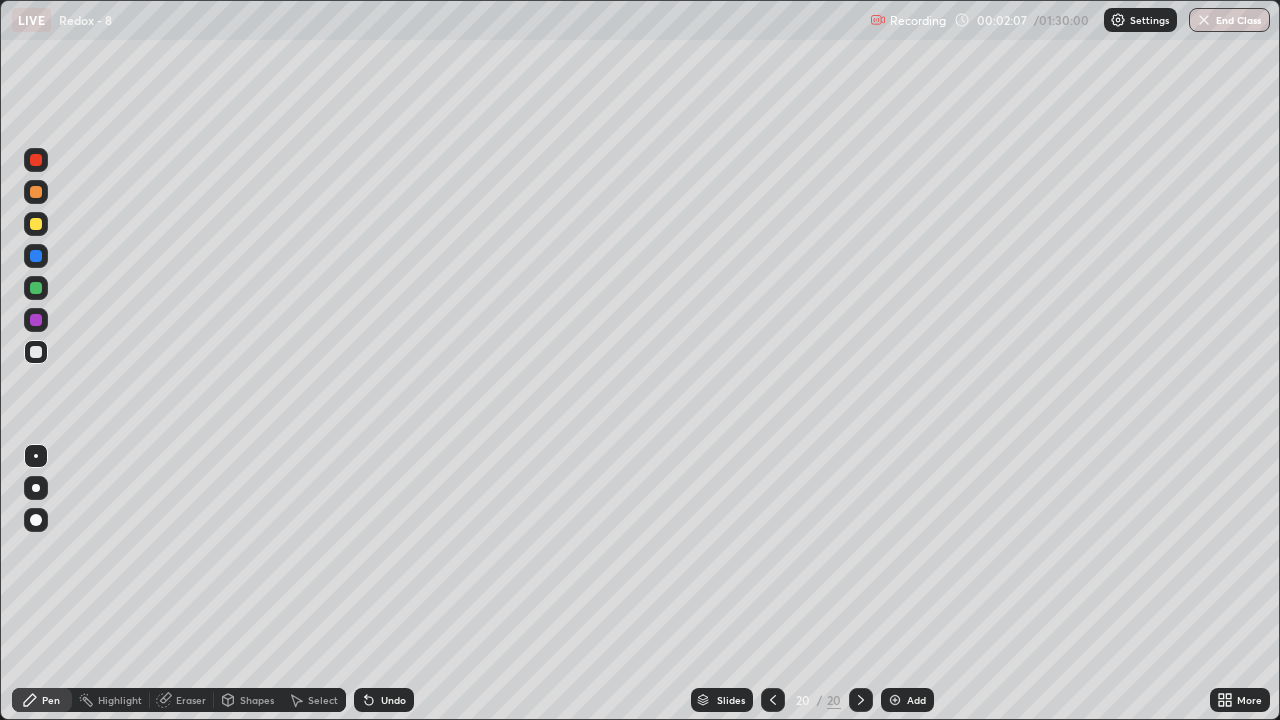 click at bounding box center (895, 700) 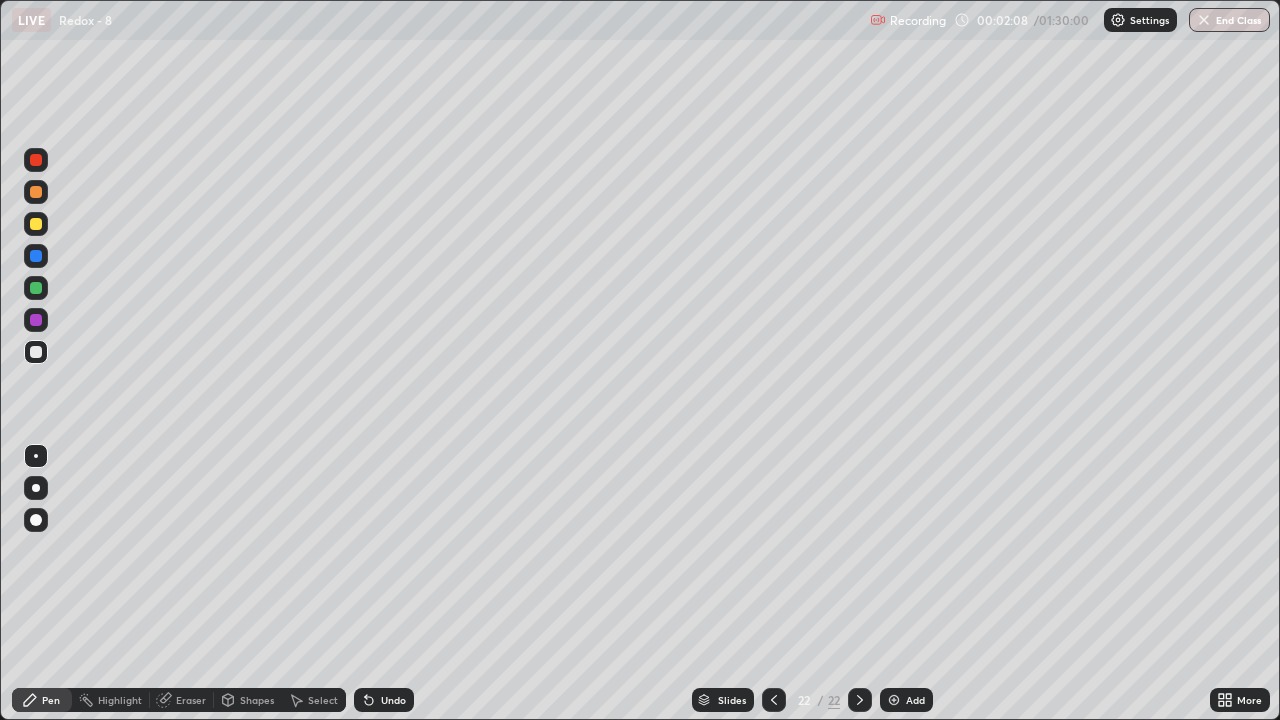 click at bounding box center (894, 700) 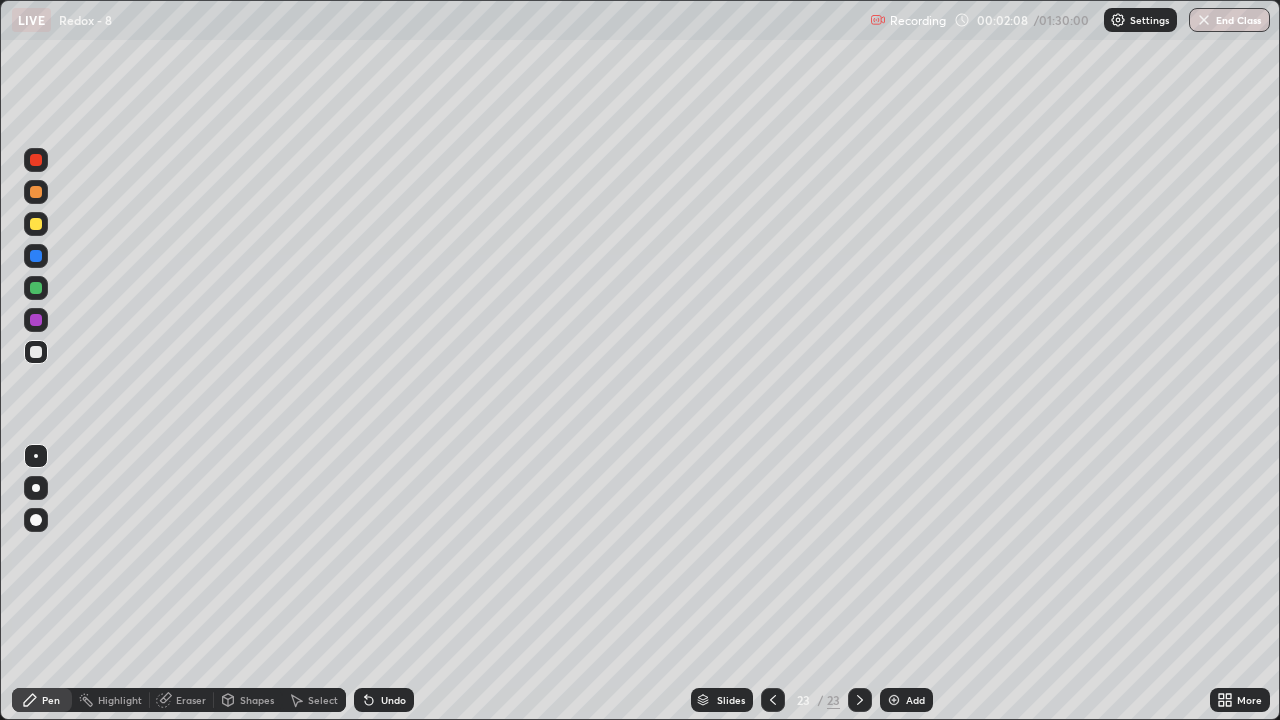 click at bounding box center [894, 700] 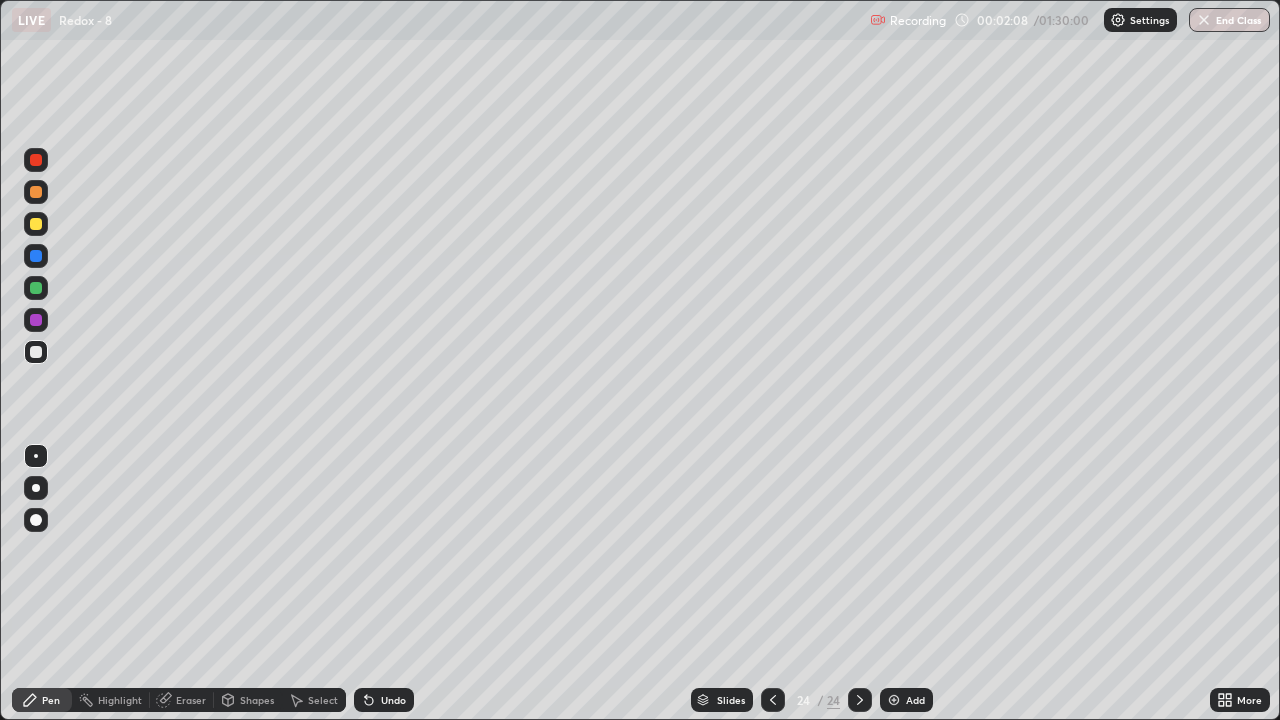 click at bounding box center (894, 700) 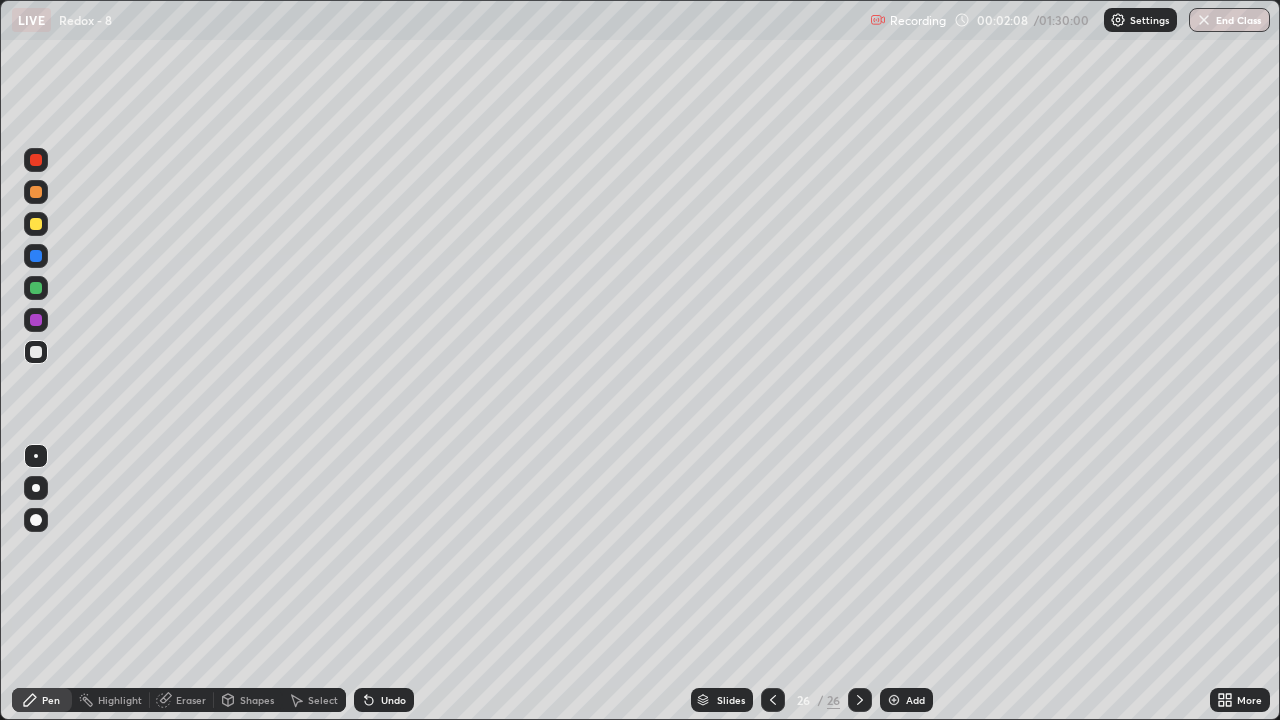 click at bounding box center [894, 700] 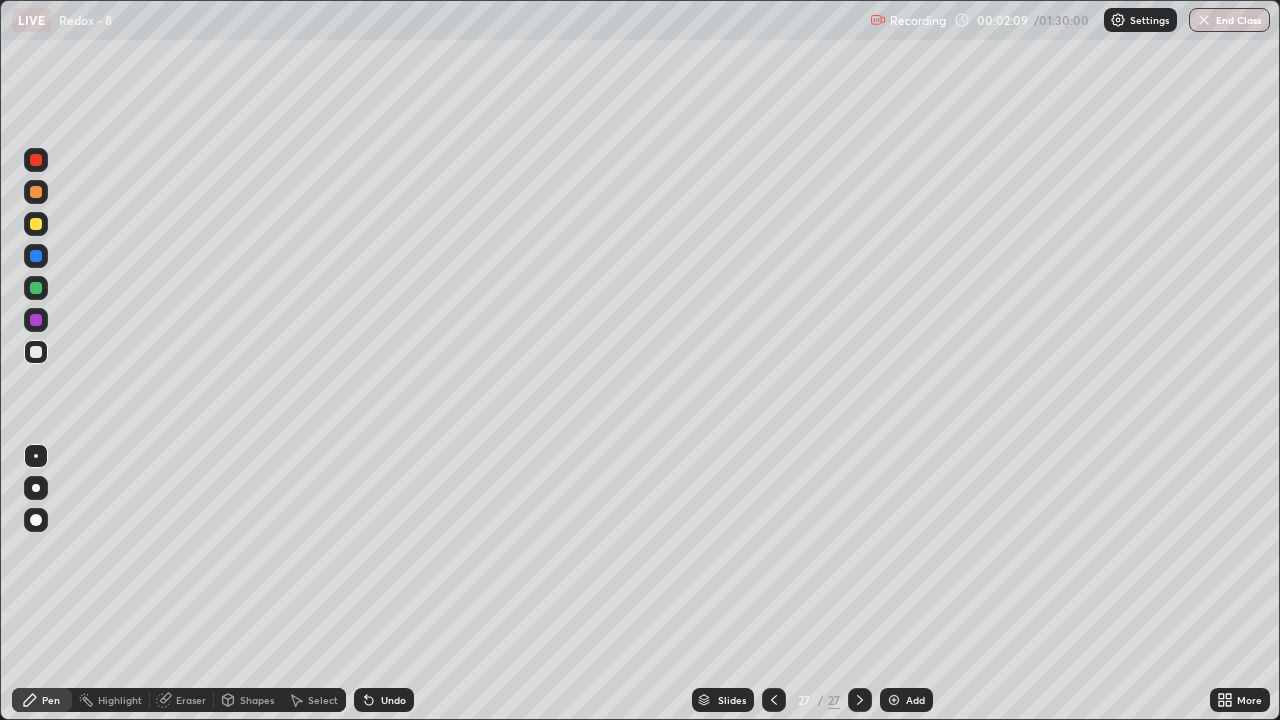 click at bounding box center [894, 700] 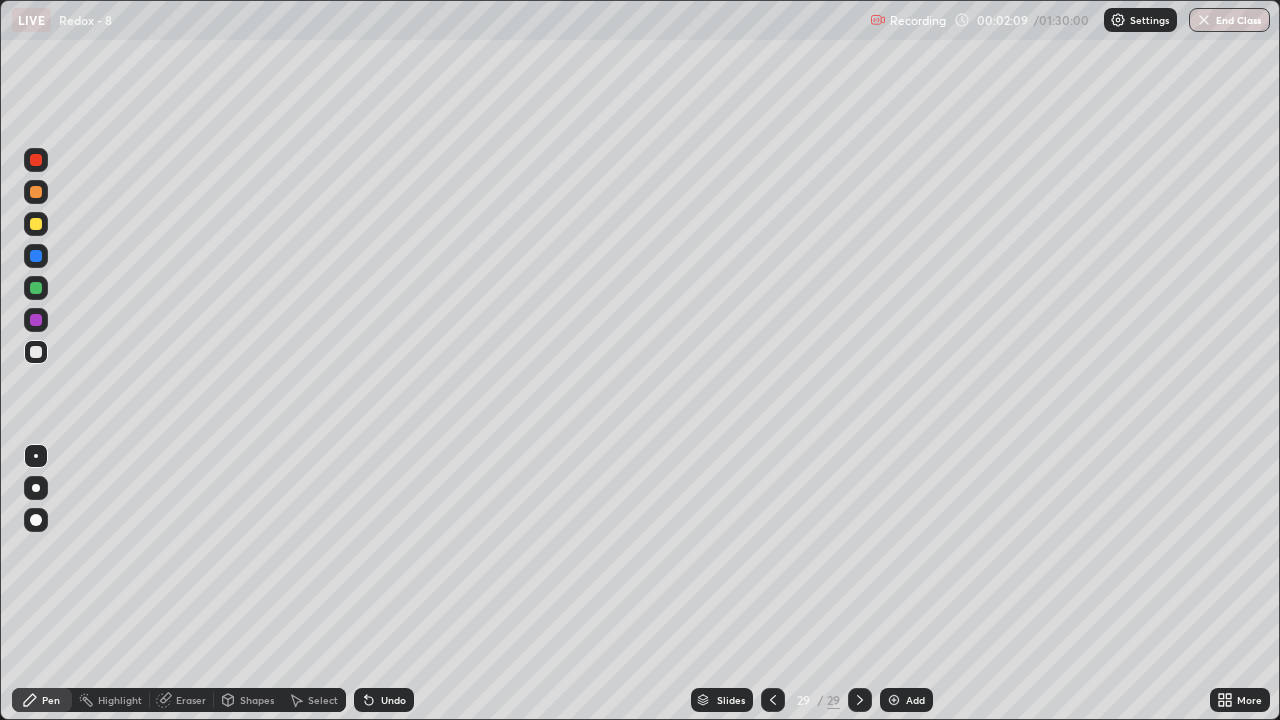 click at bounding box center [894, 700] 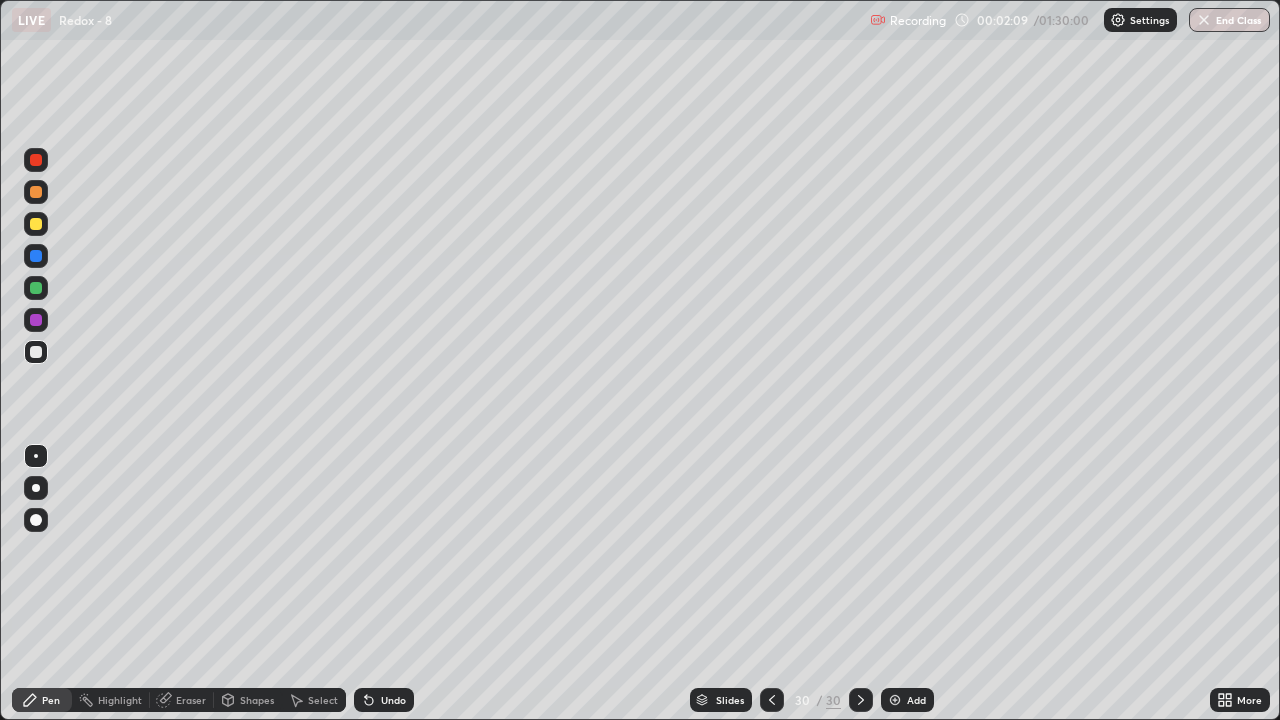 click at bounding box center [895, 700] 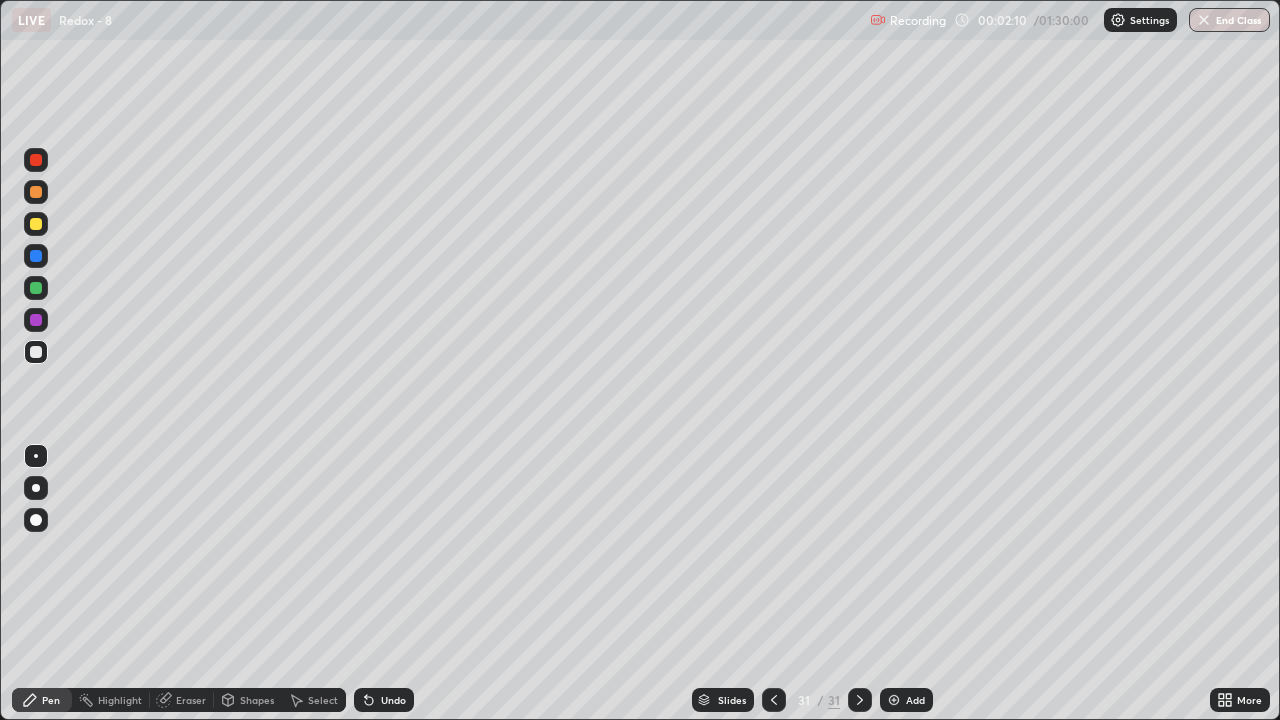 click at bounding box center (894, 700) 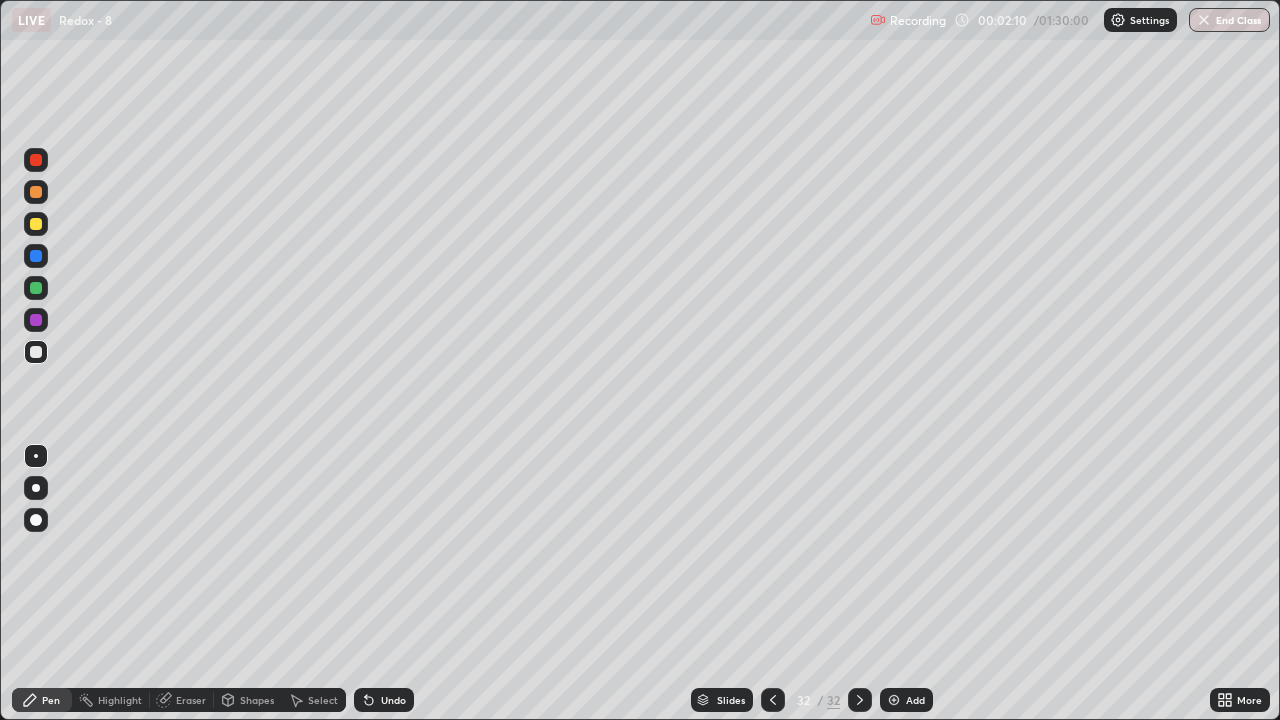 click at bounding box center [894, 700] 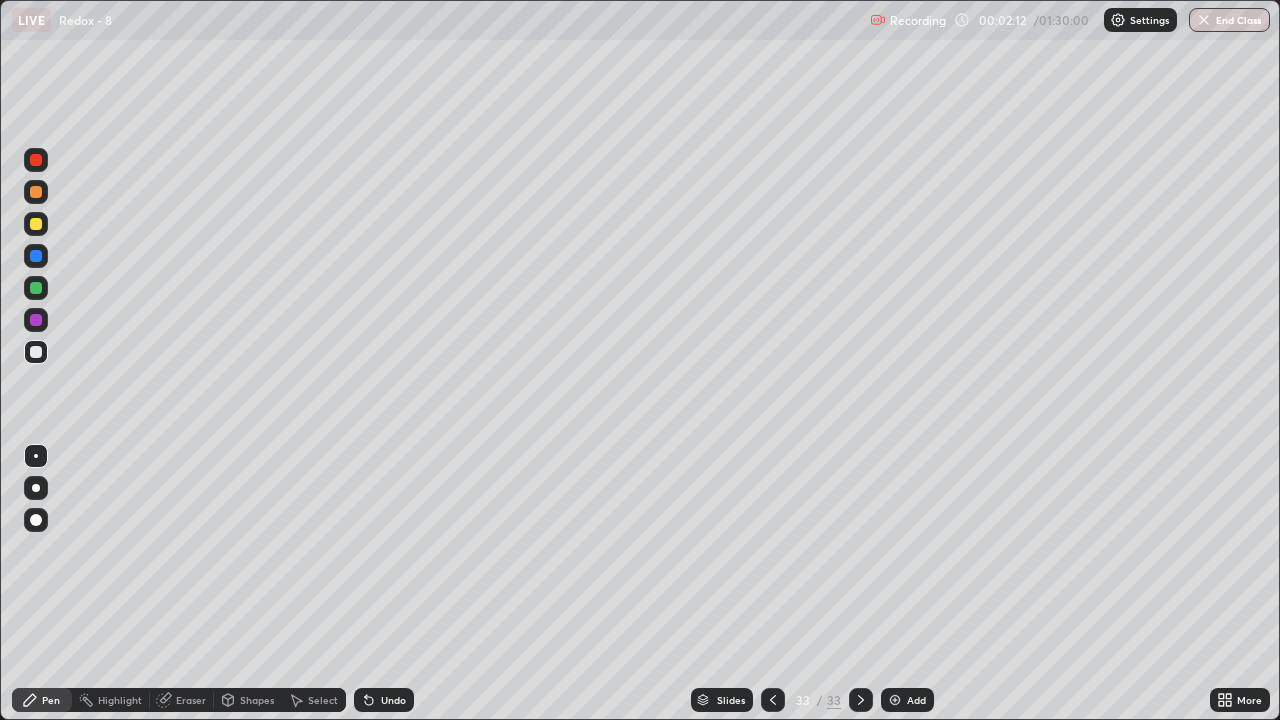 click 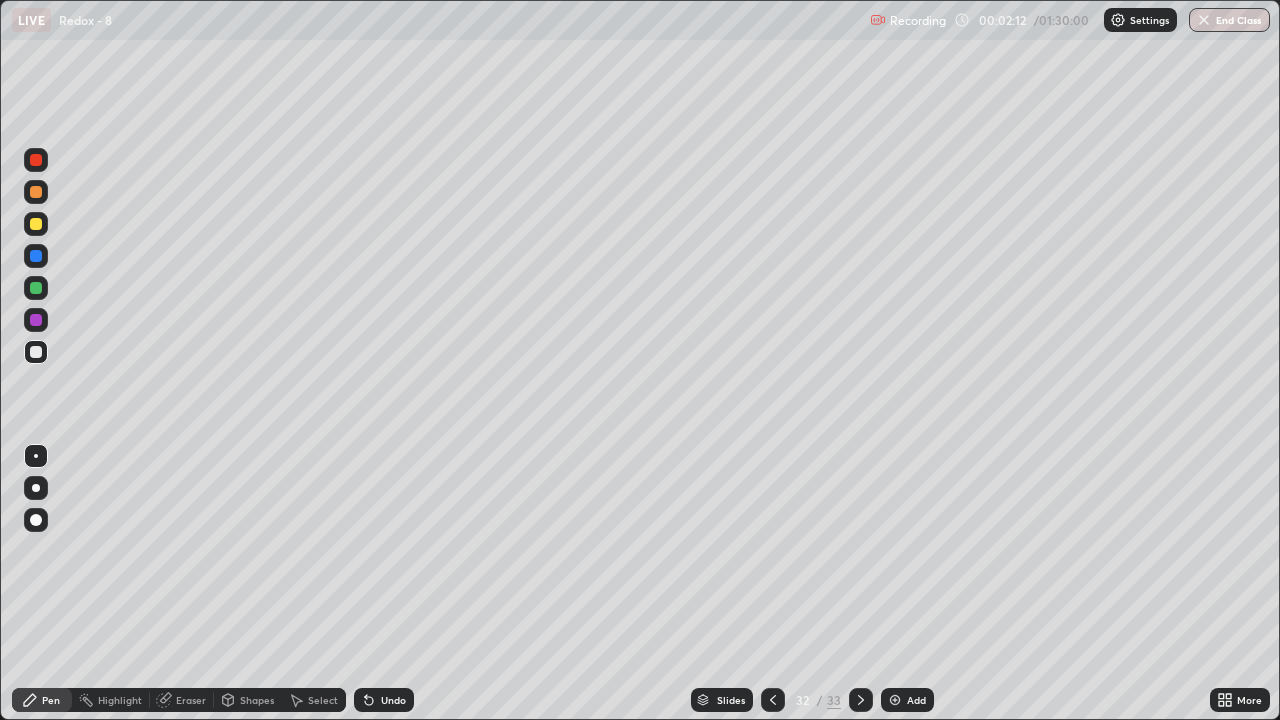 click 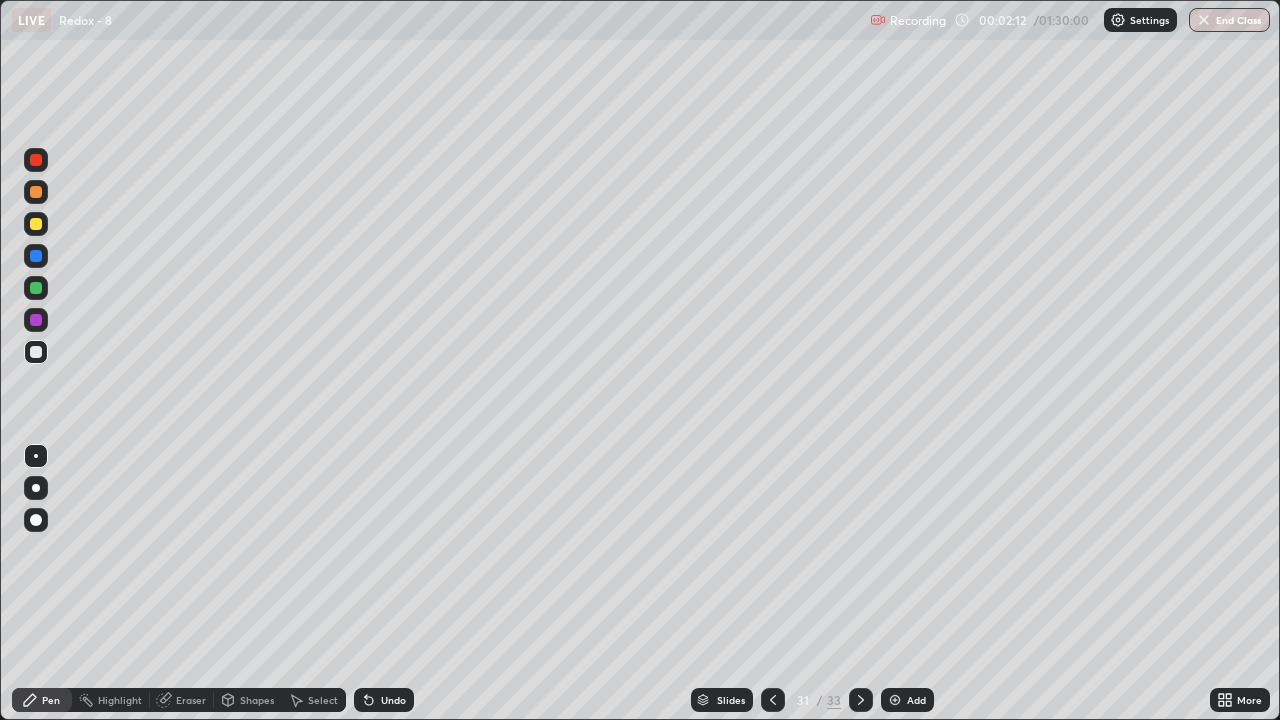 click 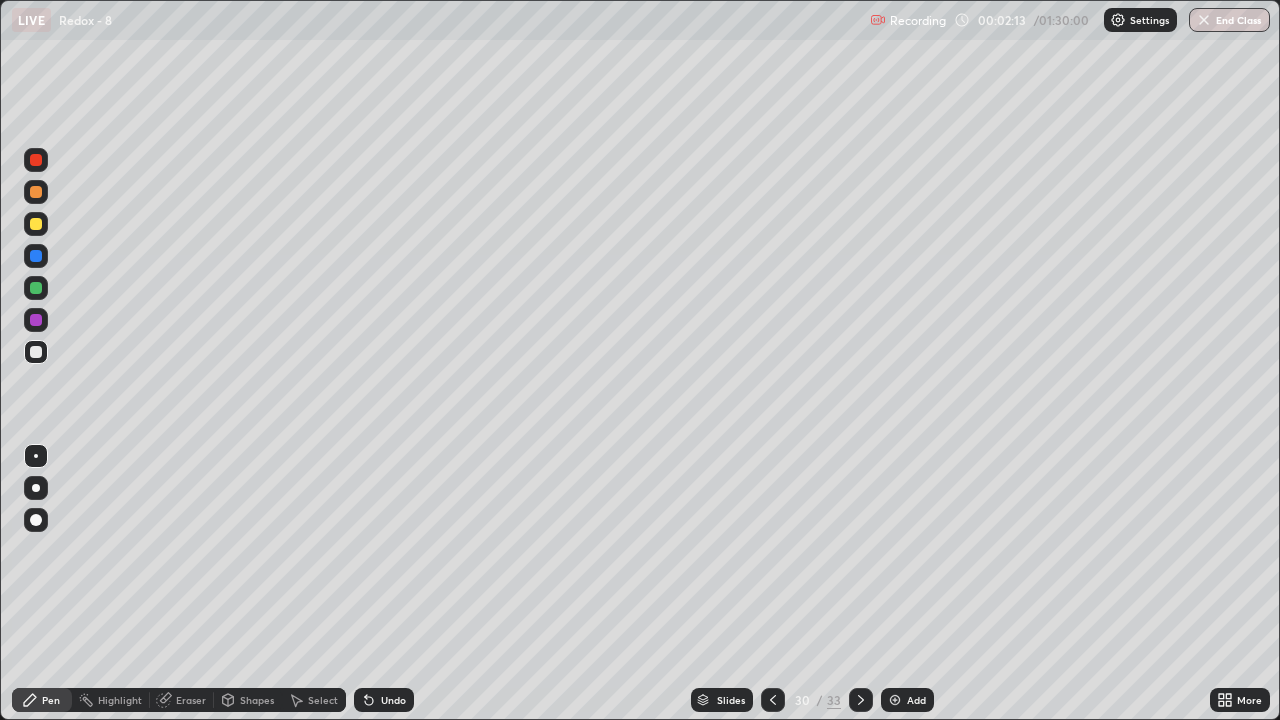 click 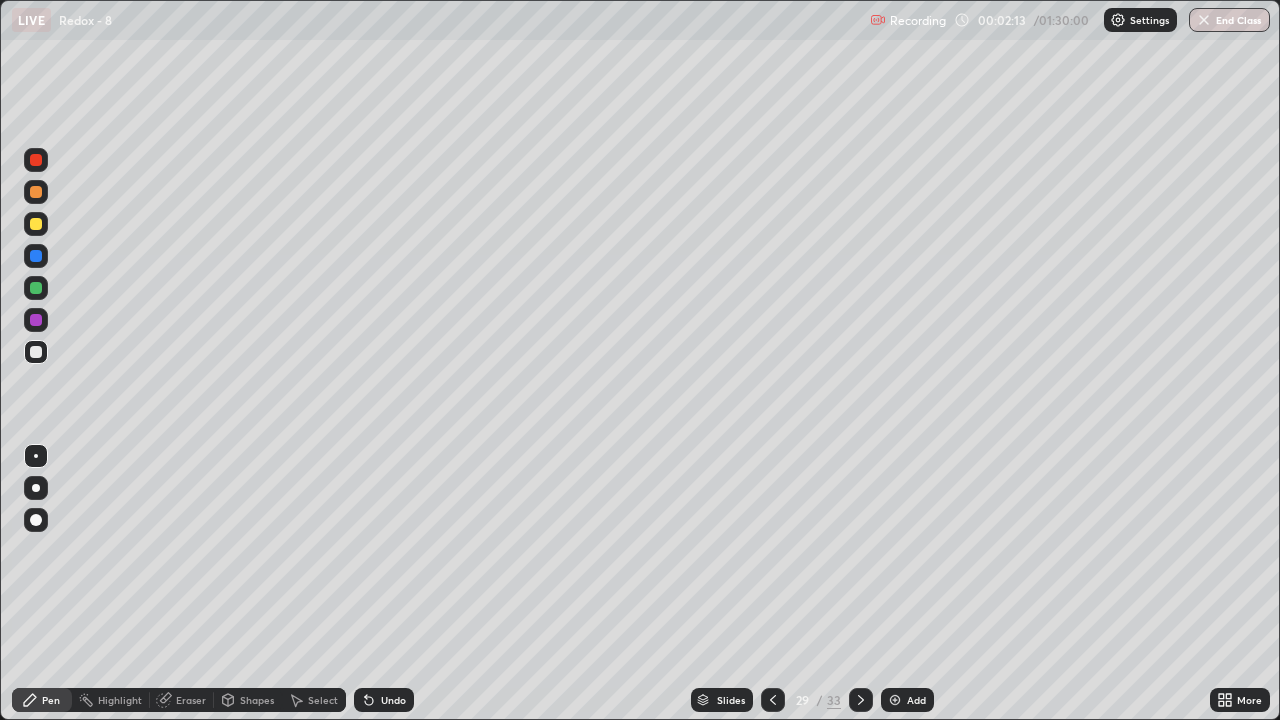click 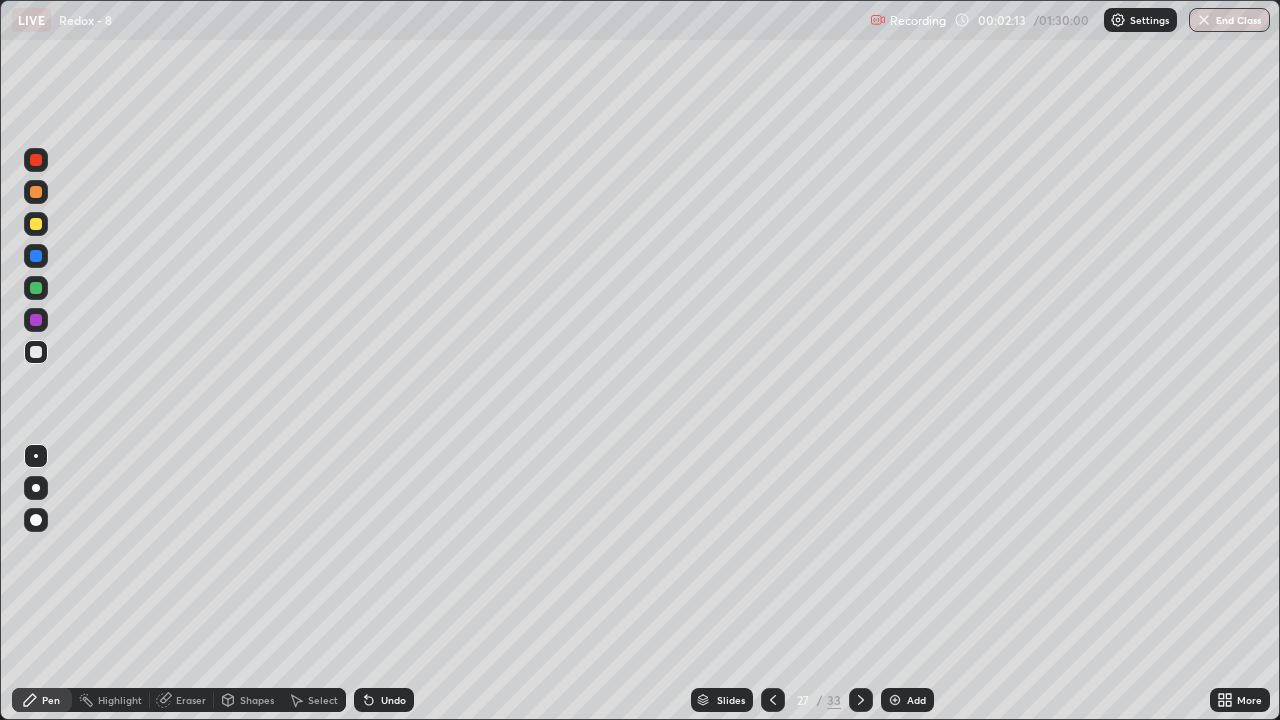 click 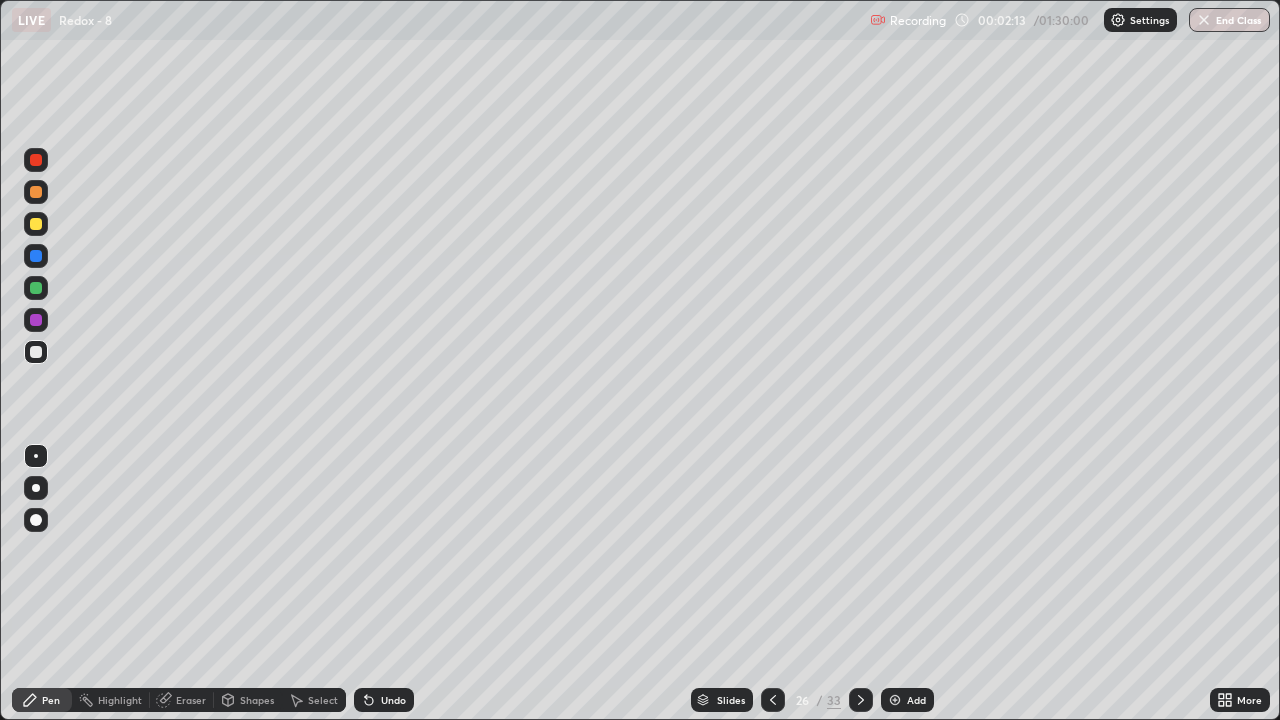 click 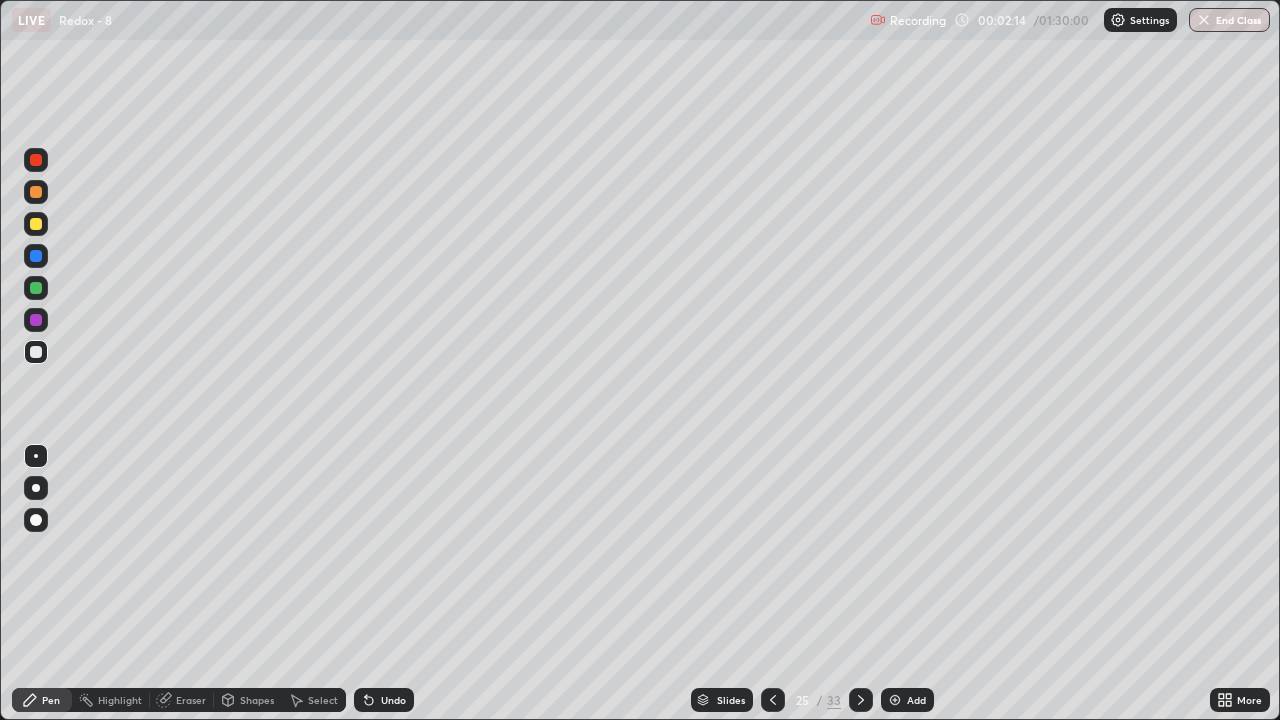 click 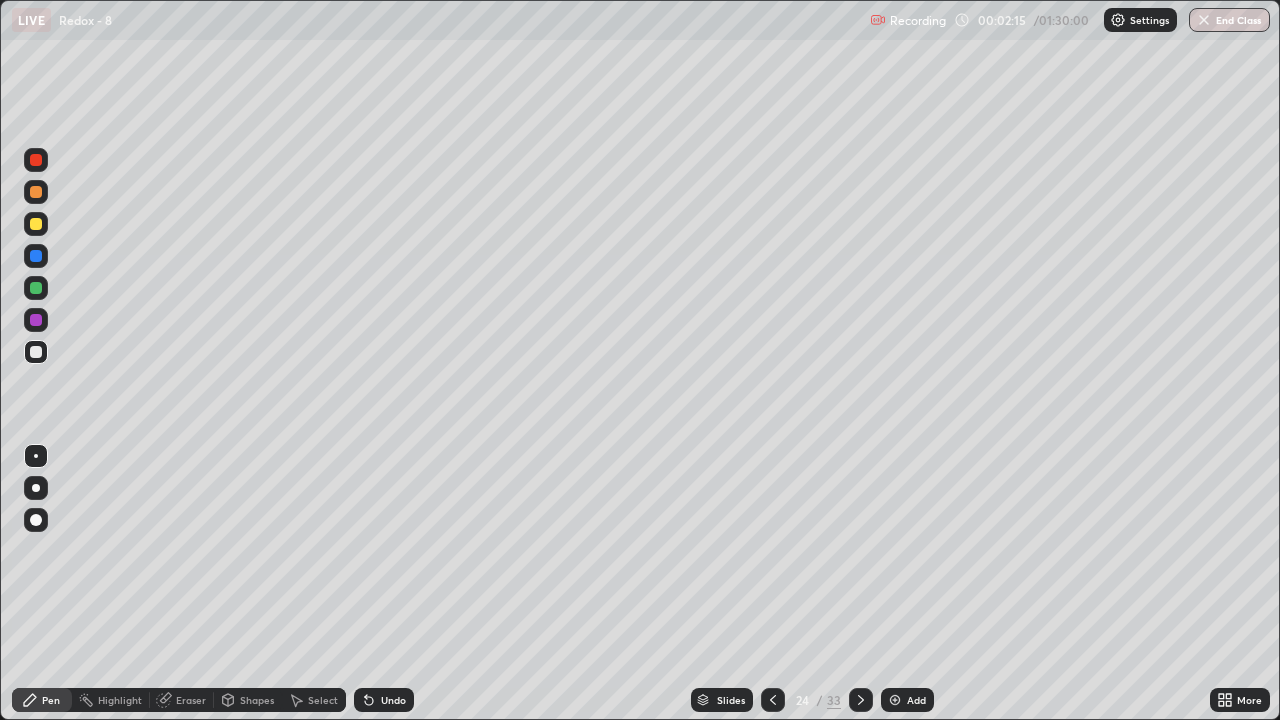 click at bounding box center (895, 700) 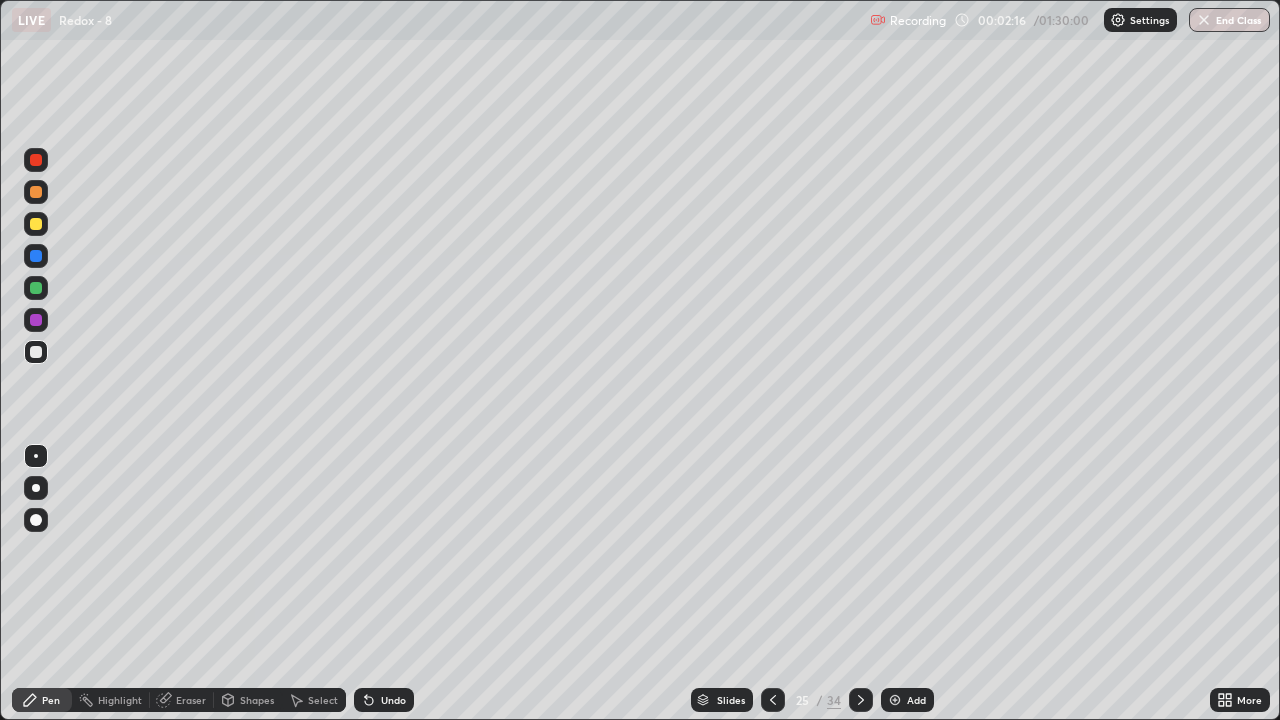 click 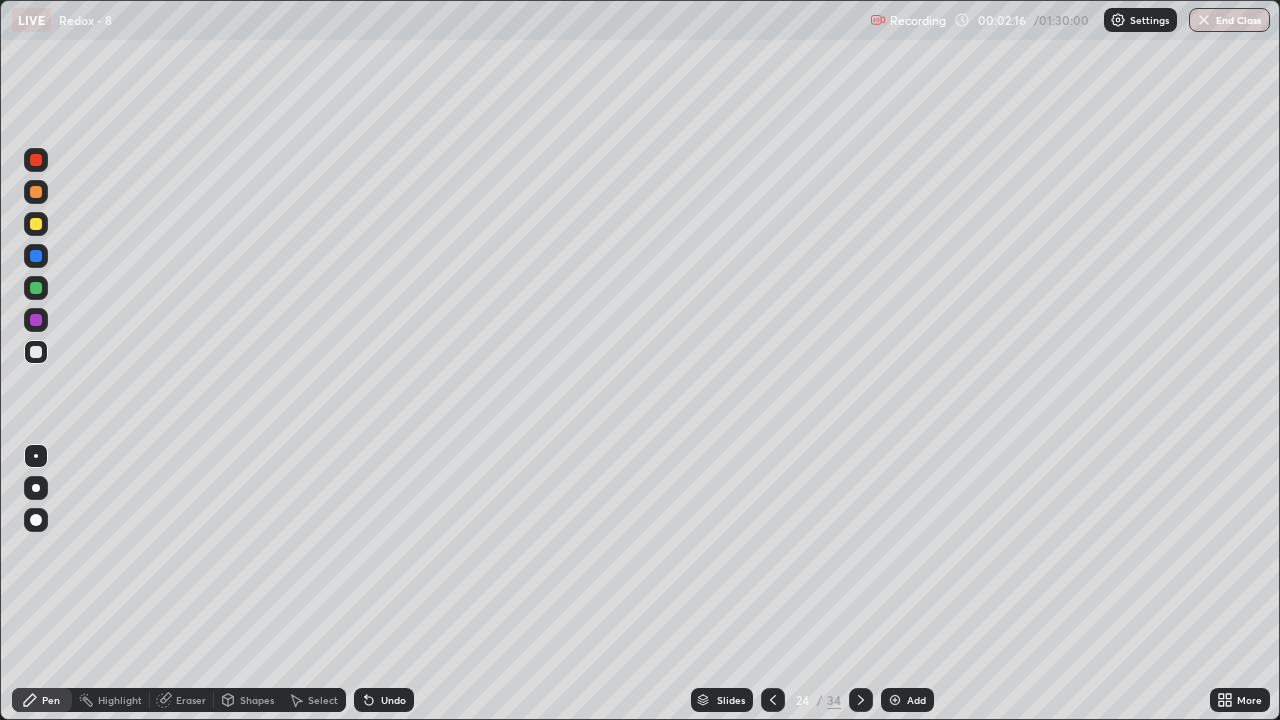 click 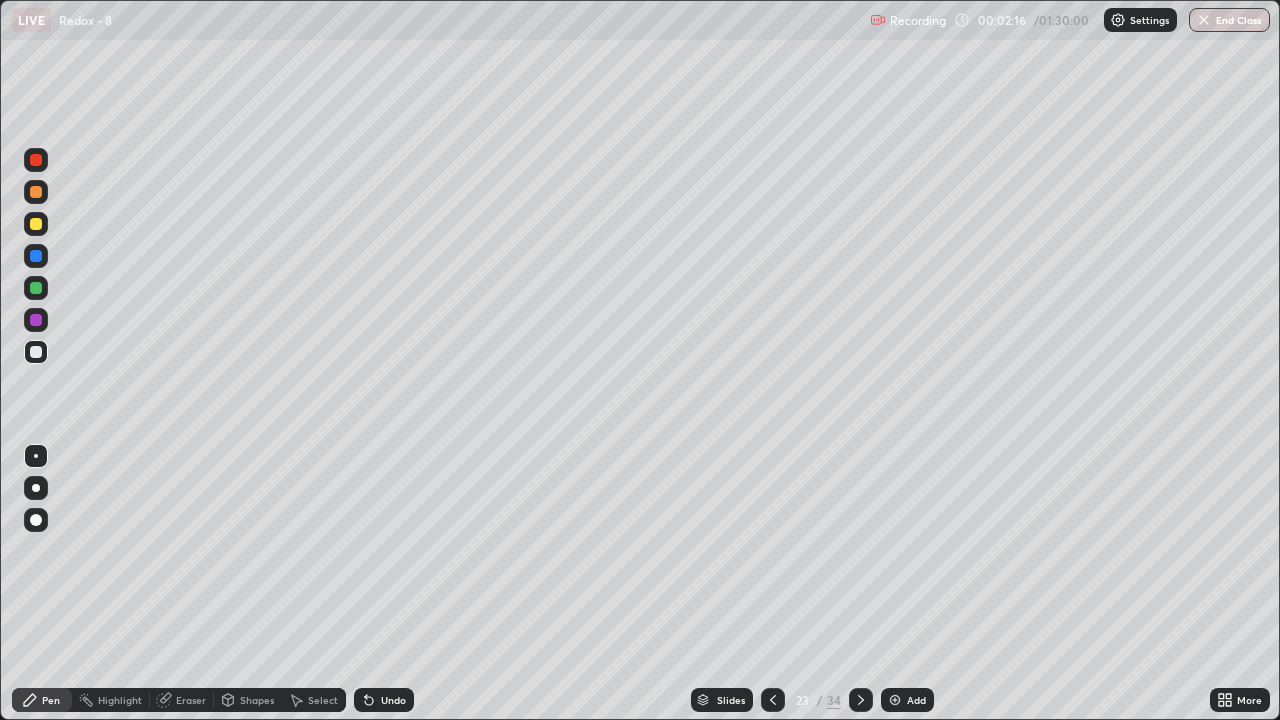 click 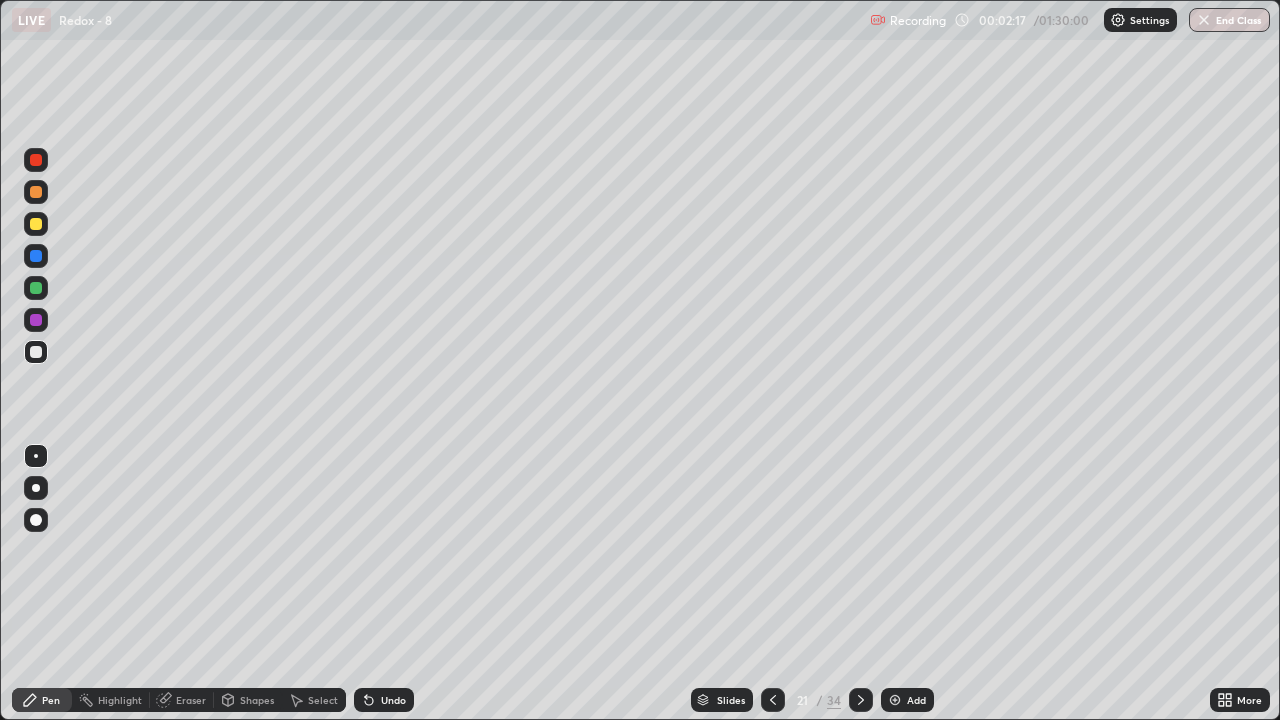click 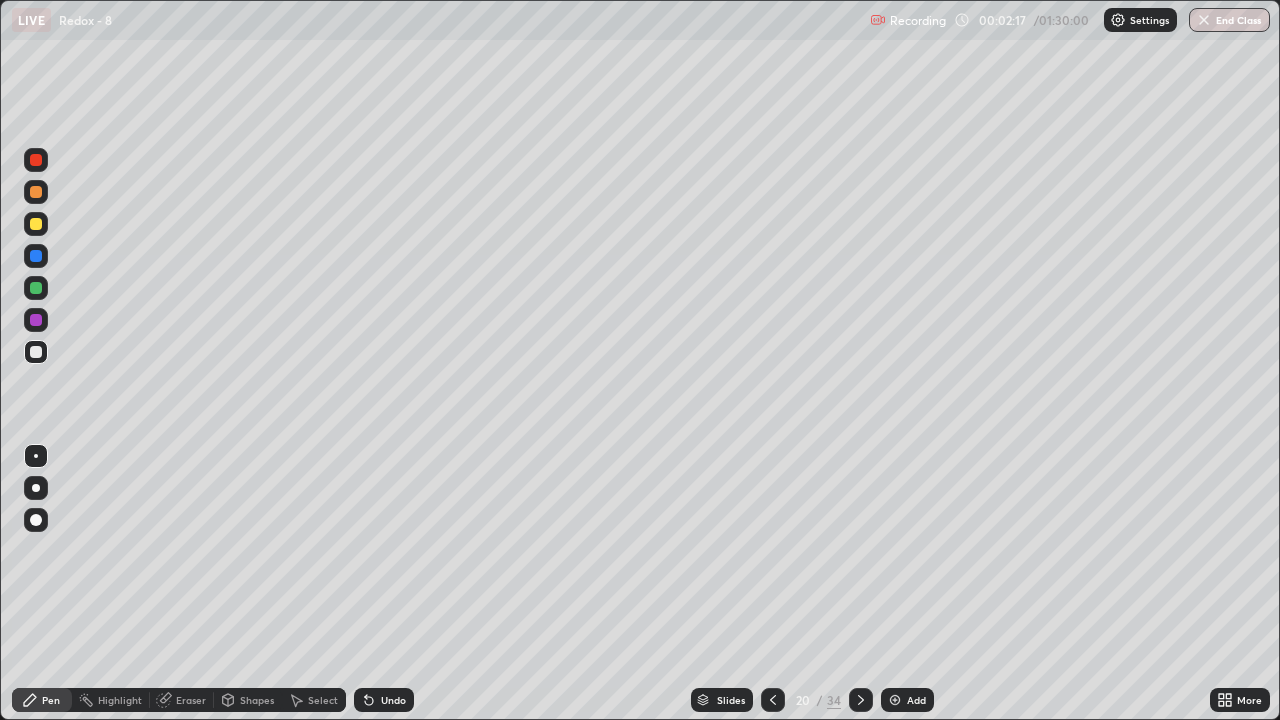 click 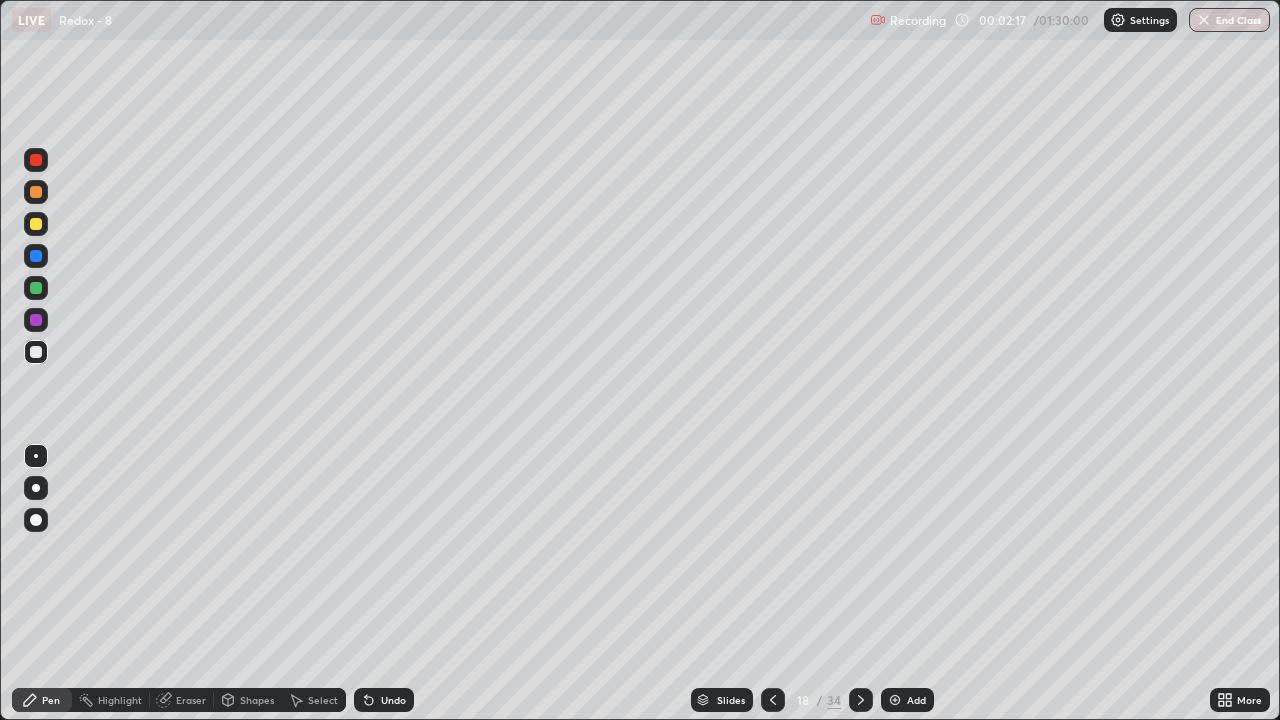 click 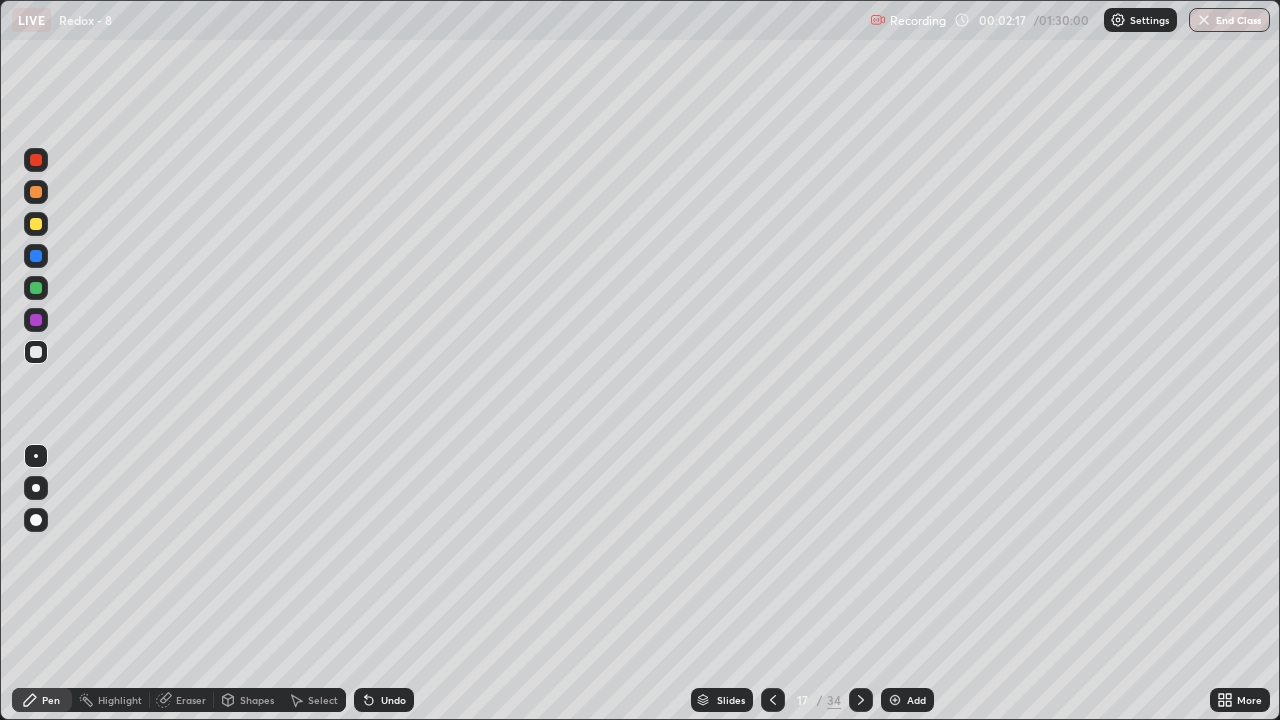 click 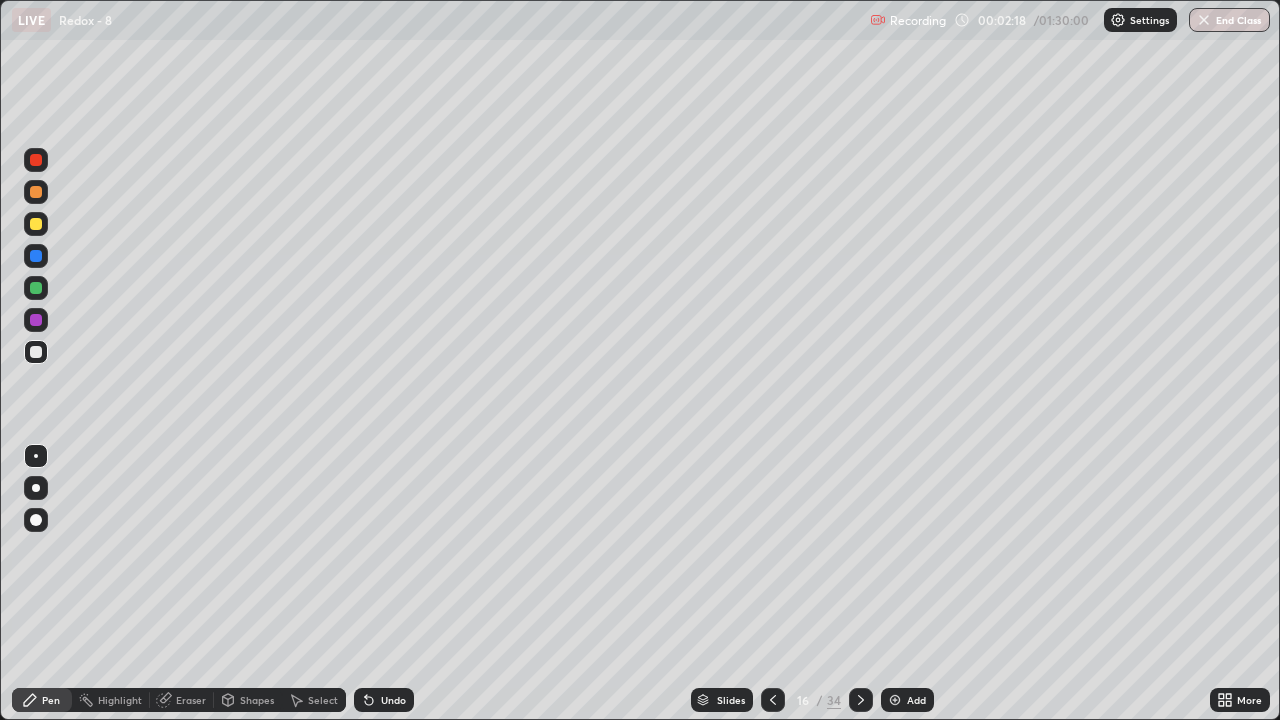 click 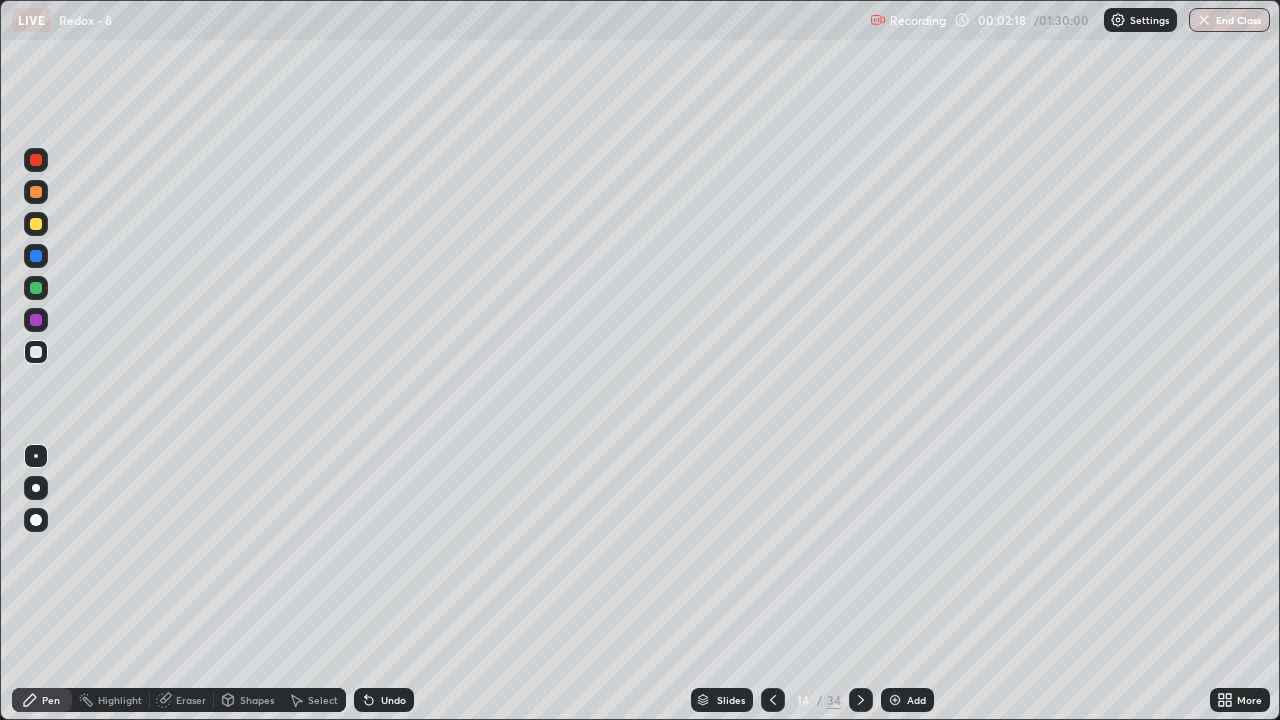 click 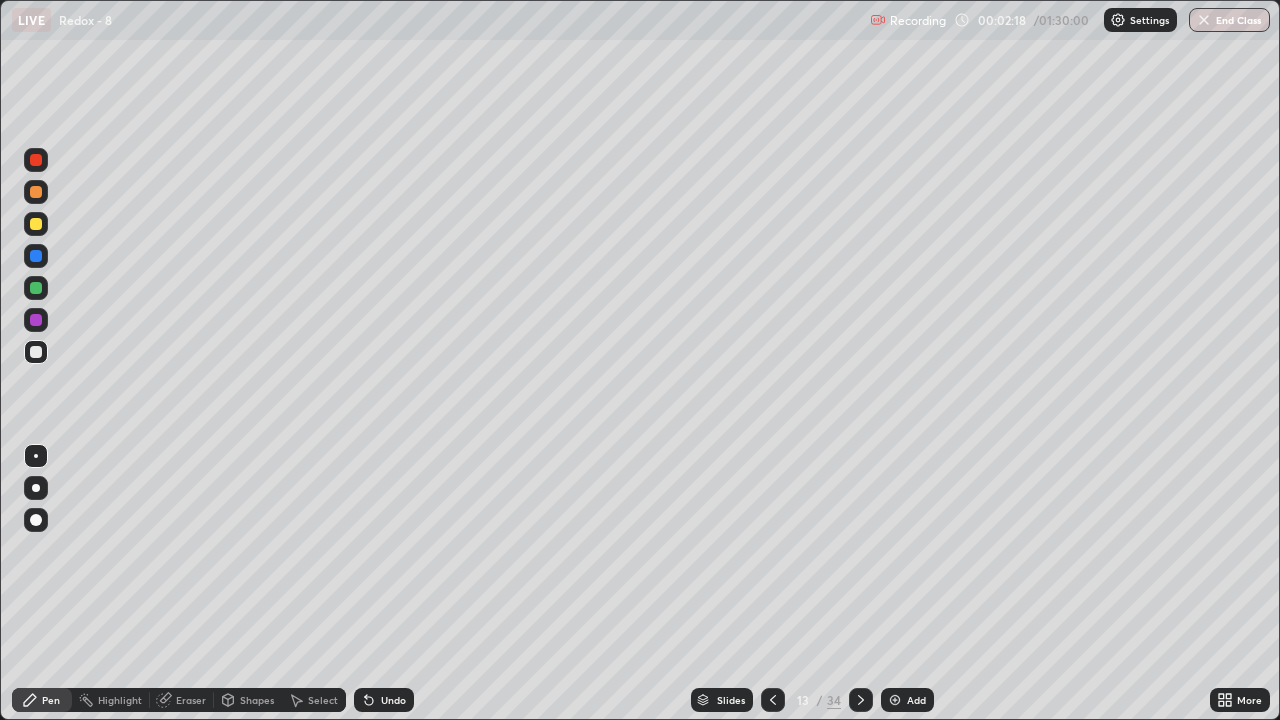 click 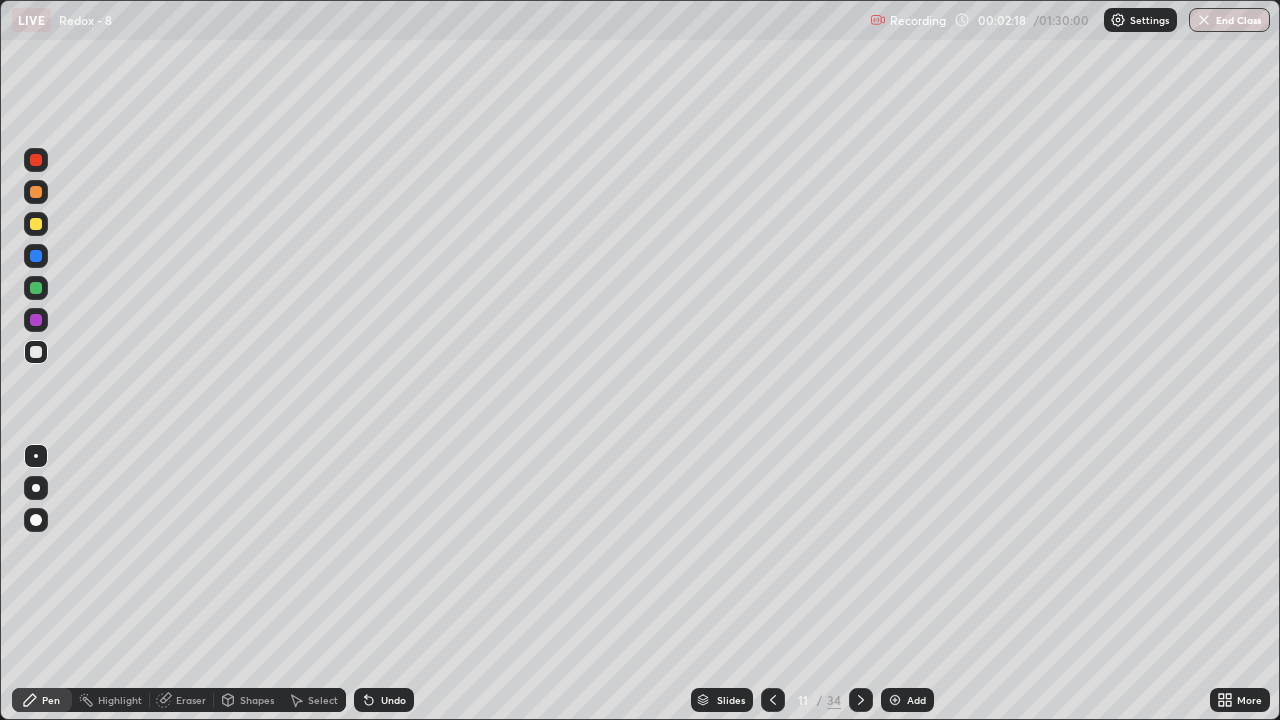 click 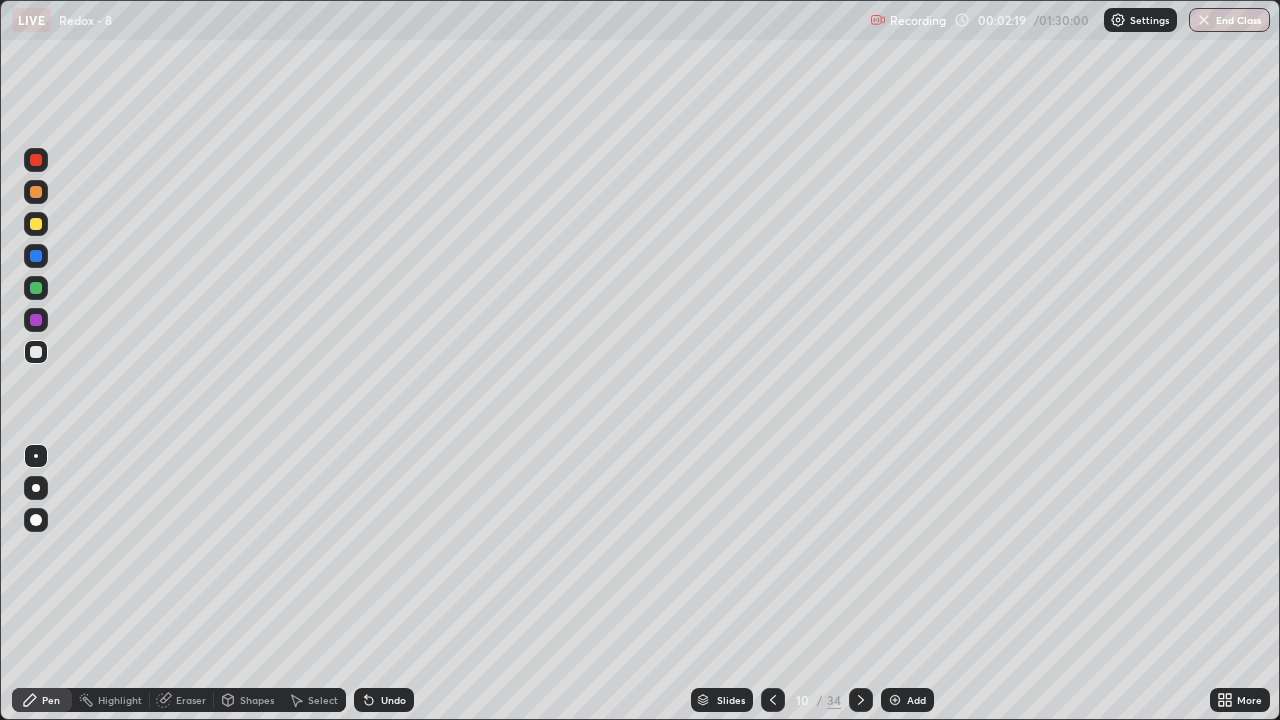 click 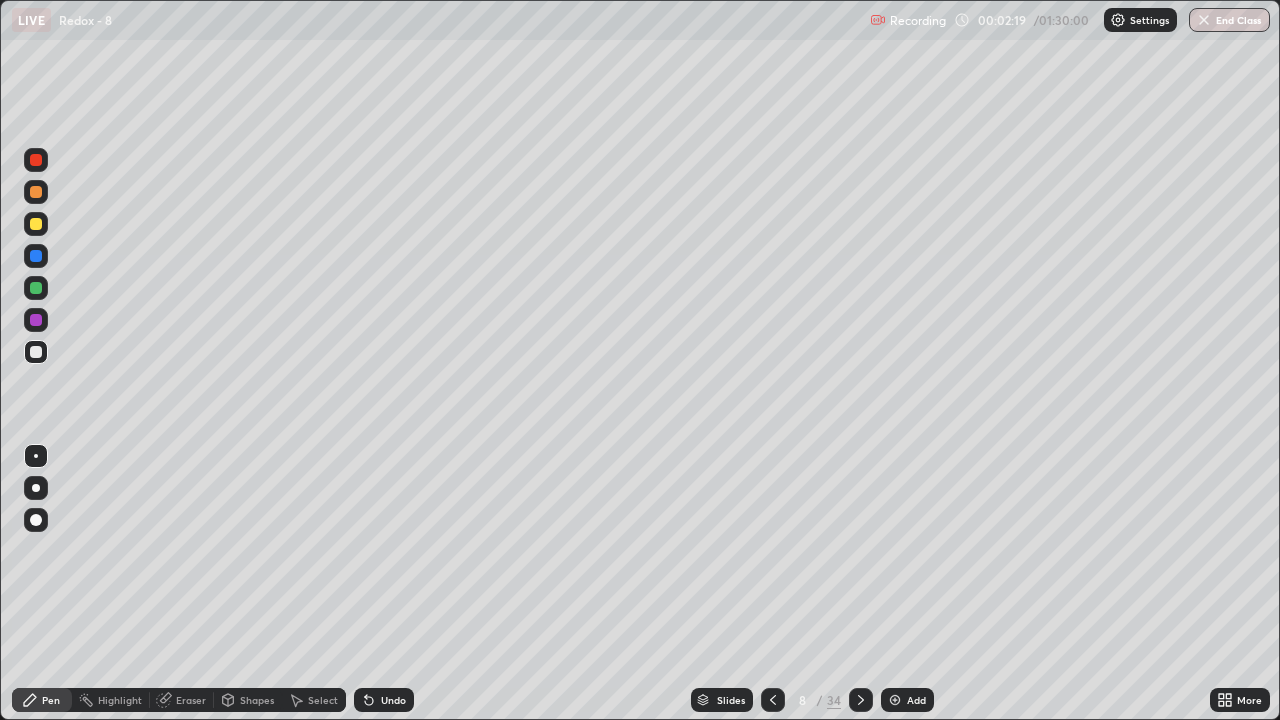 click 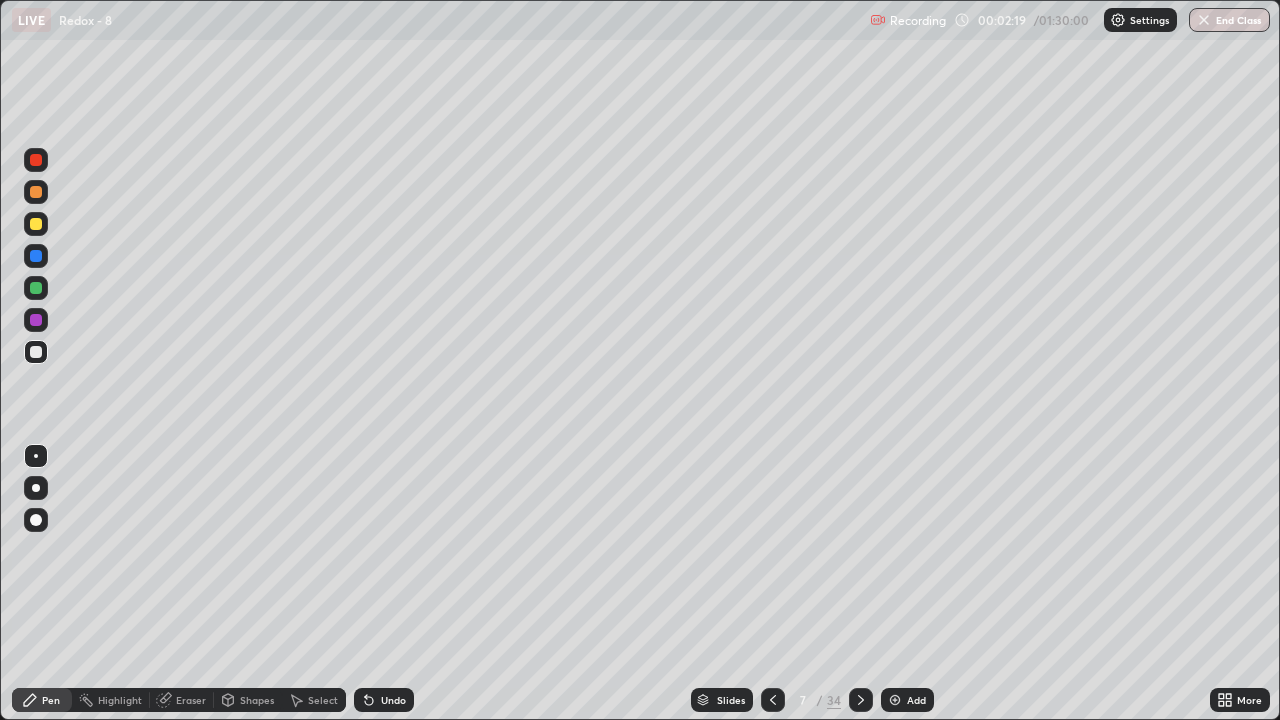 click 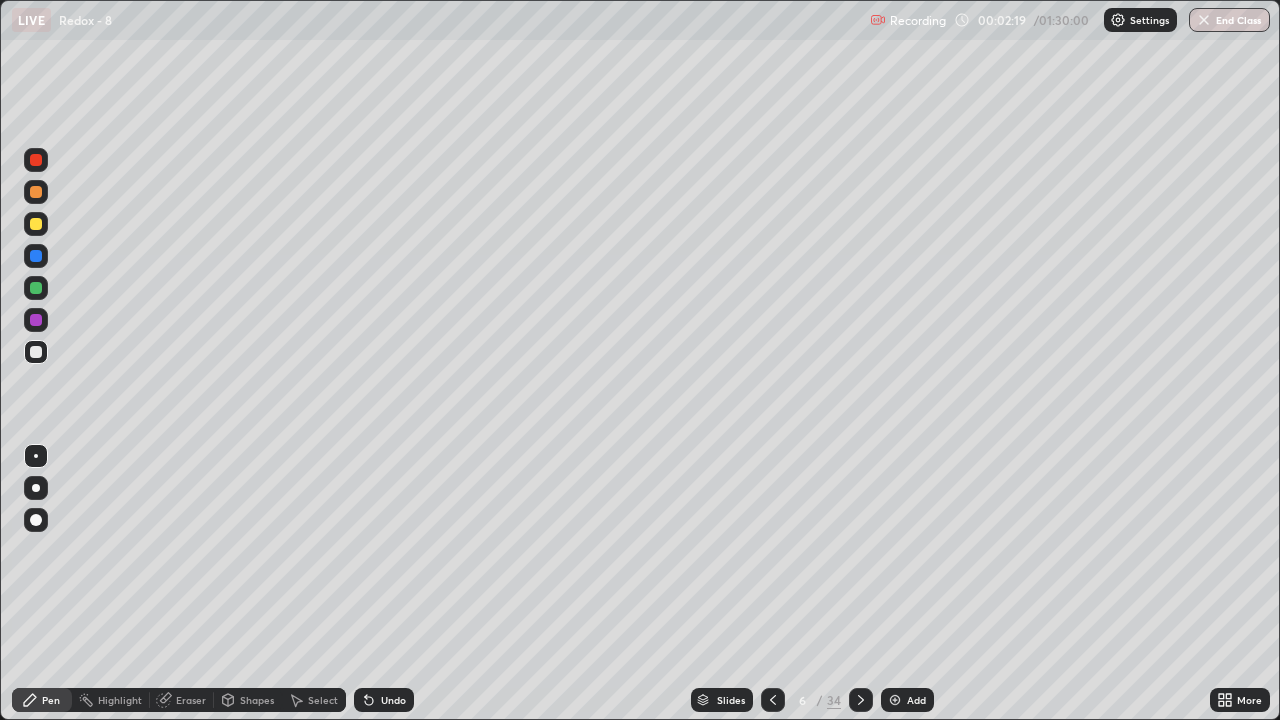 click 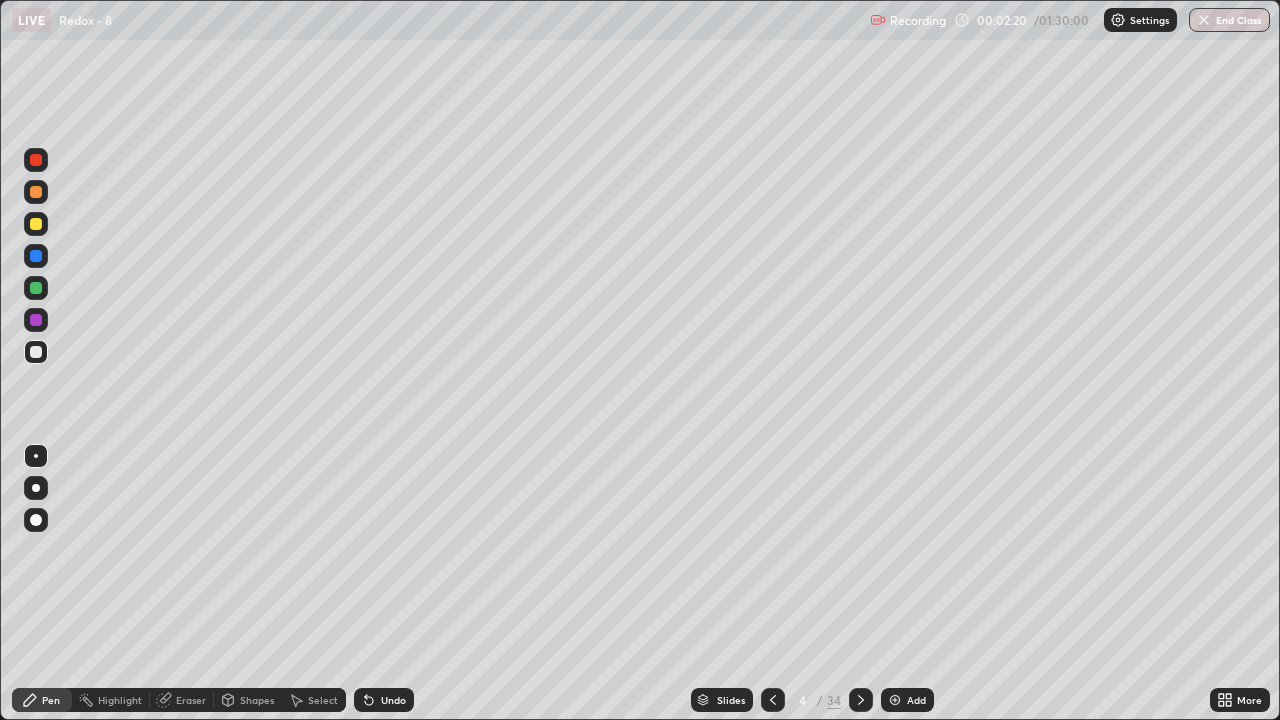 click 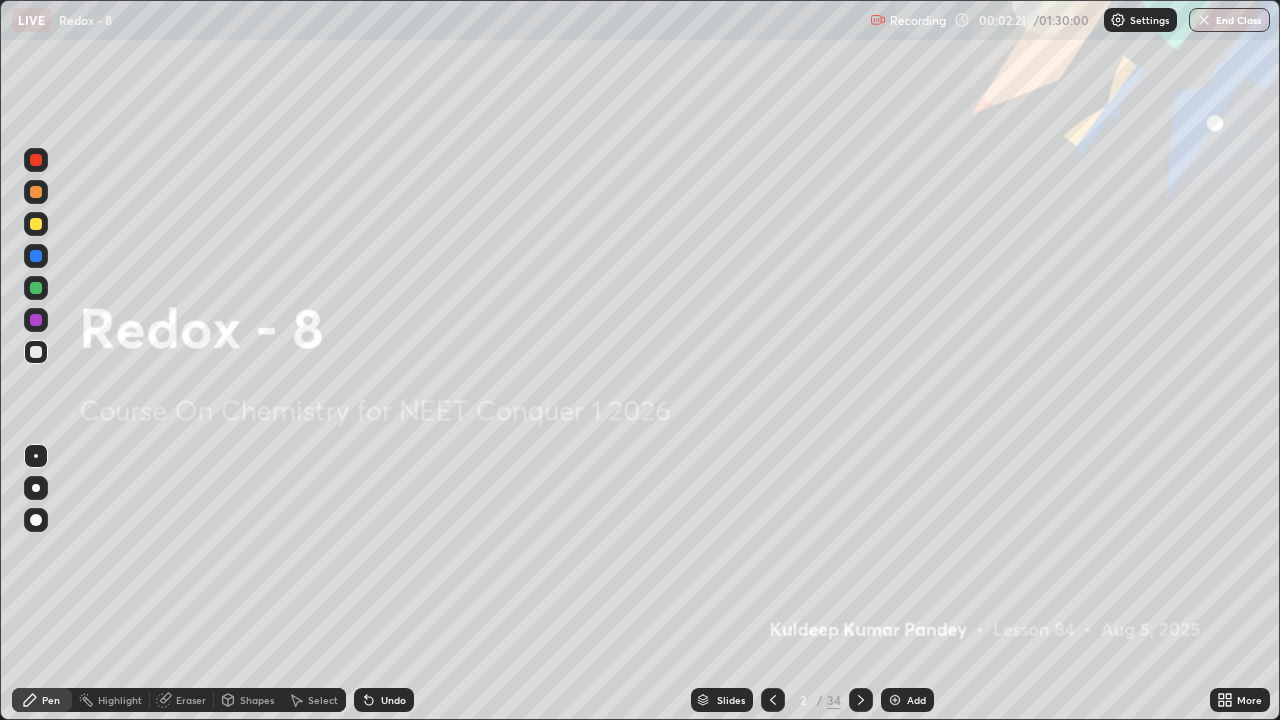 click 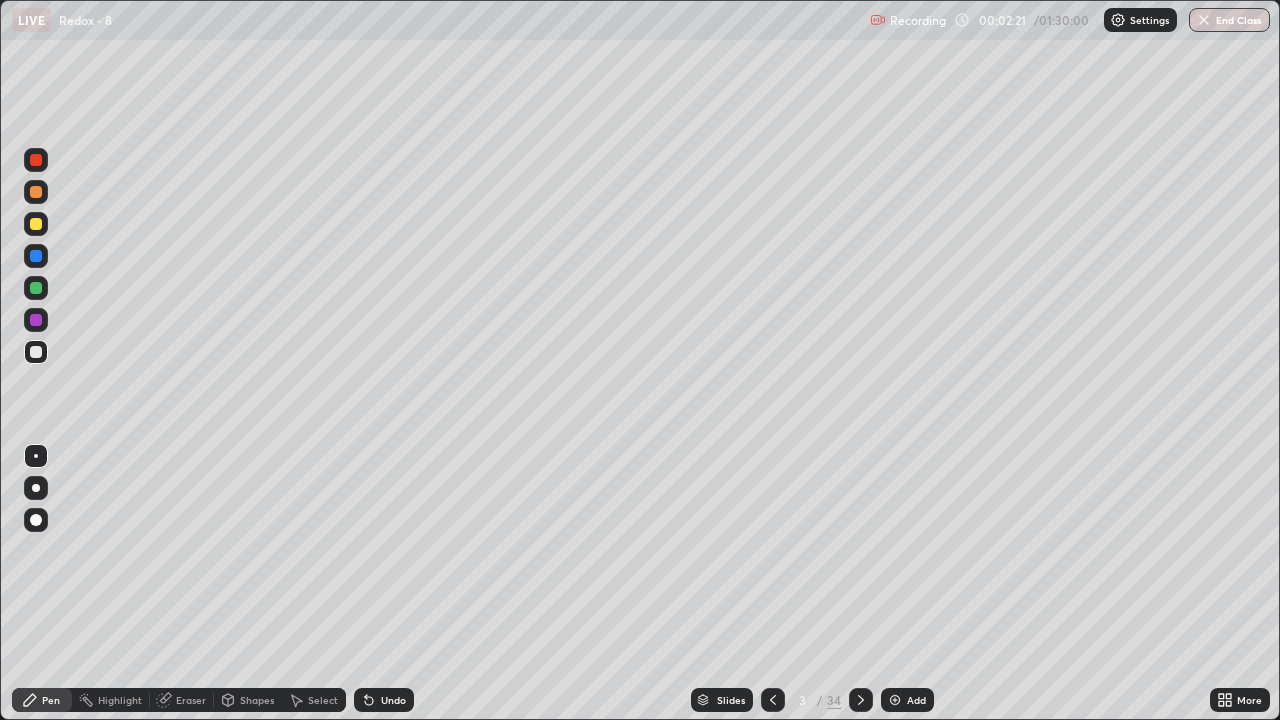 click 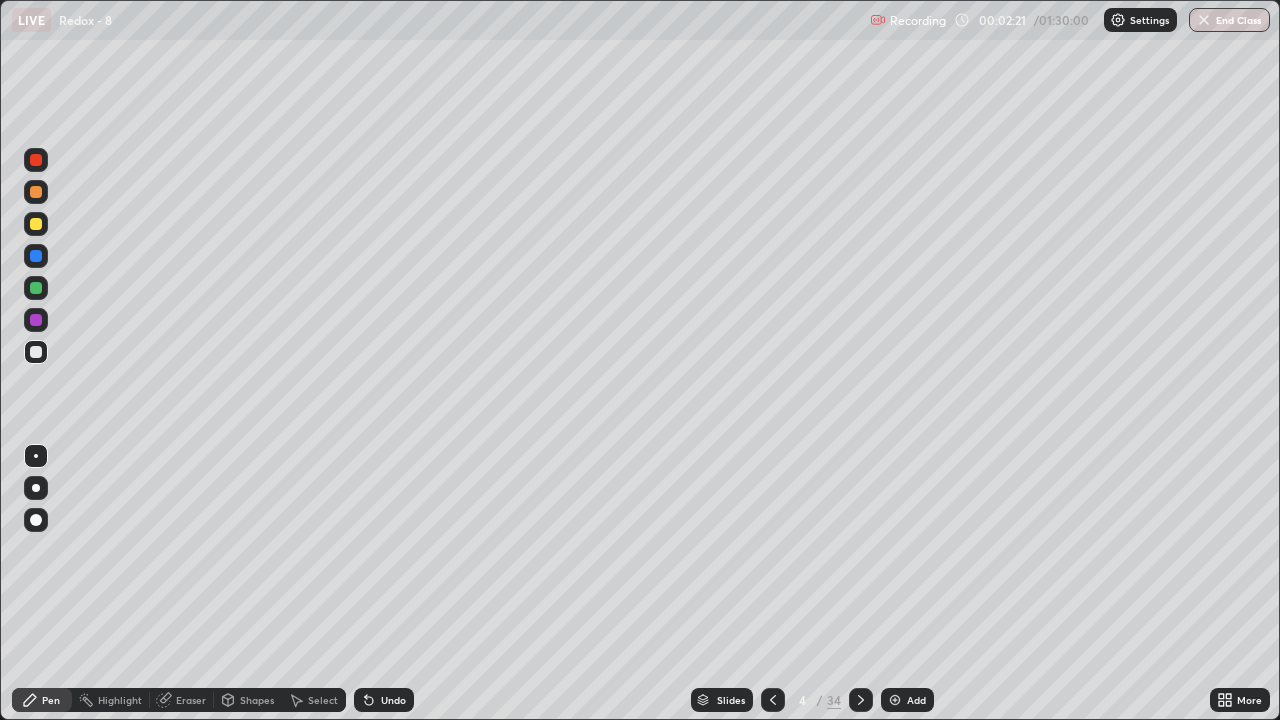 click 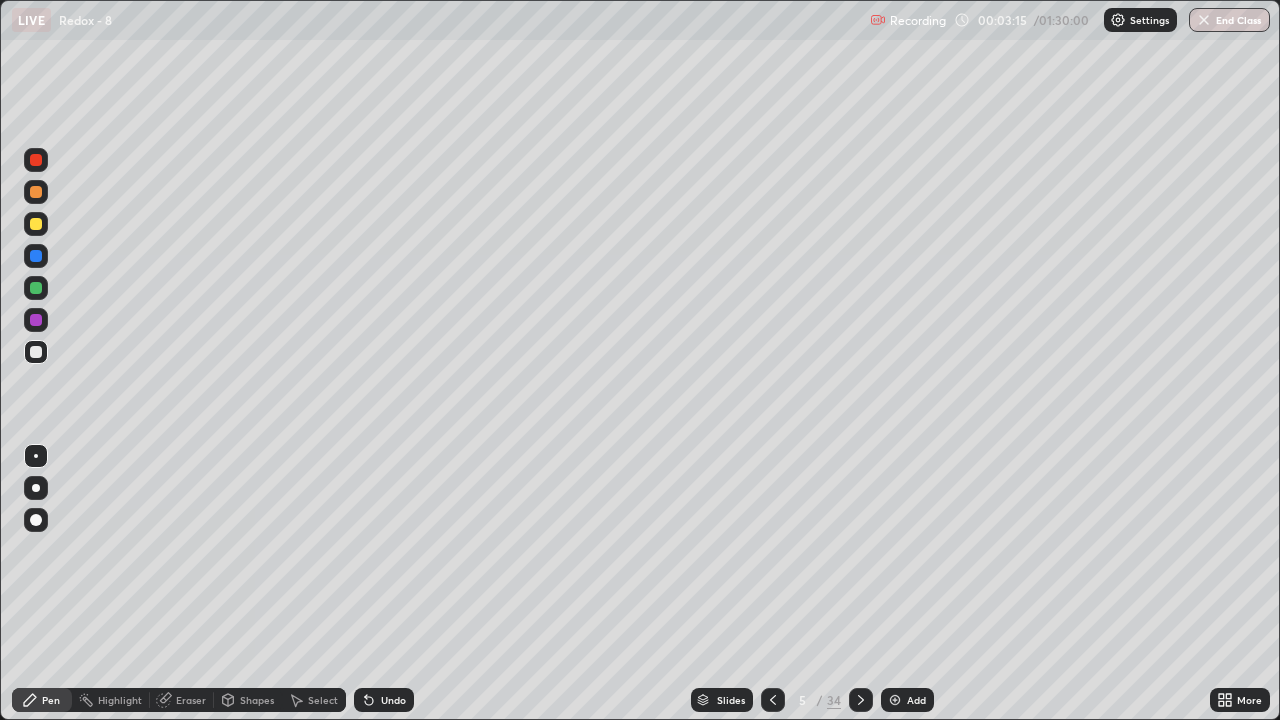 click at bounding box center (36, 488) 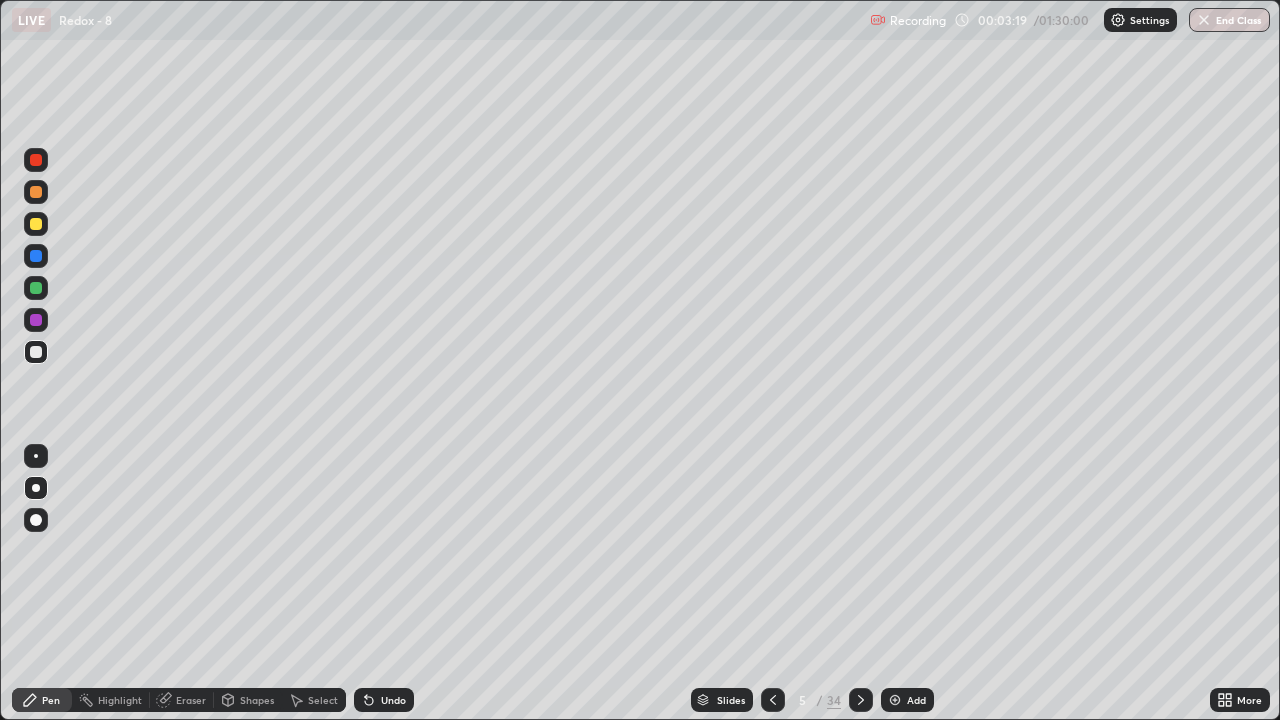 click on "Eraser" at bounding box center (191, 700) 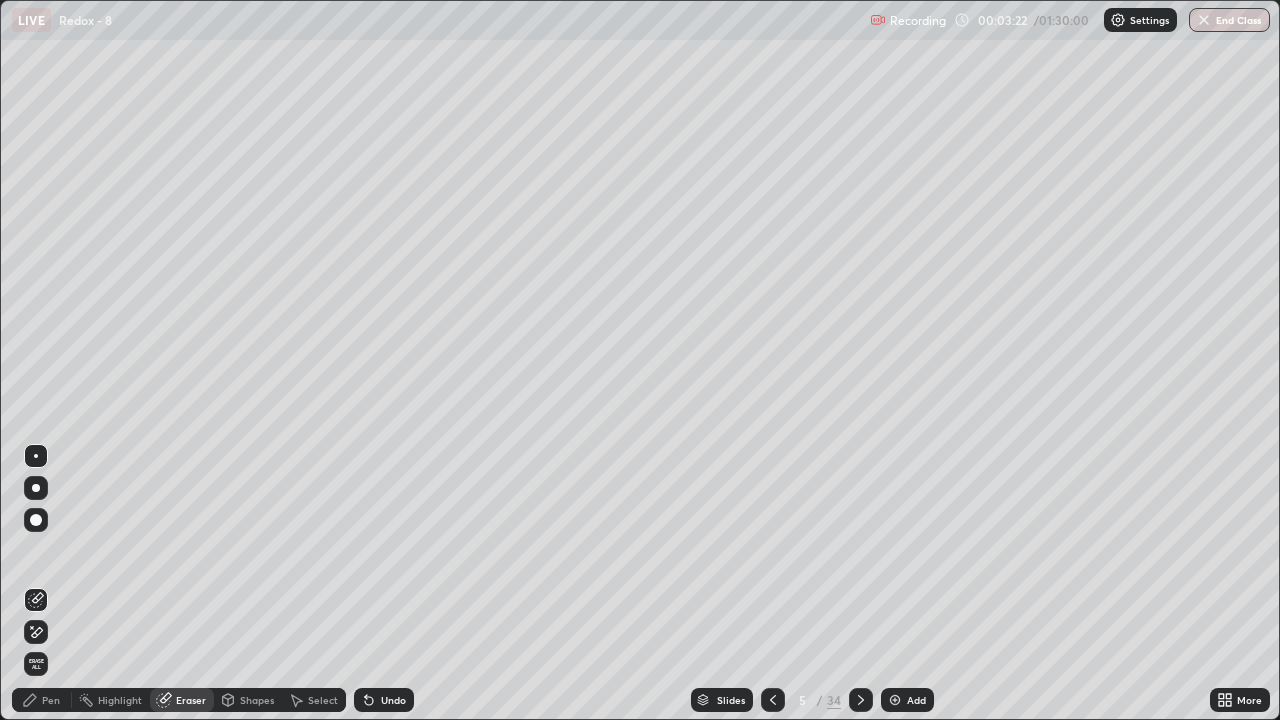 click on "Pen" at bounding box center (51, 700) 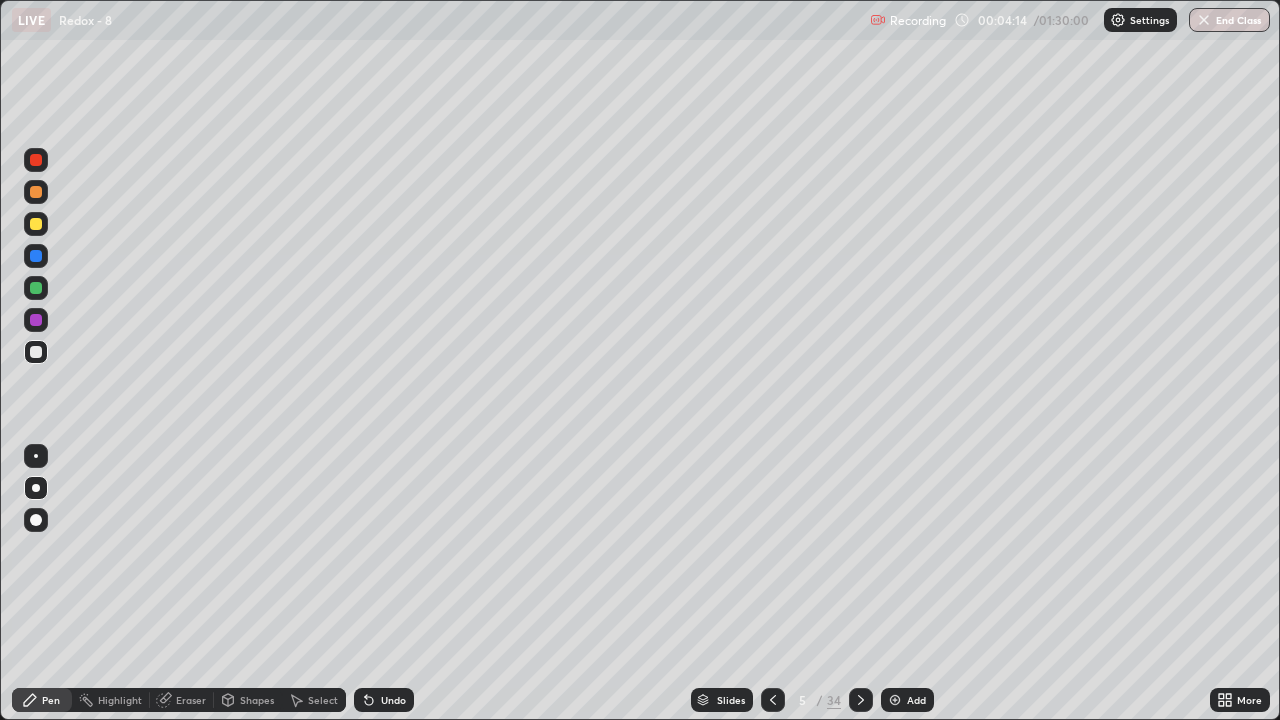 click on "Eraser" at bounding box center (191, 700) 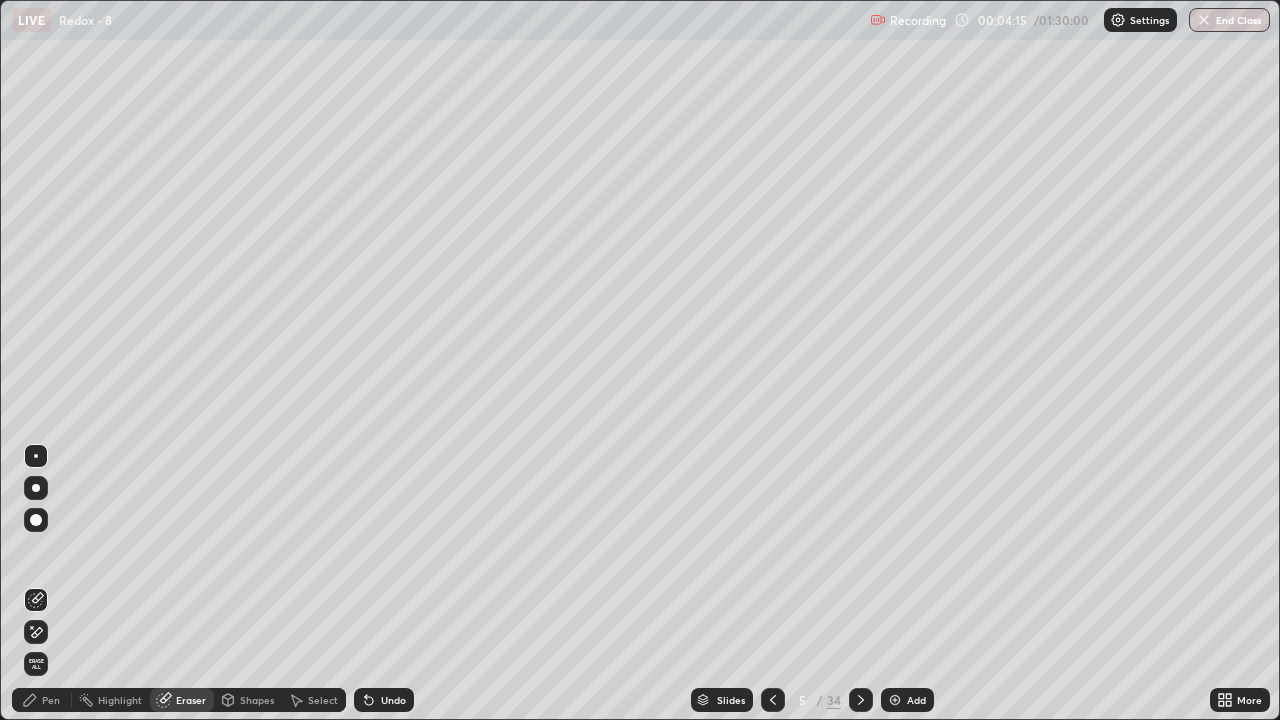 click on "Pen" at bounding box center (51, 700) 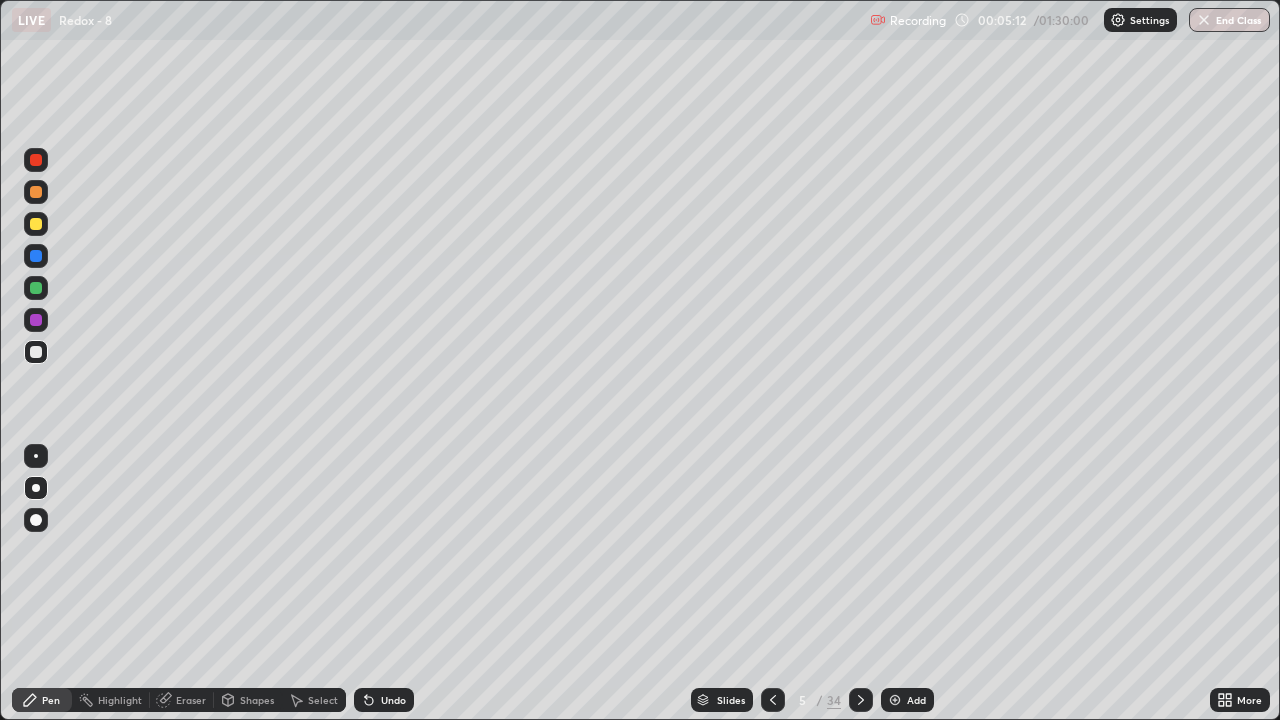 click 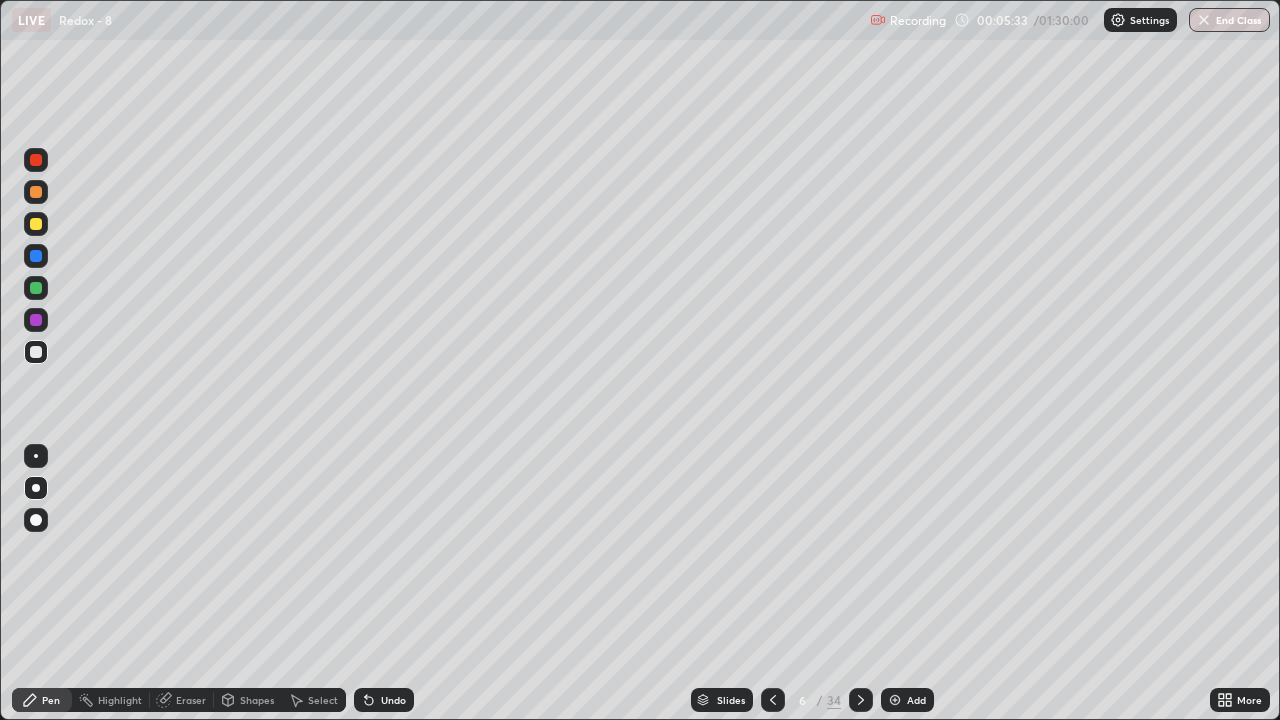 click on "Eraser" at bounding box center (191, 700) 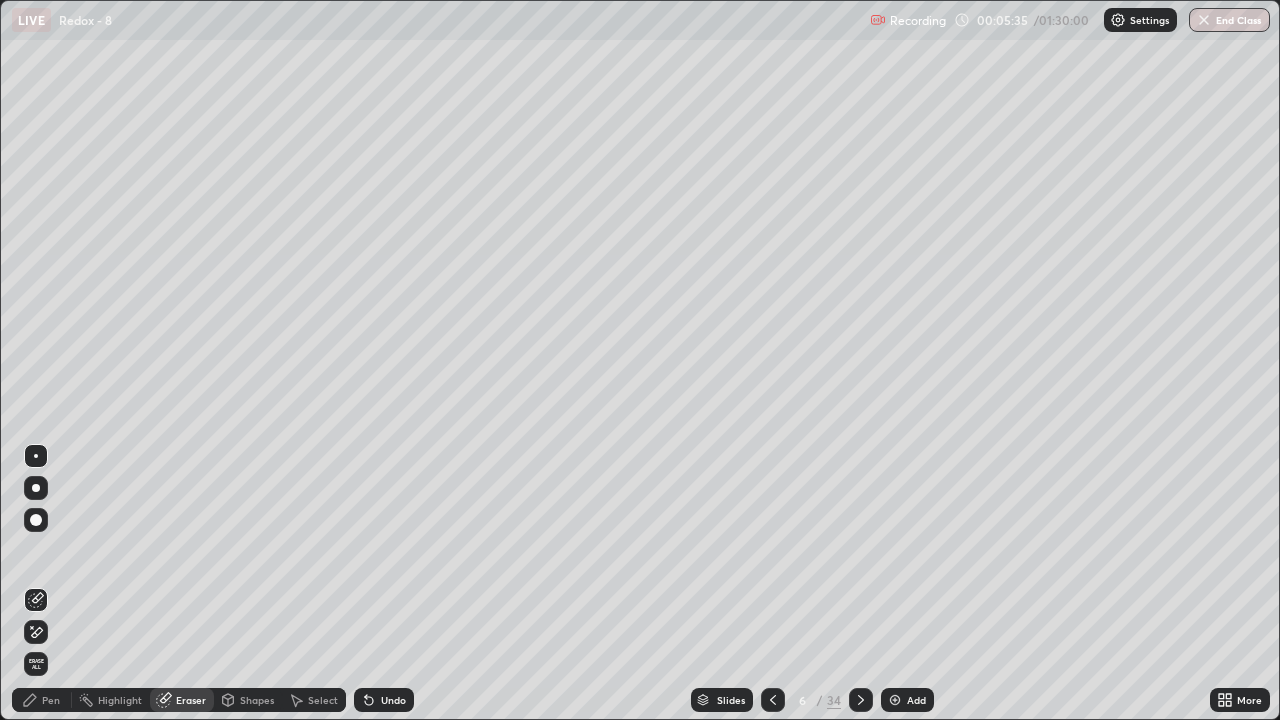 click on "Pen" at bounding box center (51, 700) 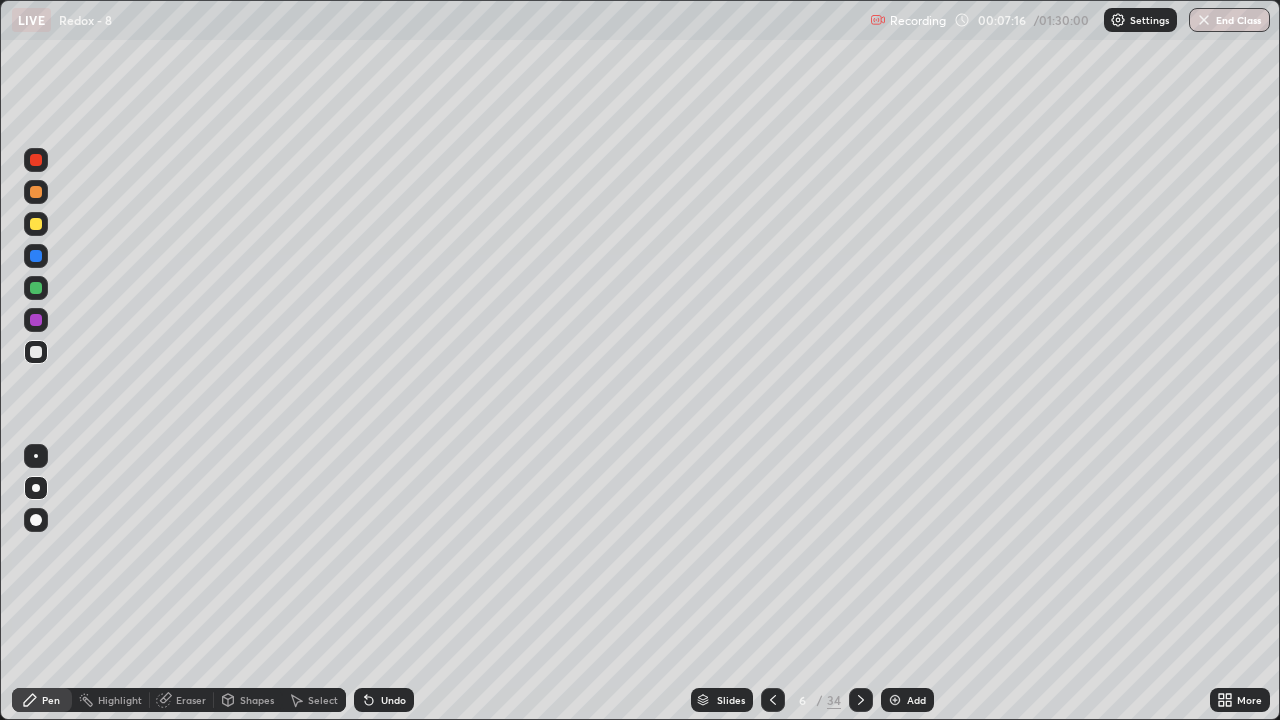 click on "Eraser" at bounding box center [191, 700] 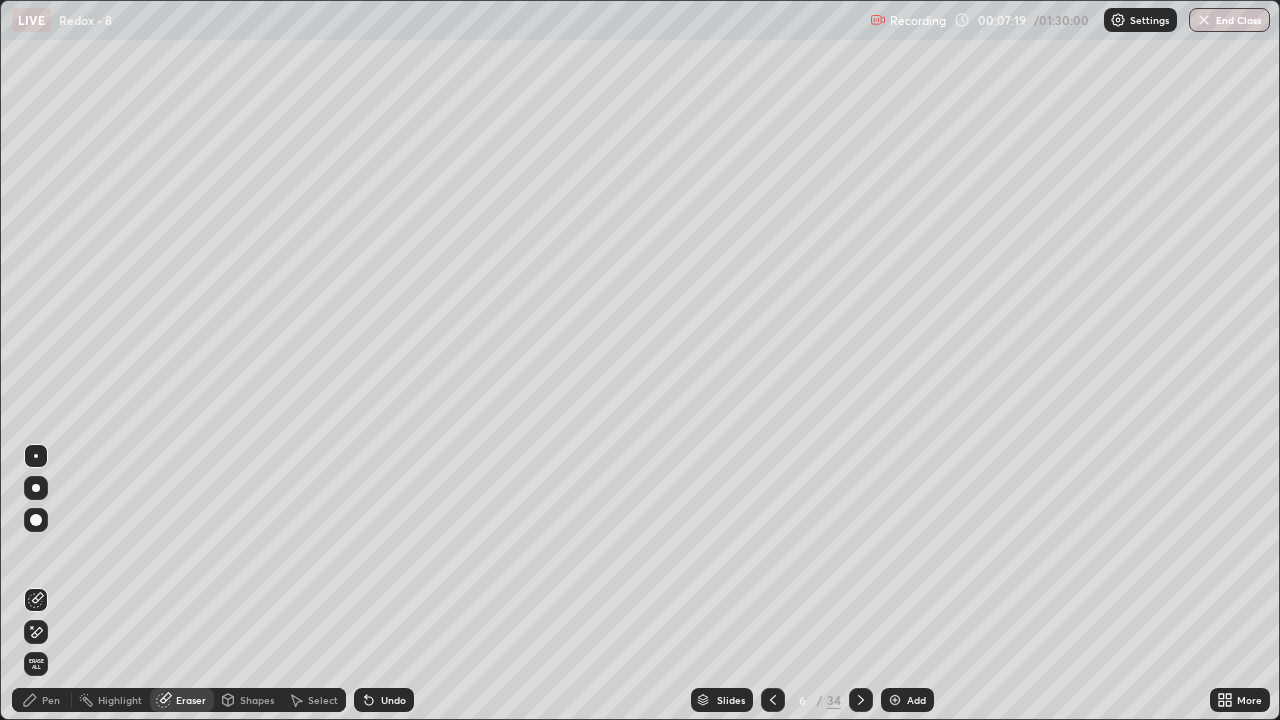 click on "Pen" at bounding box center (51, 700) 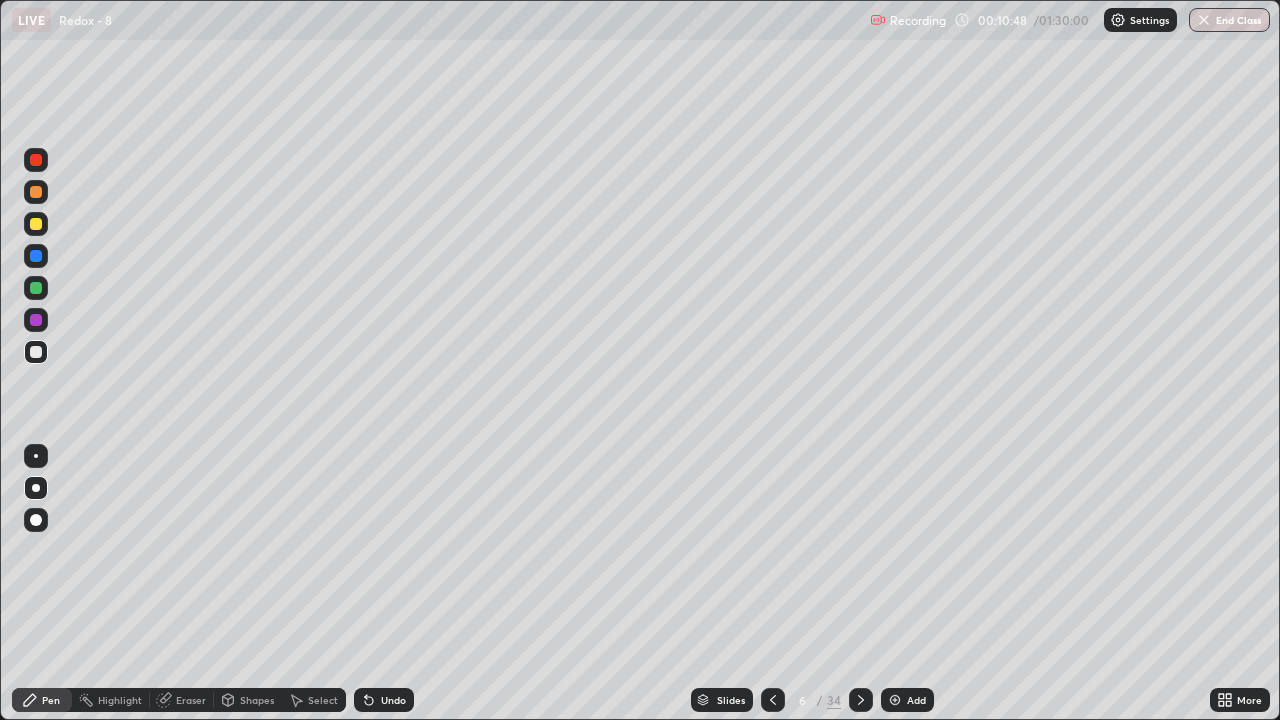 click 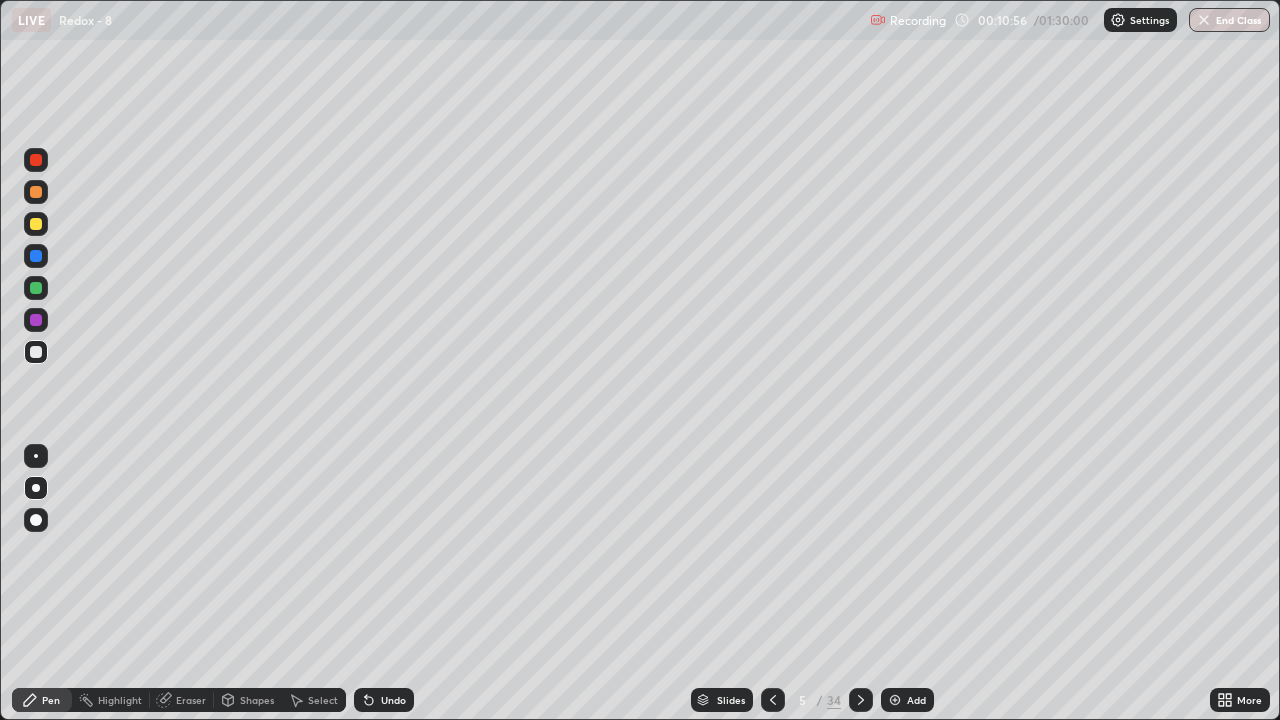 click 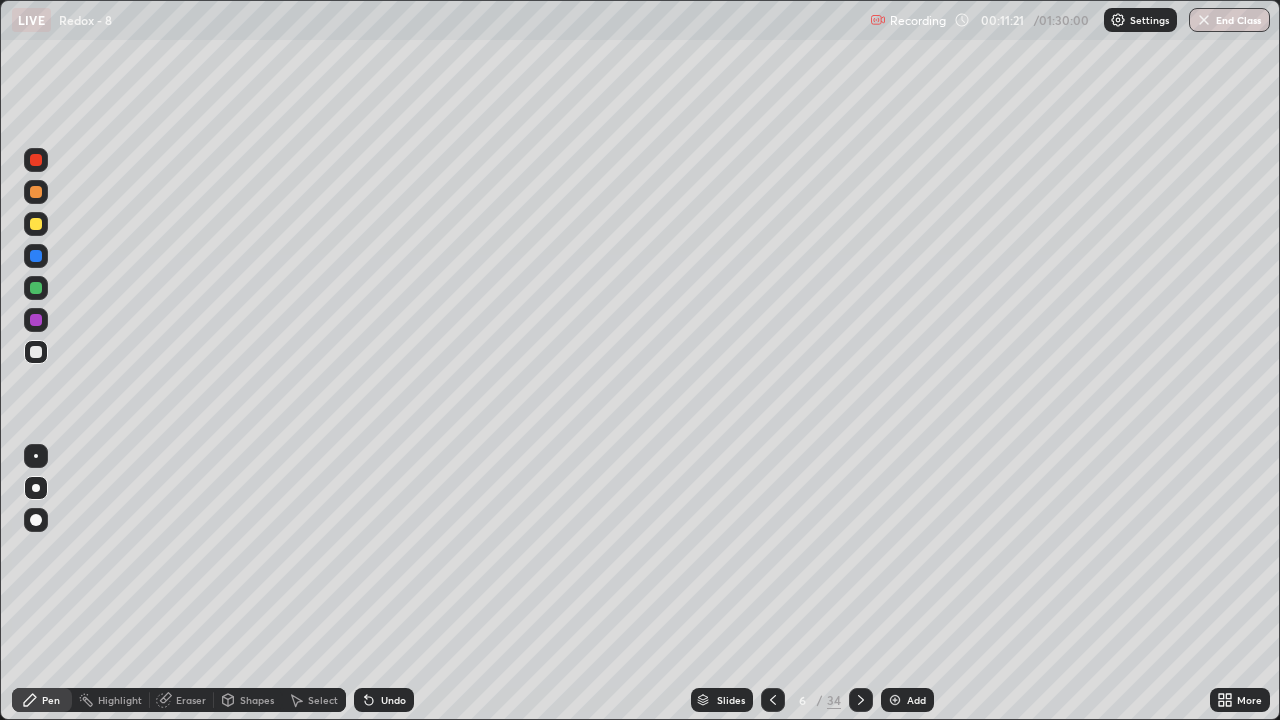 click on "Eraser" at bounding box center (191, 700) 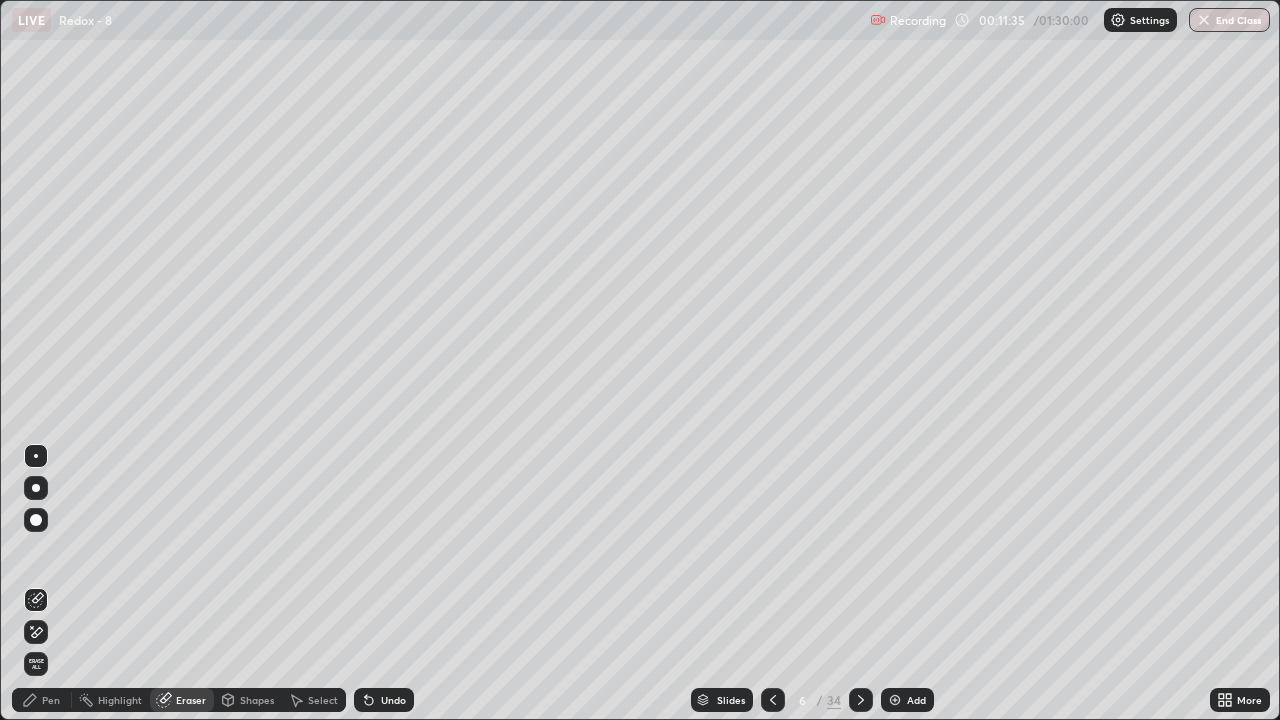 click on "Eraser" at bounding box center (191, 700) 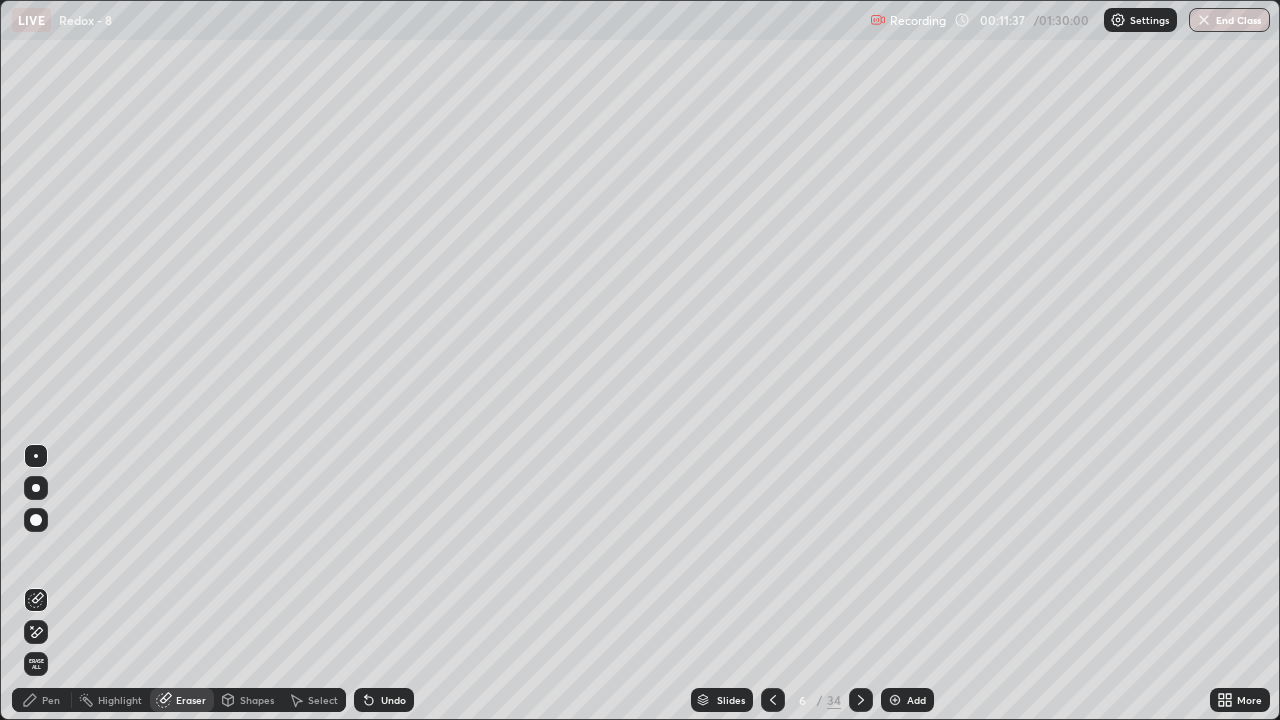 click on "Pen" at bounding box center [42, 700] 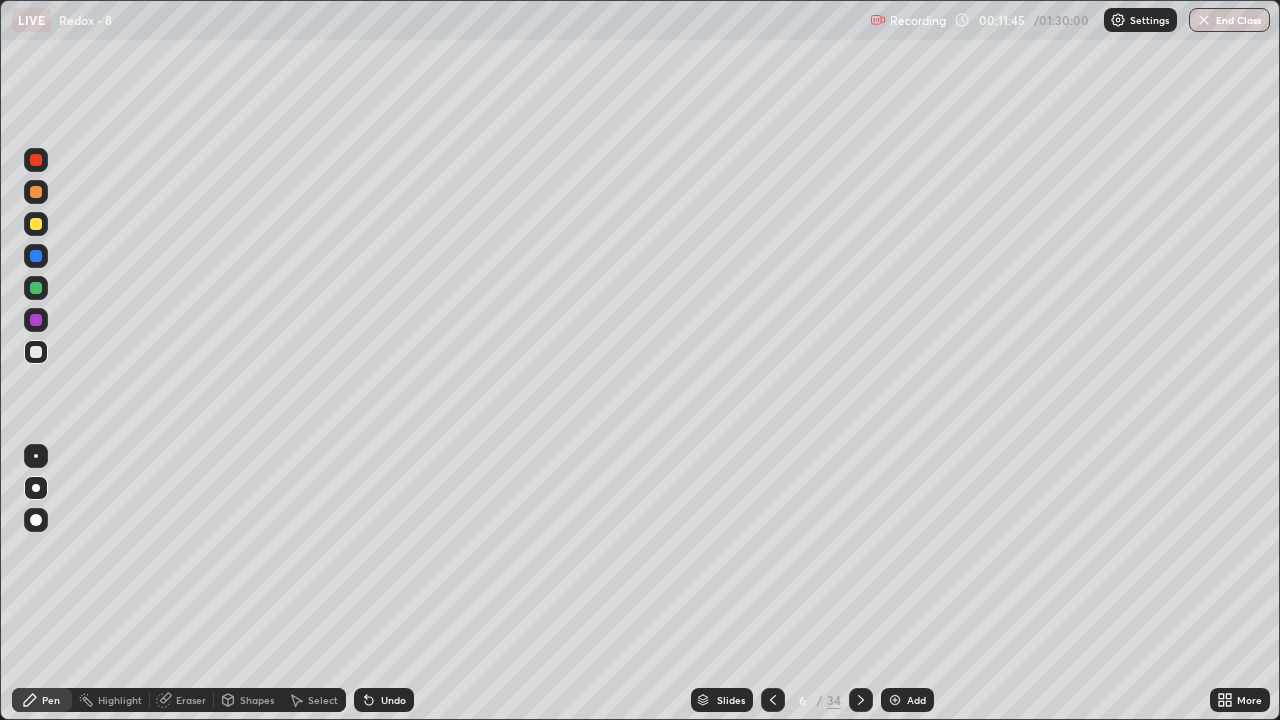 click on "Eraser" at bounding box center (182, 700) 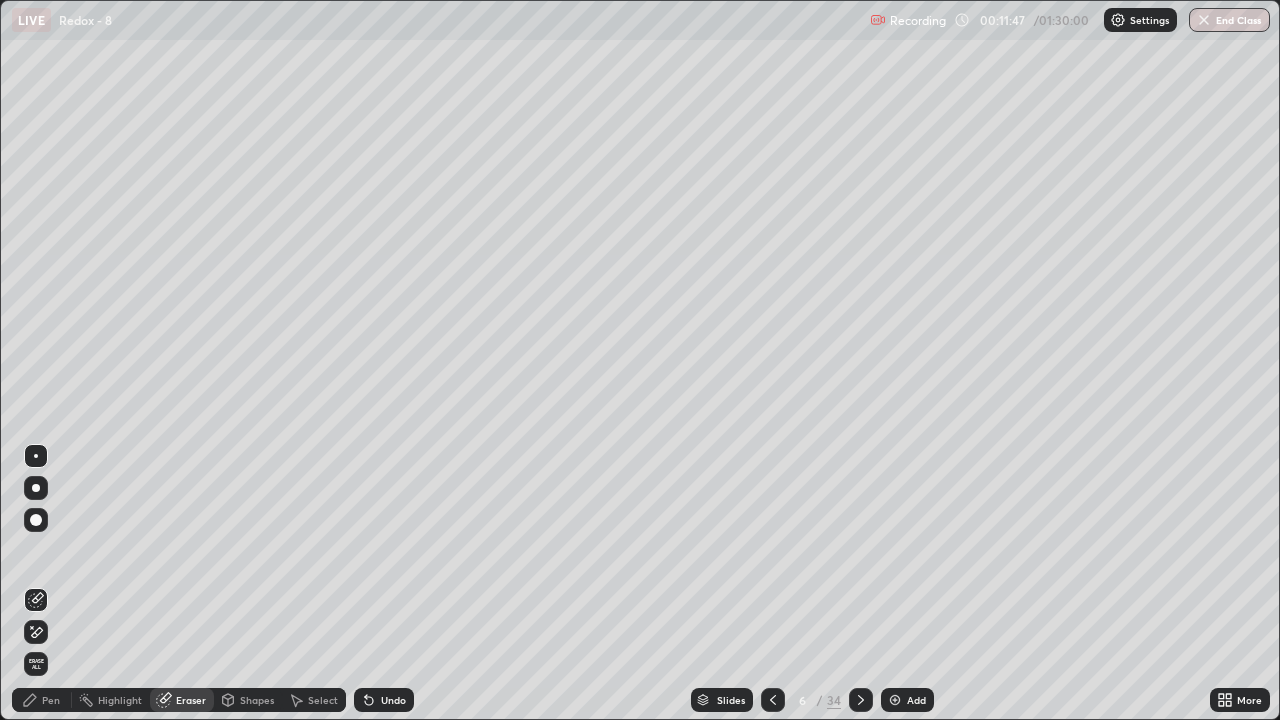click on "Pen" at bounding box center [51, 700] 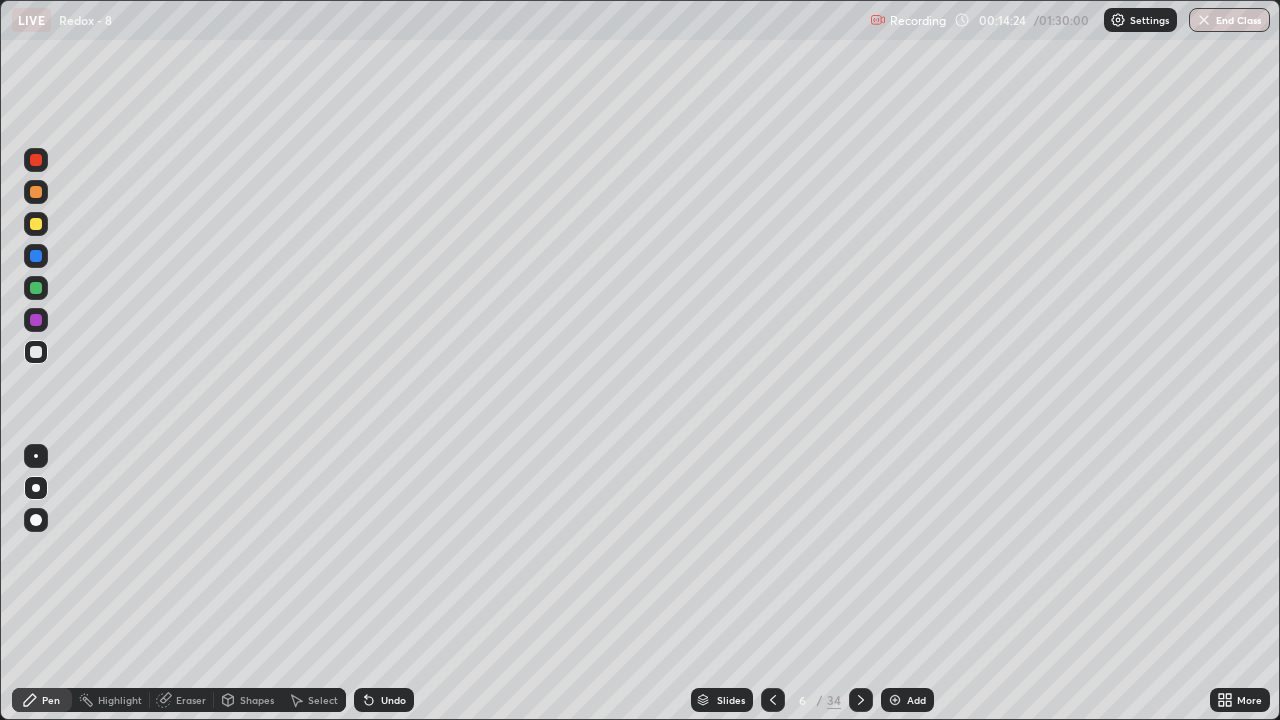 click 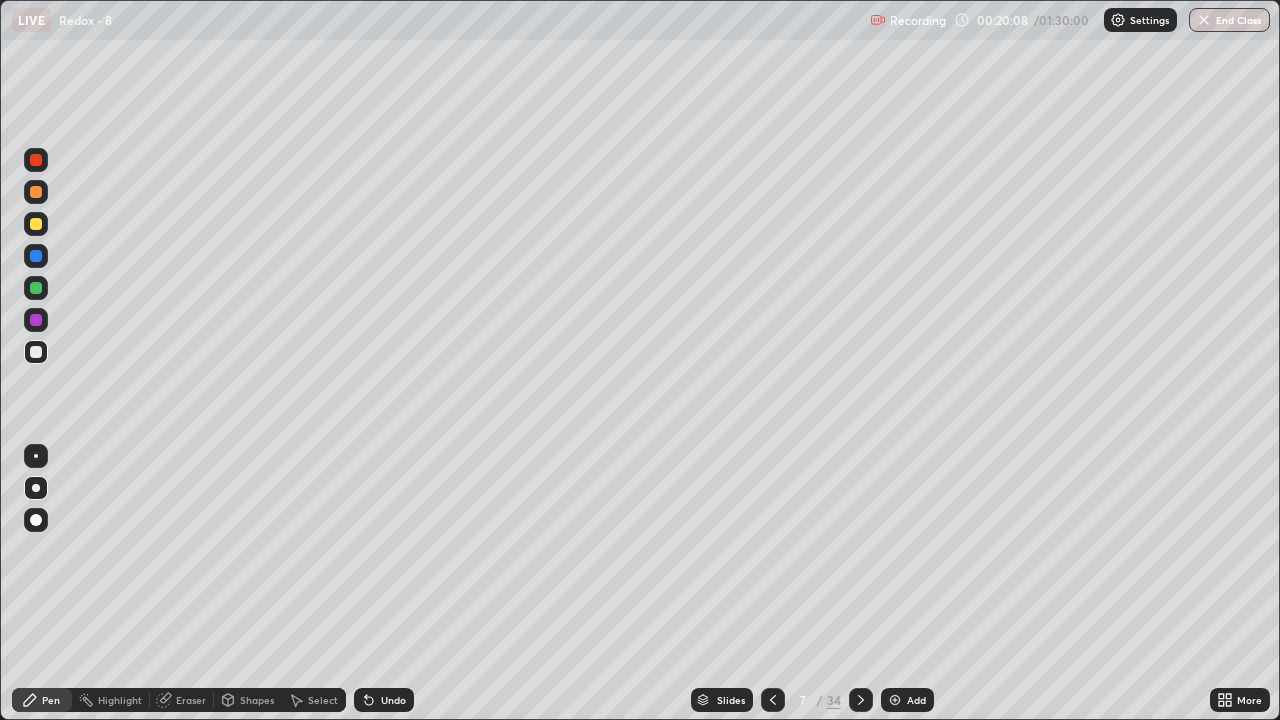 click 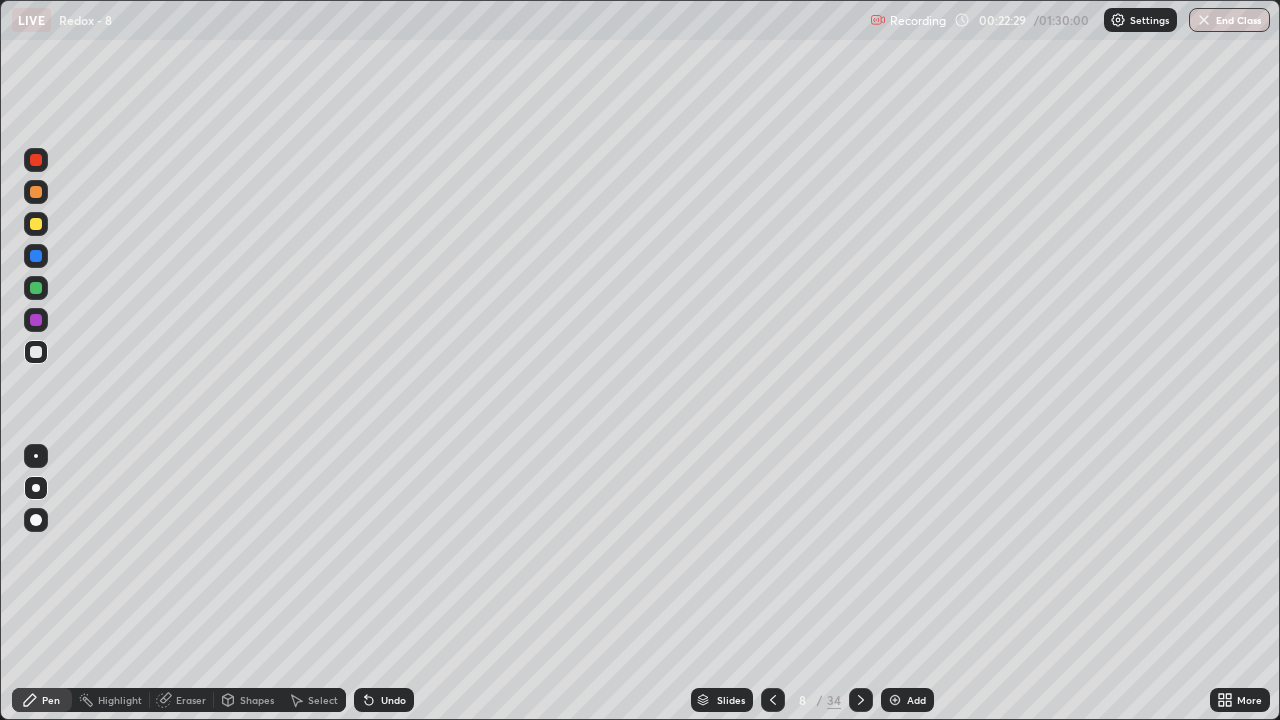 click 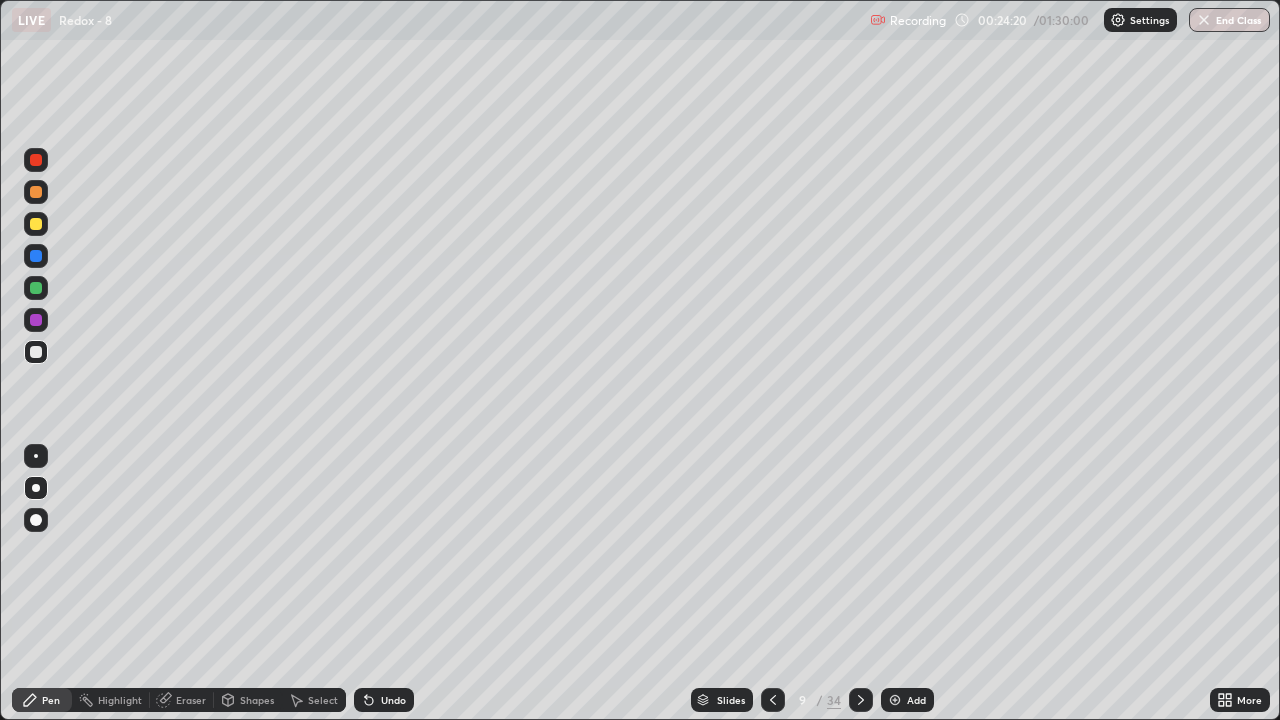 click on "Eraser" at bounding box center (182, 700) 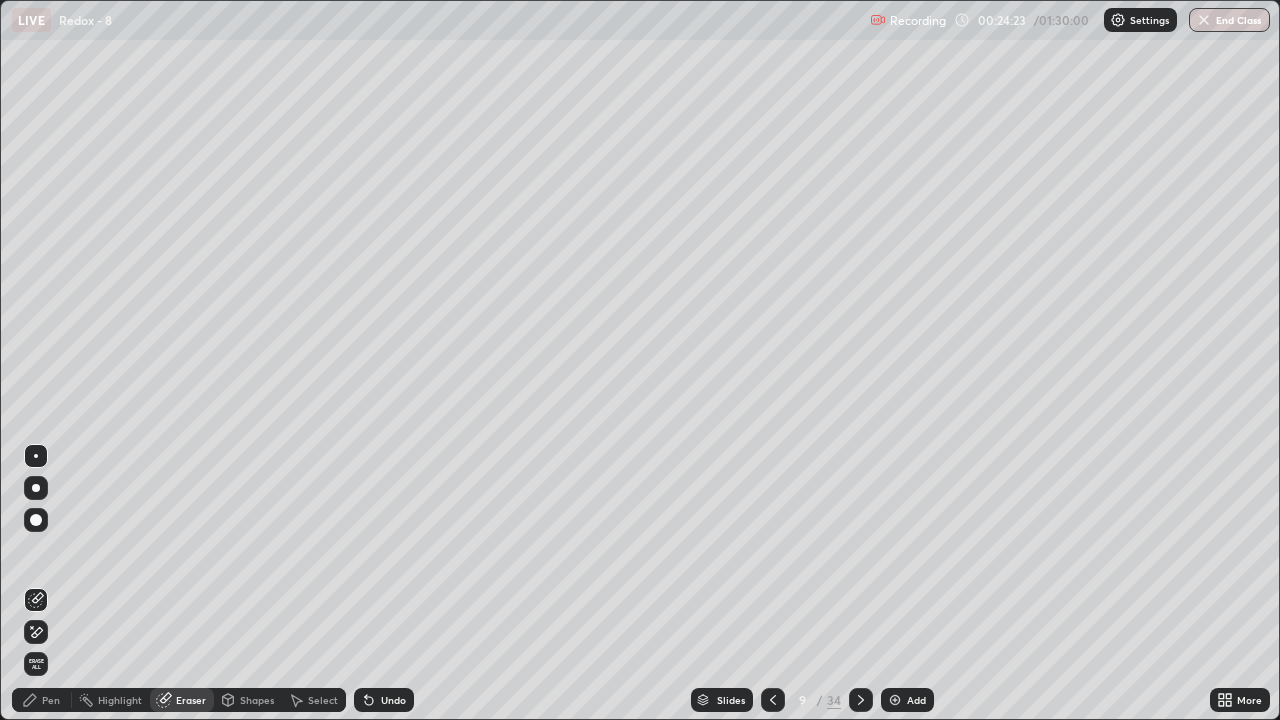 click on "Pen" at bounding box center [42, 700] 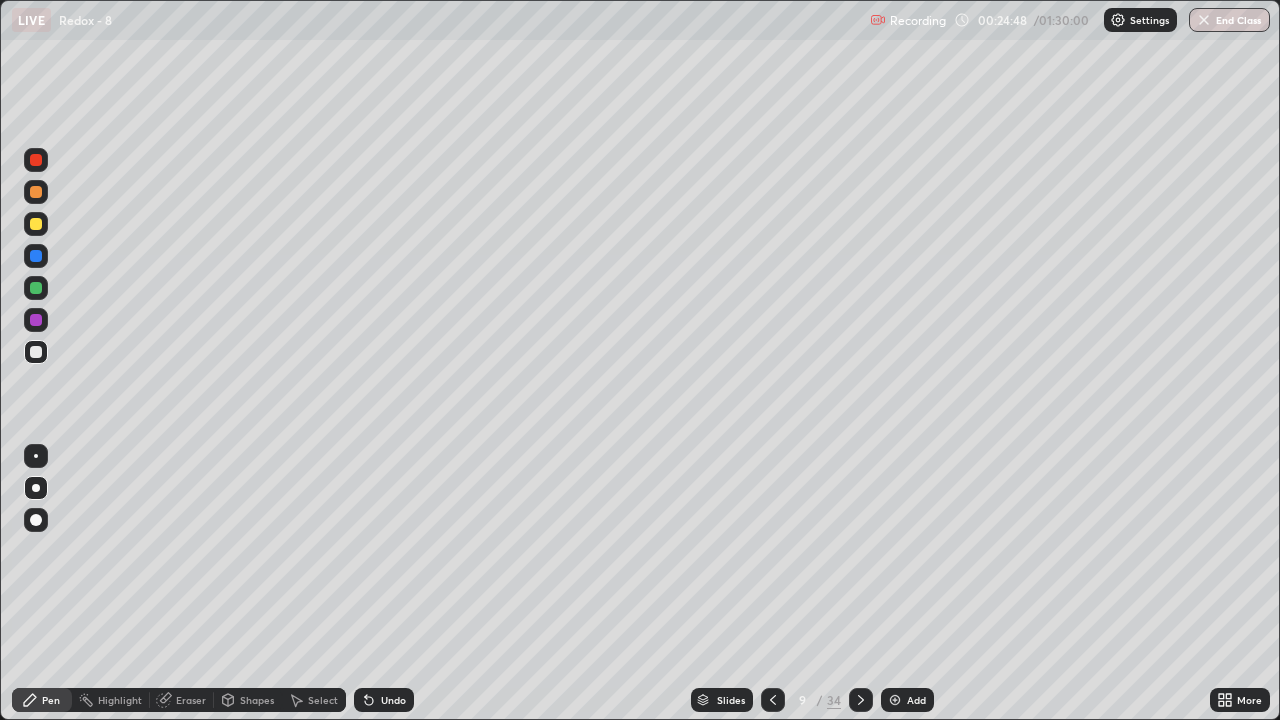 click 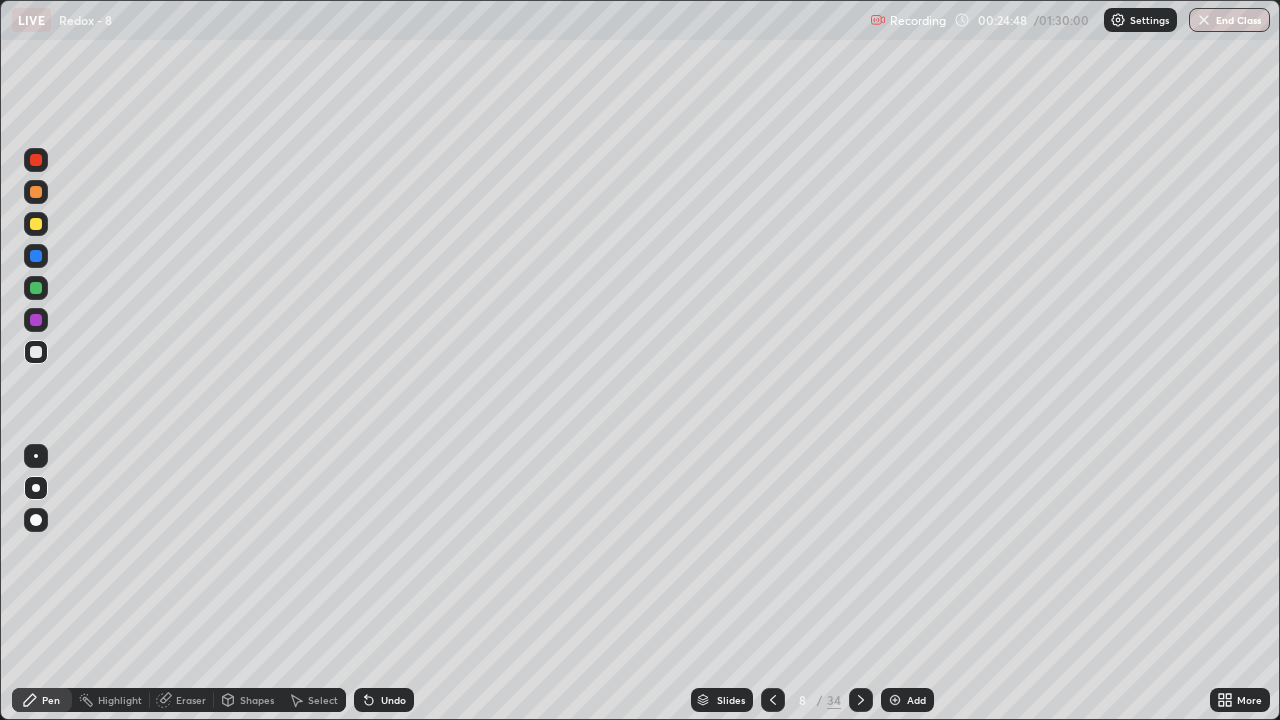 click 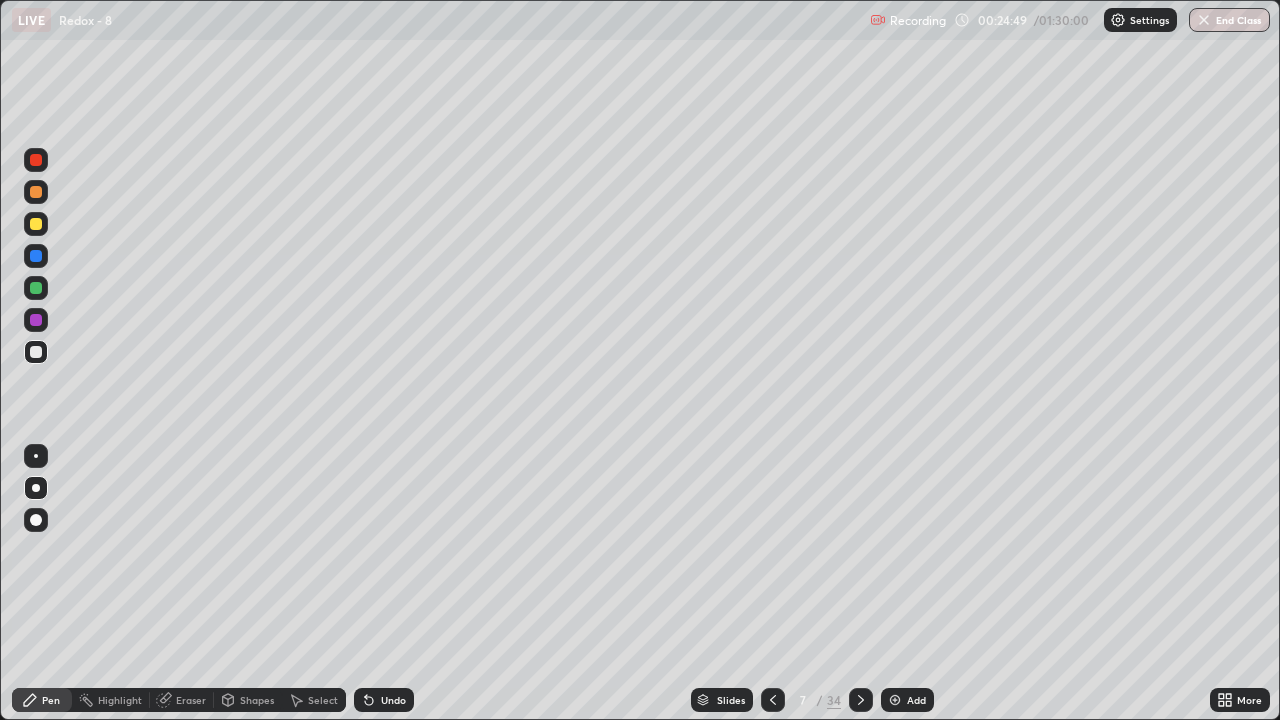 click 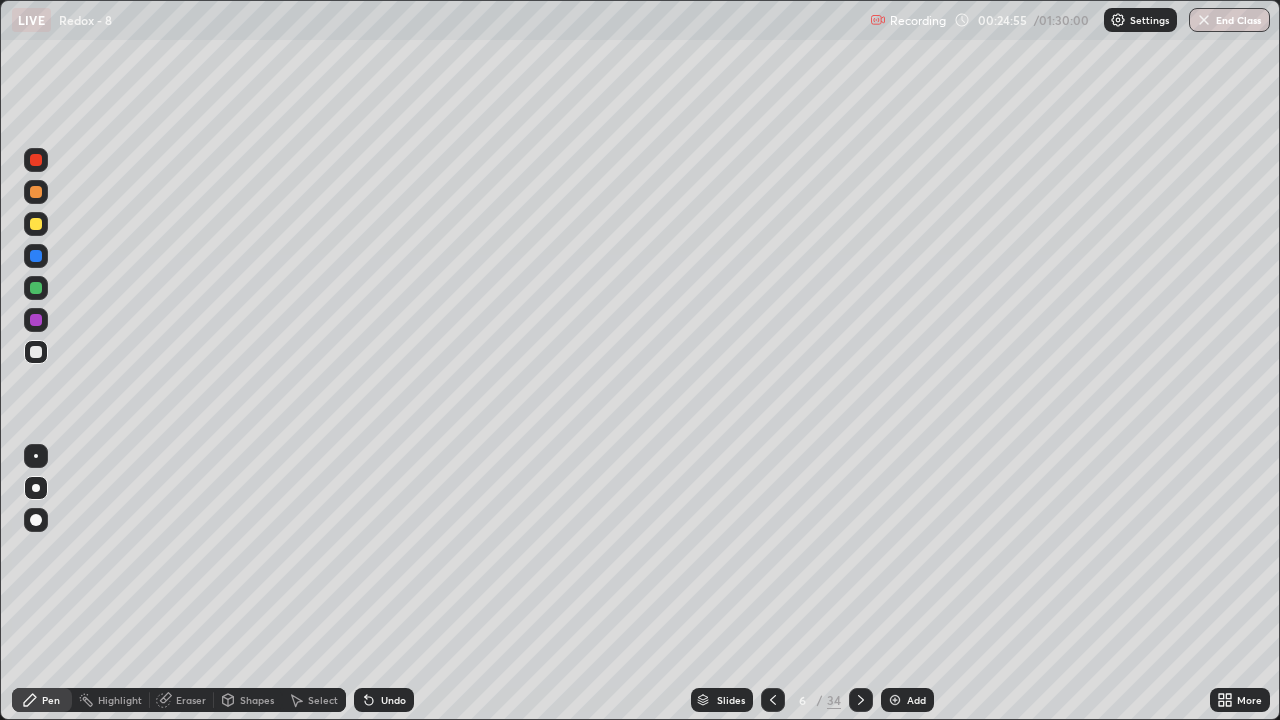 click 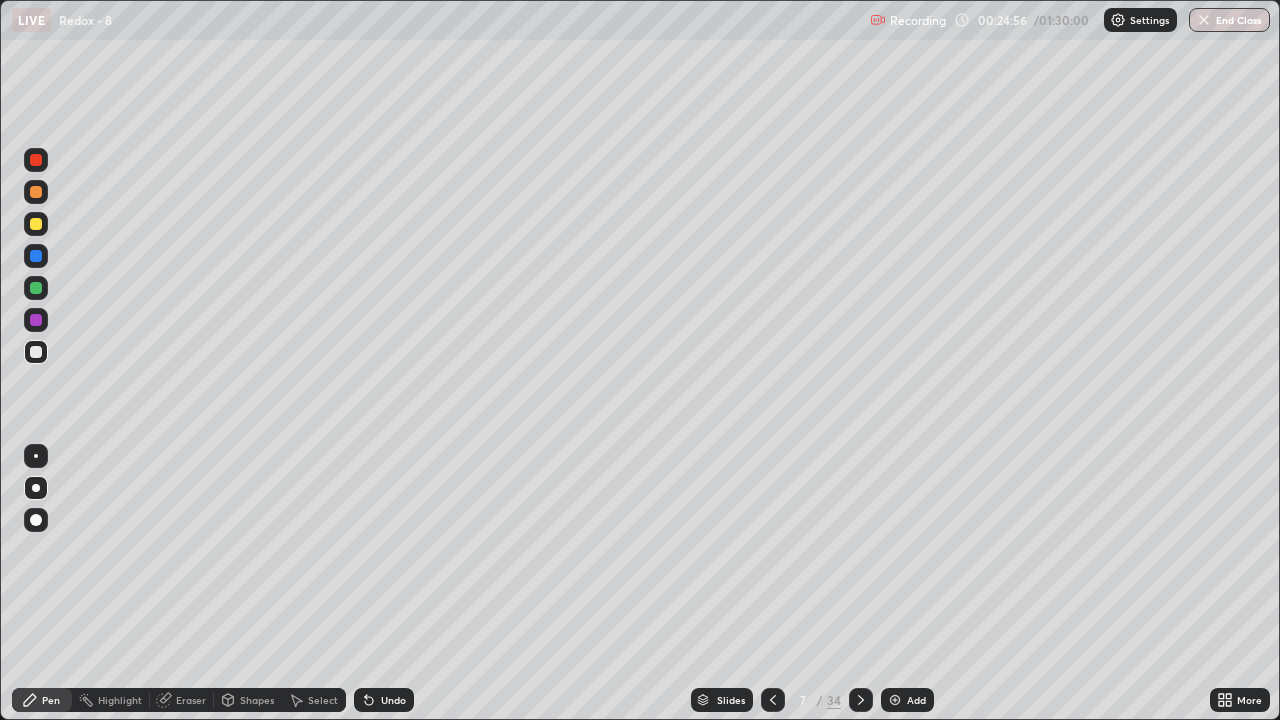 click 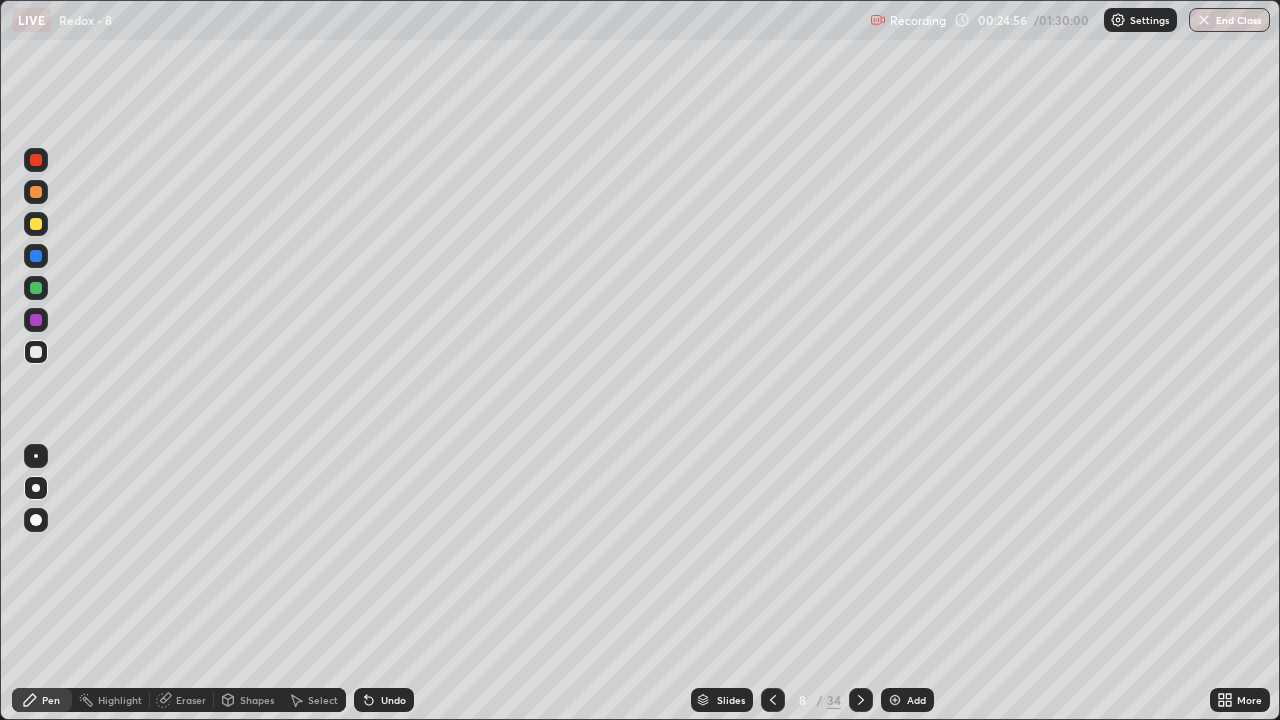 click 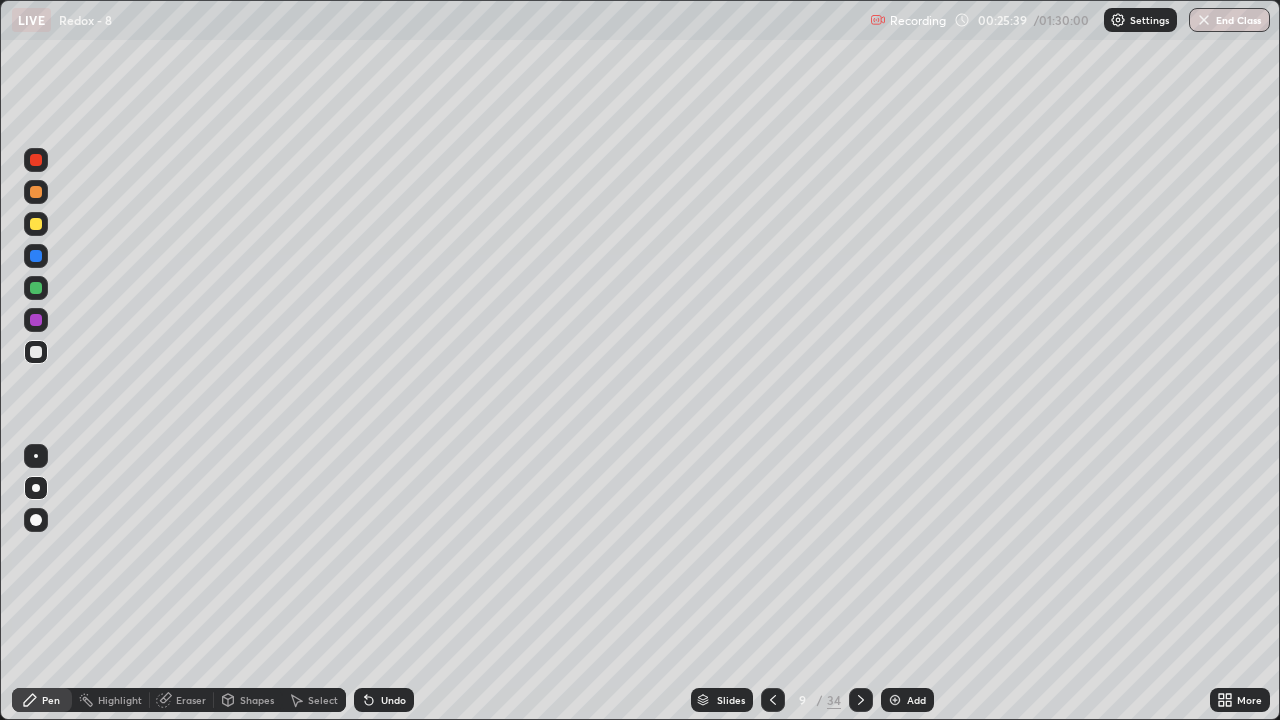 click 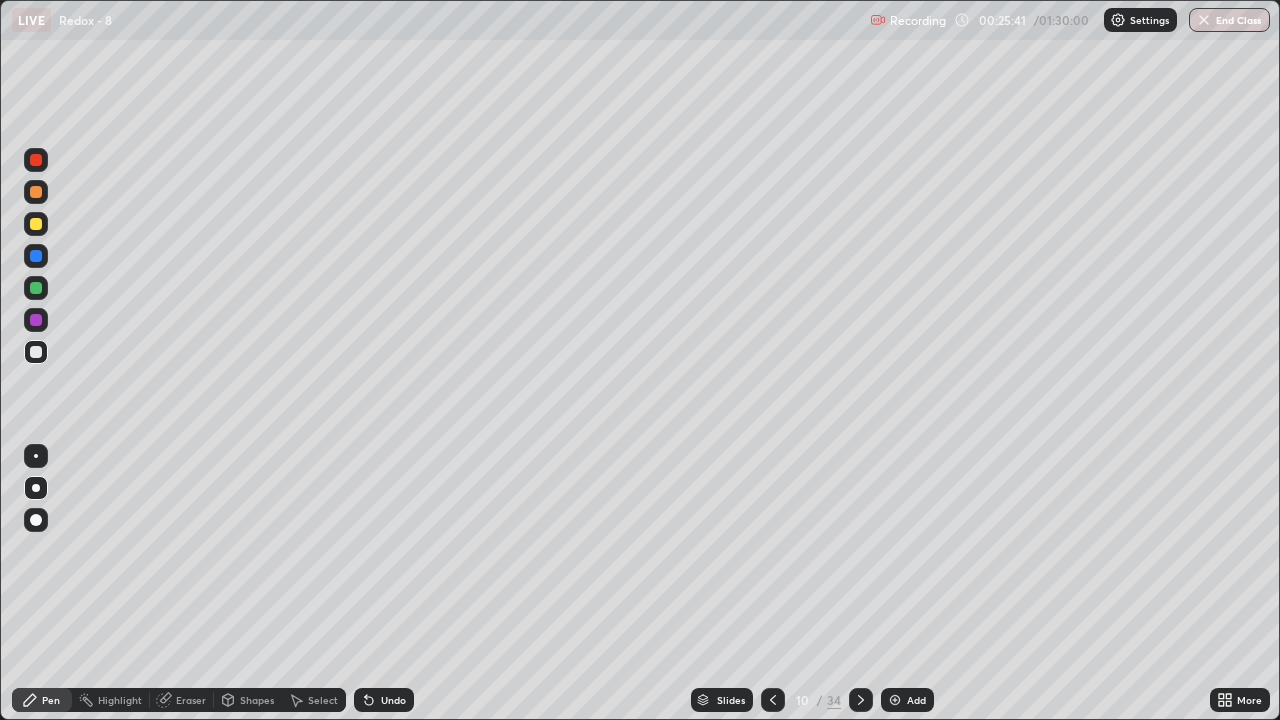 click 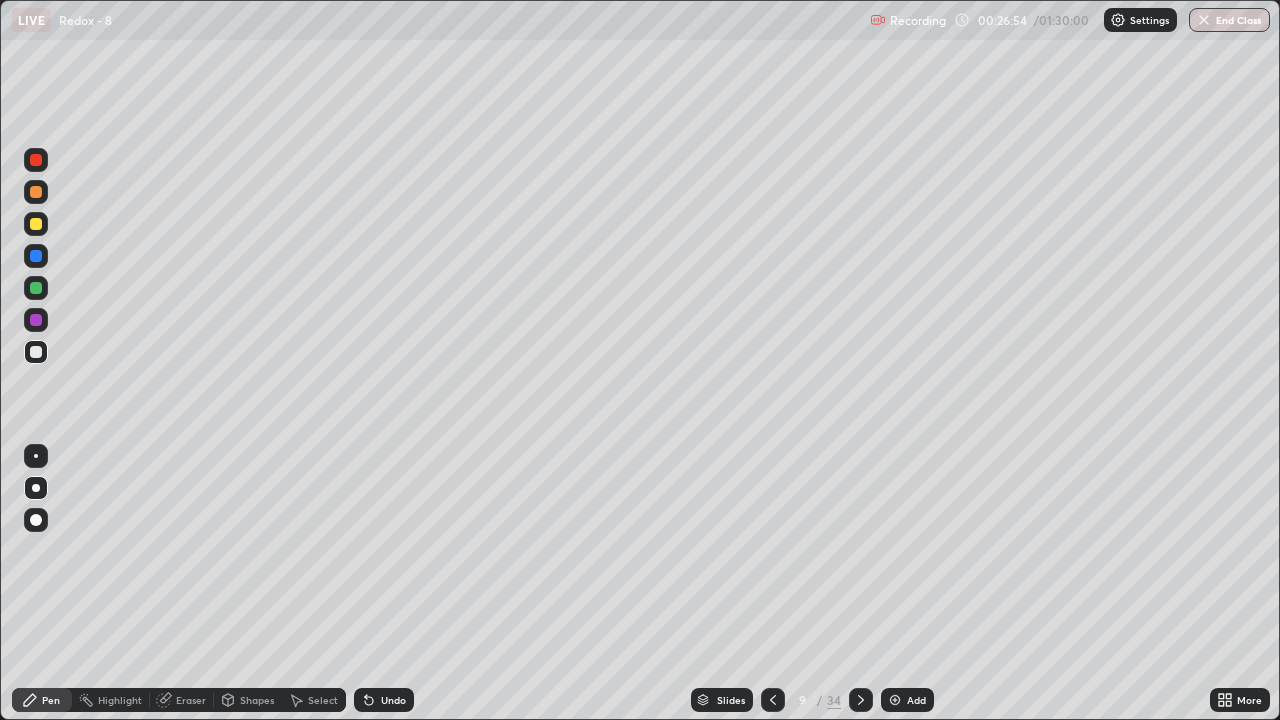 click 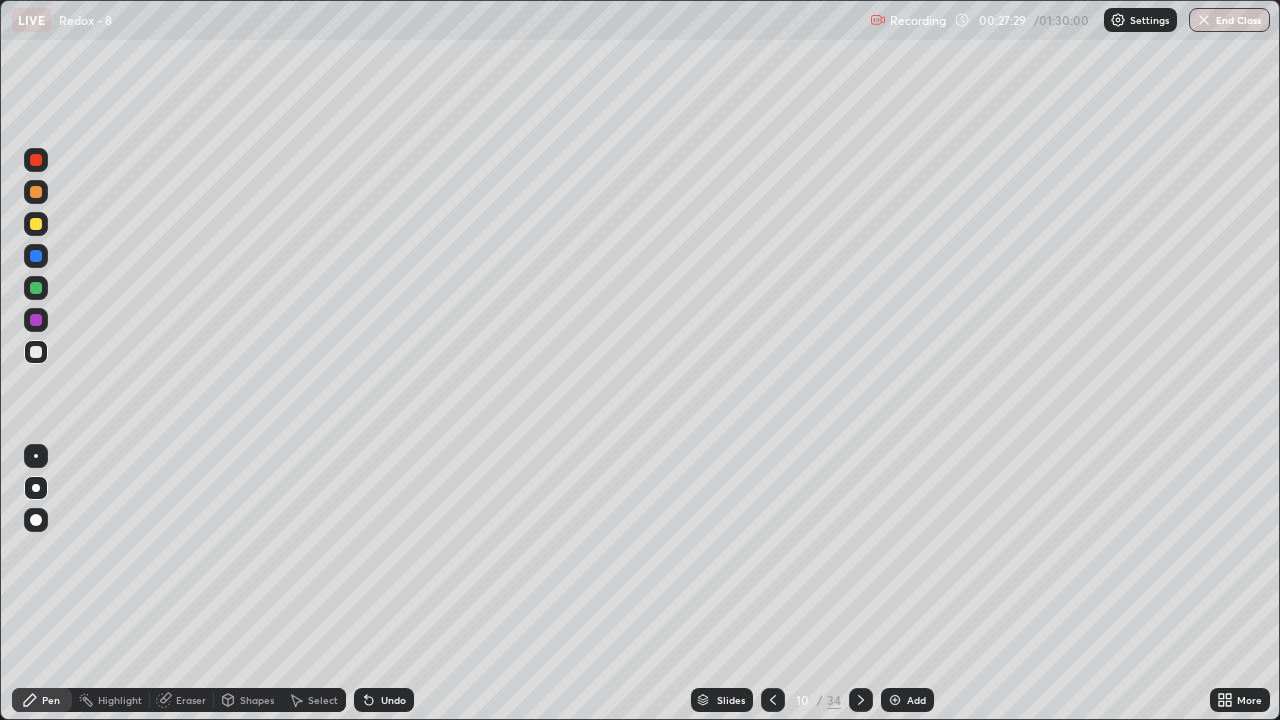 click on "Eraser" at bounding box center [191, 700] 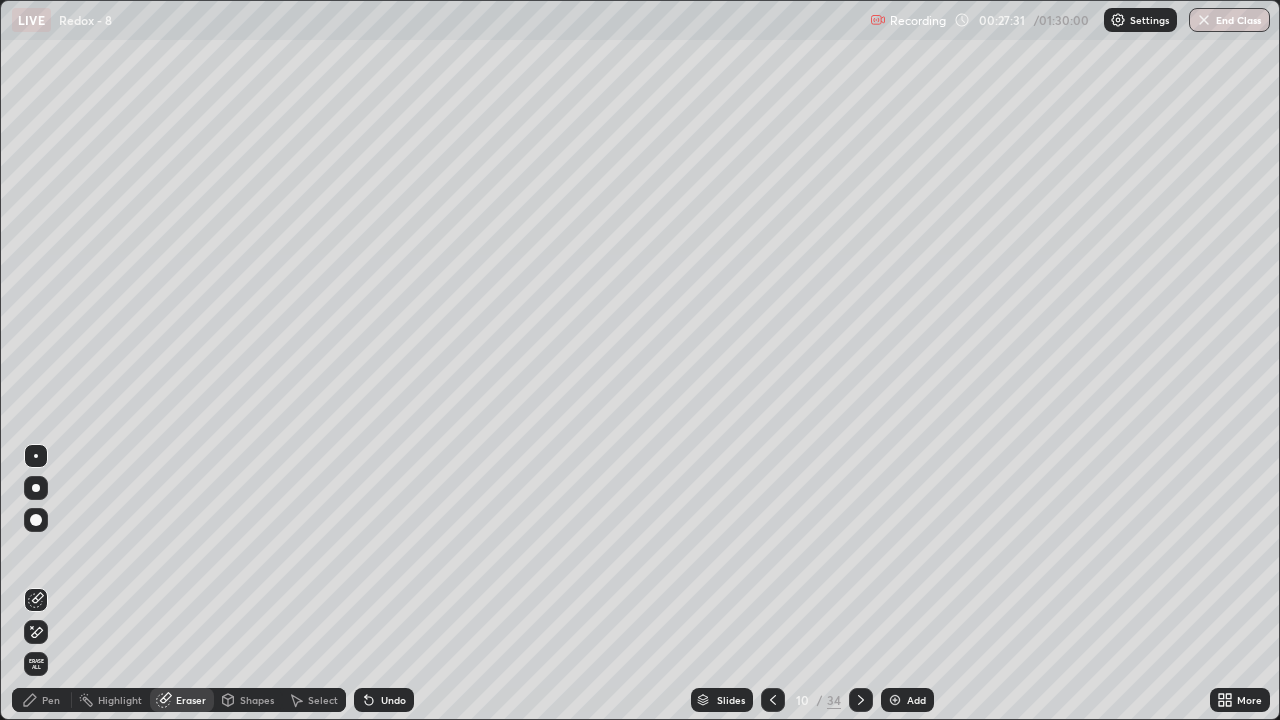 click on "Pen" at bounding box center [42, 700] 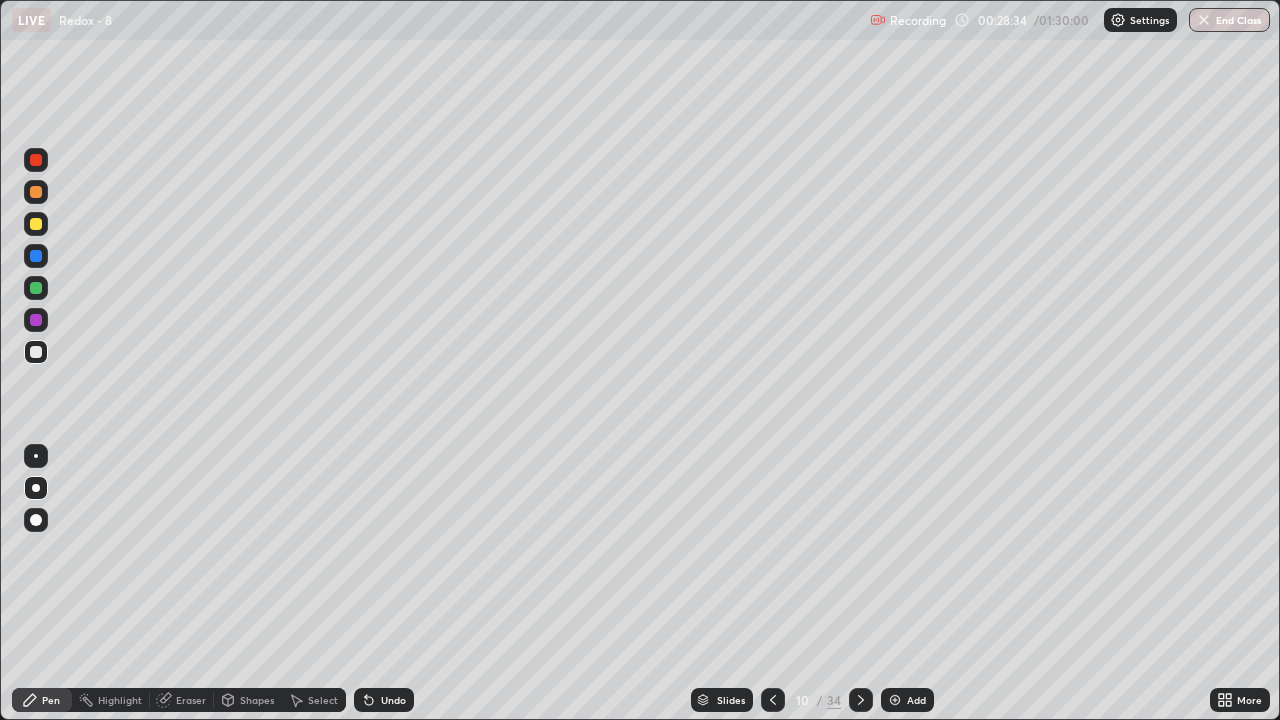 click on "Eraser" at bounding box center [182, 700] 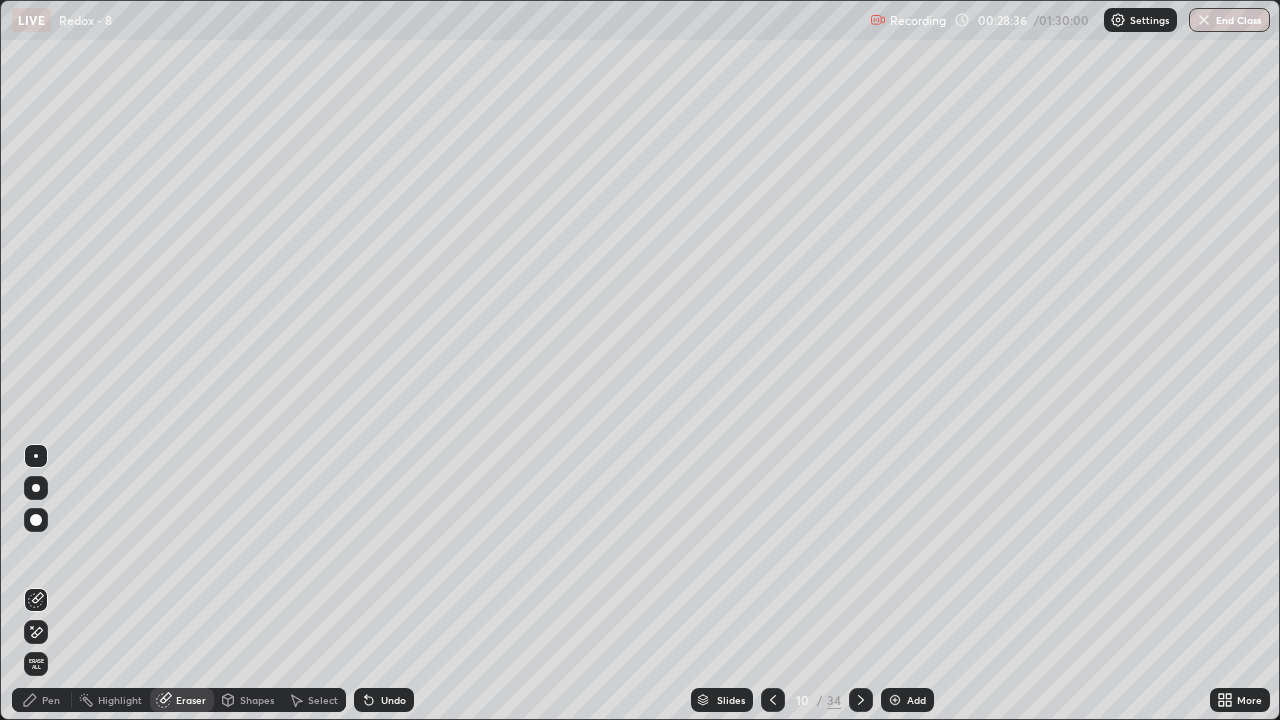 click on "Pen" at bounding box center (51, 700) 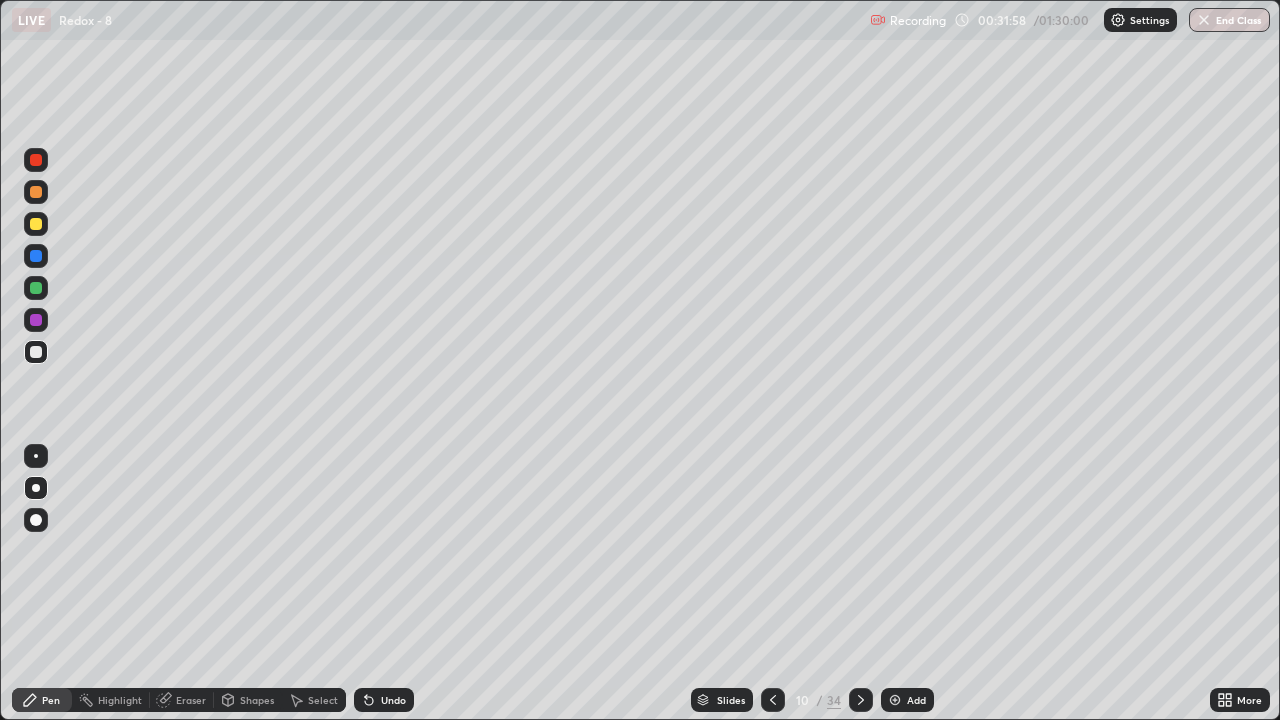 click 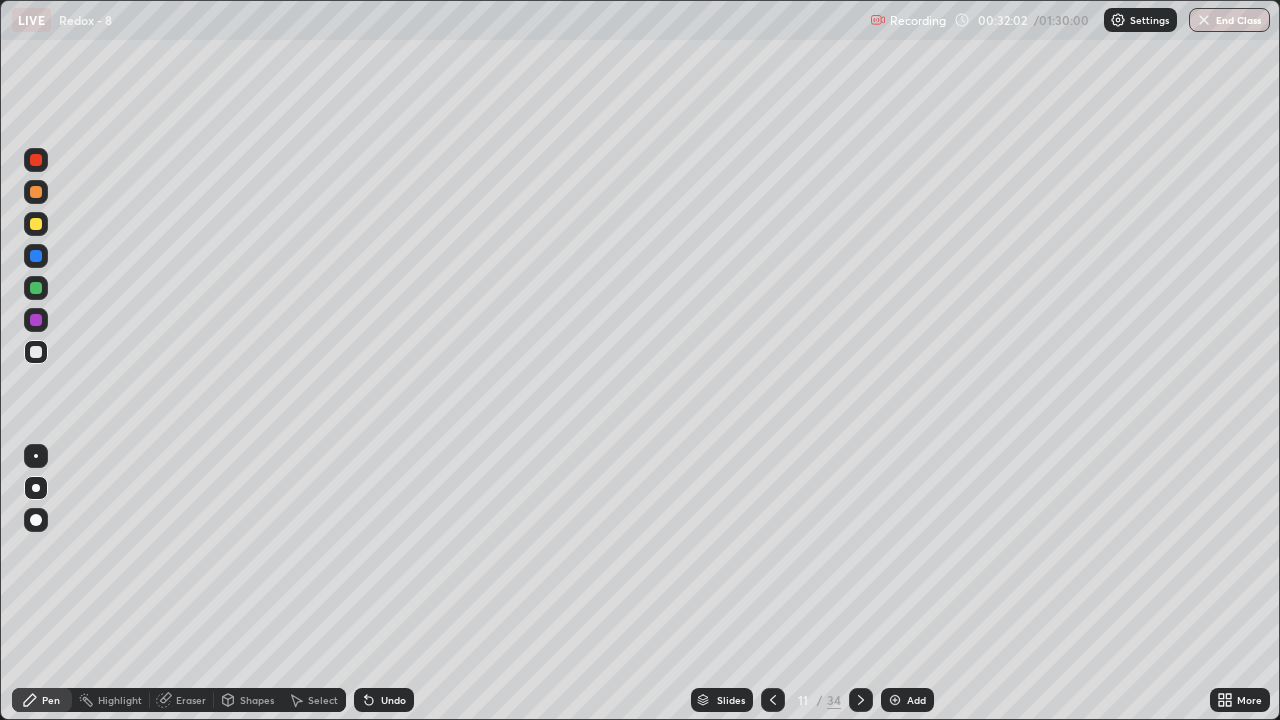 click 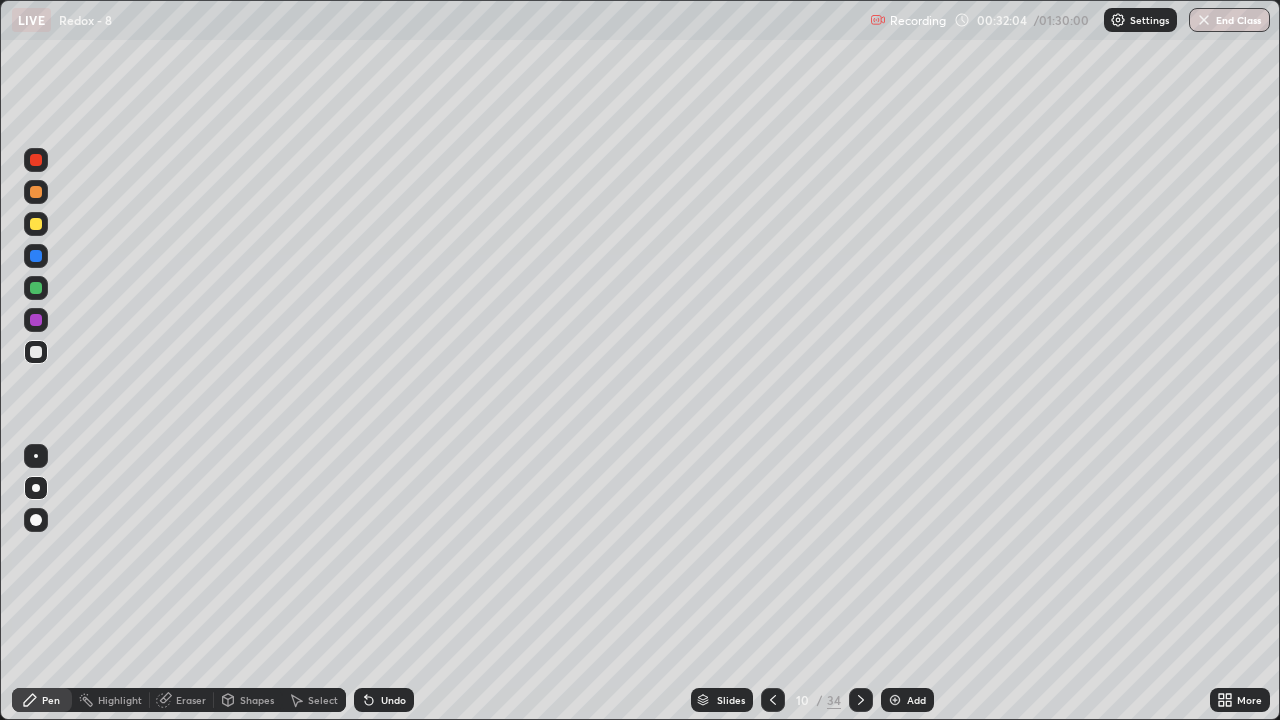 click 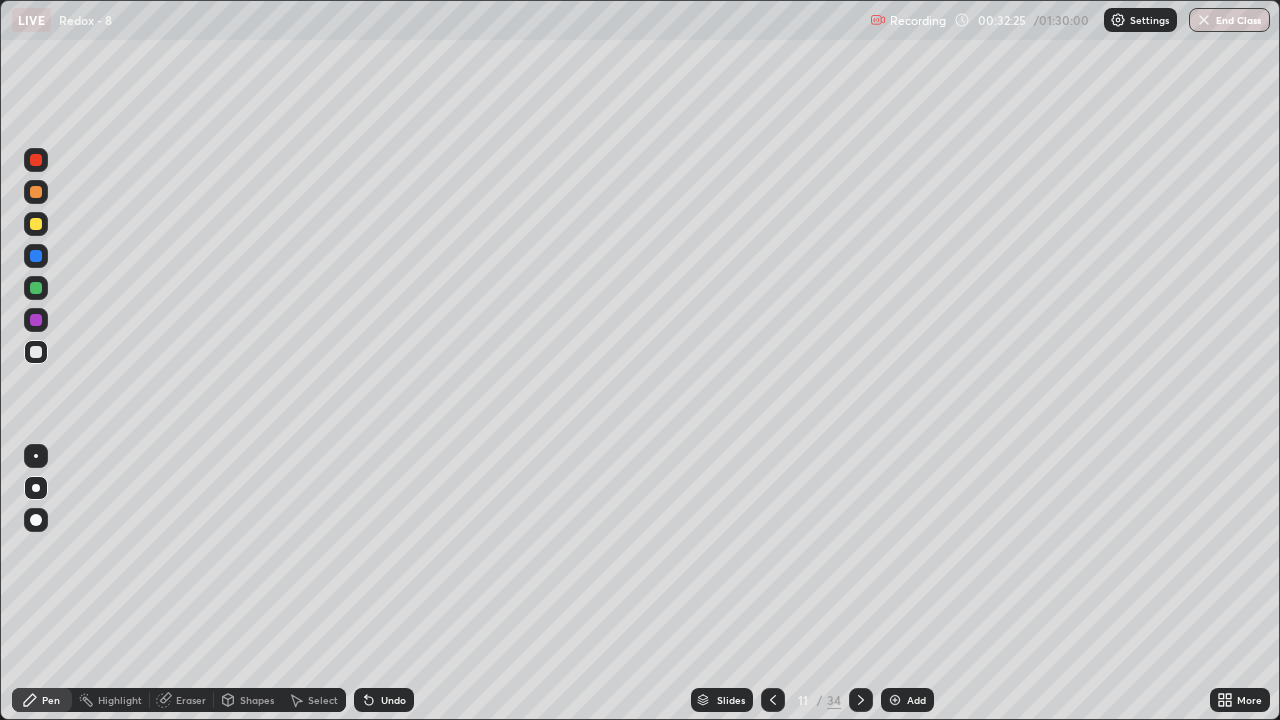 click 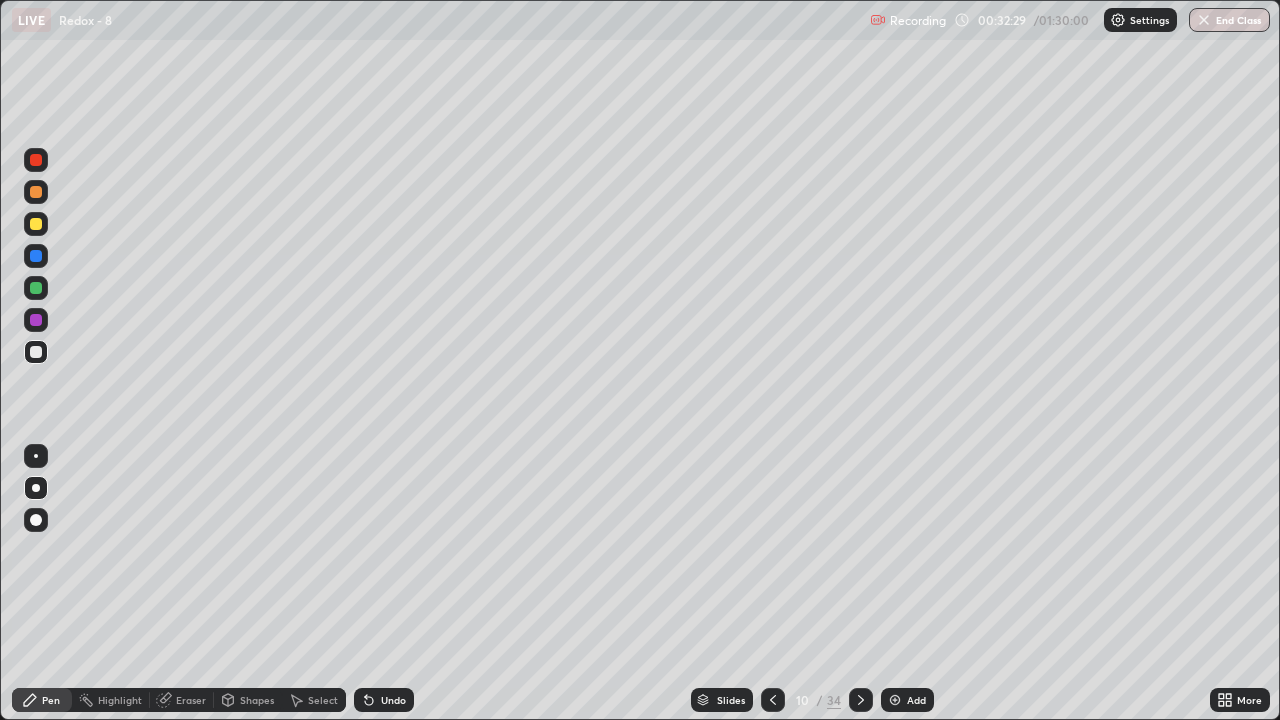 click 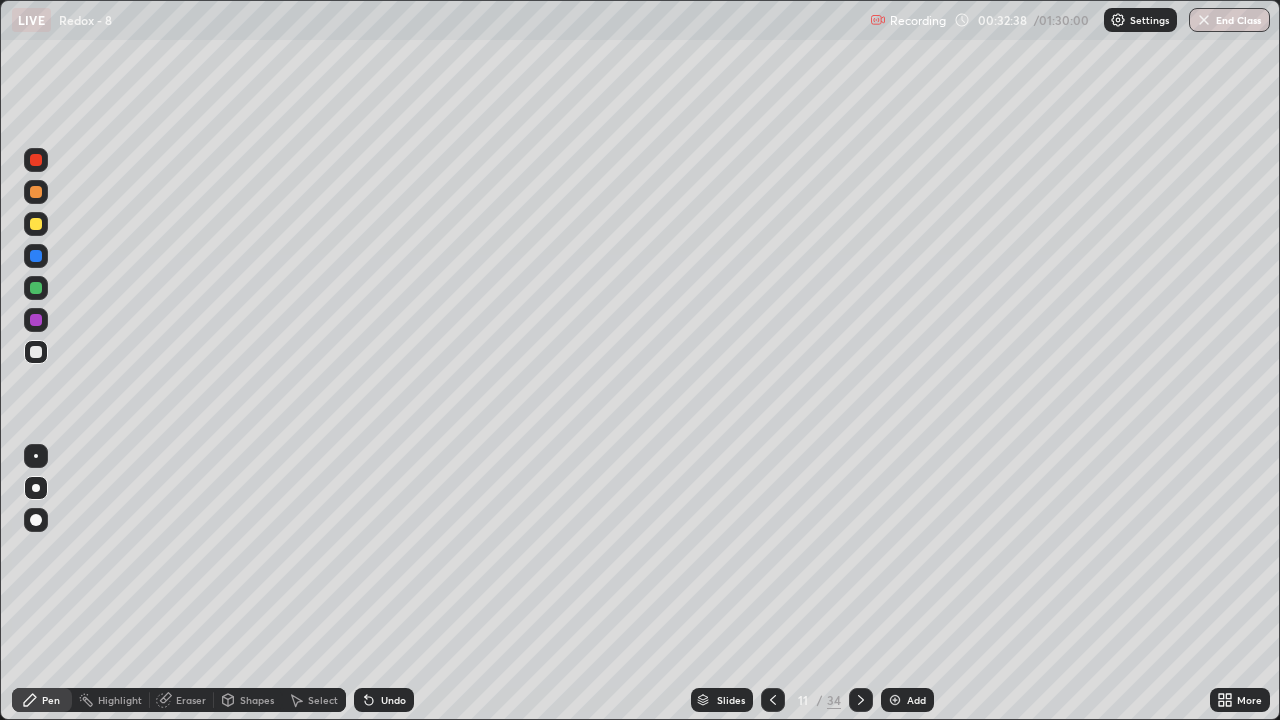 click 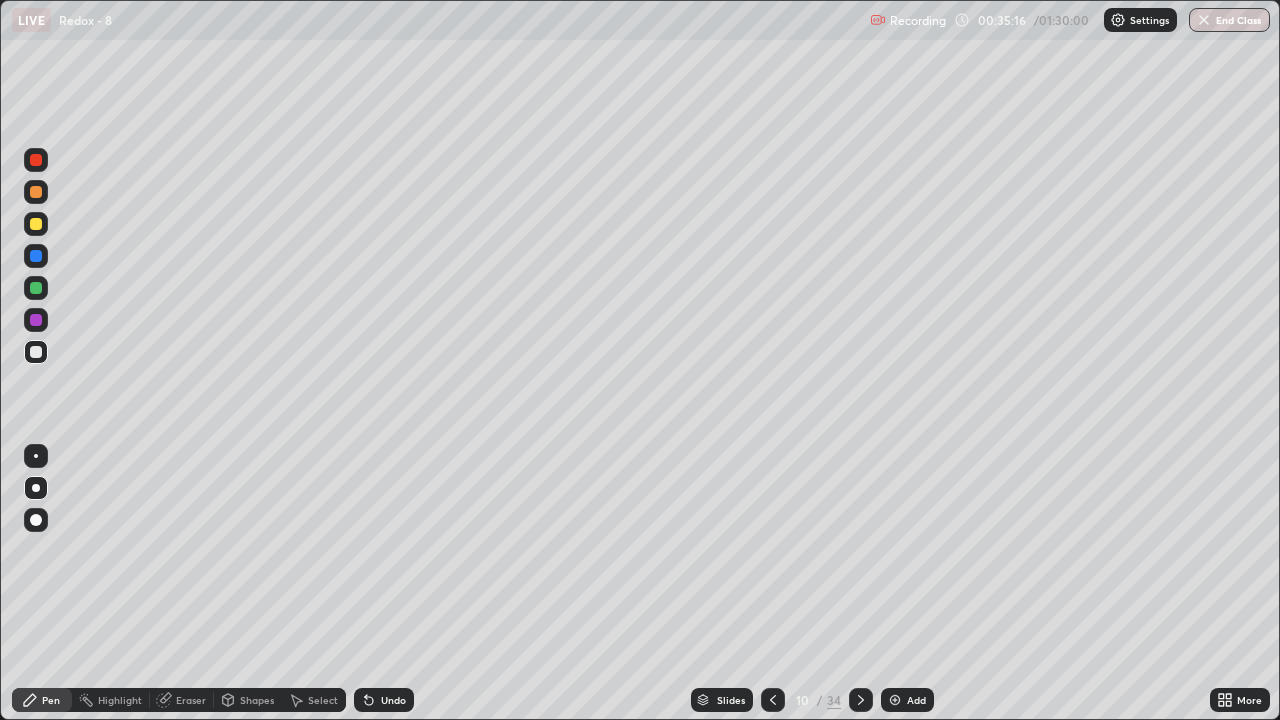 click 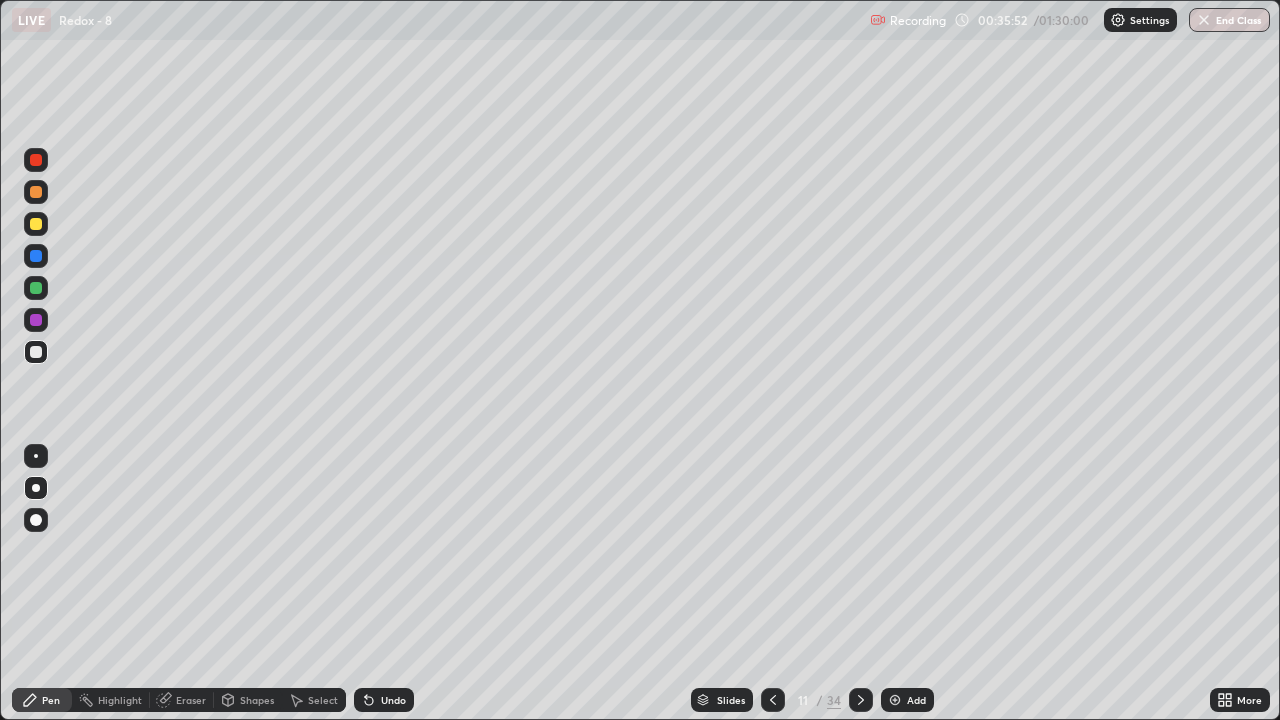 click 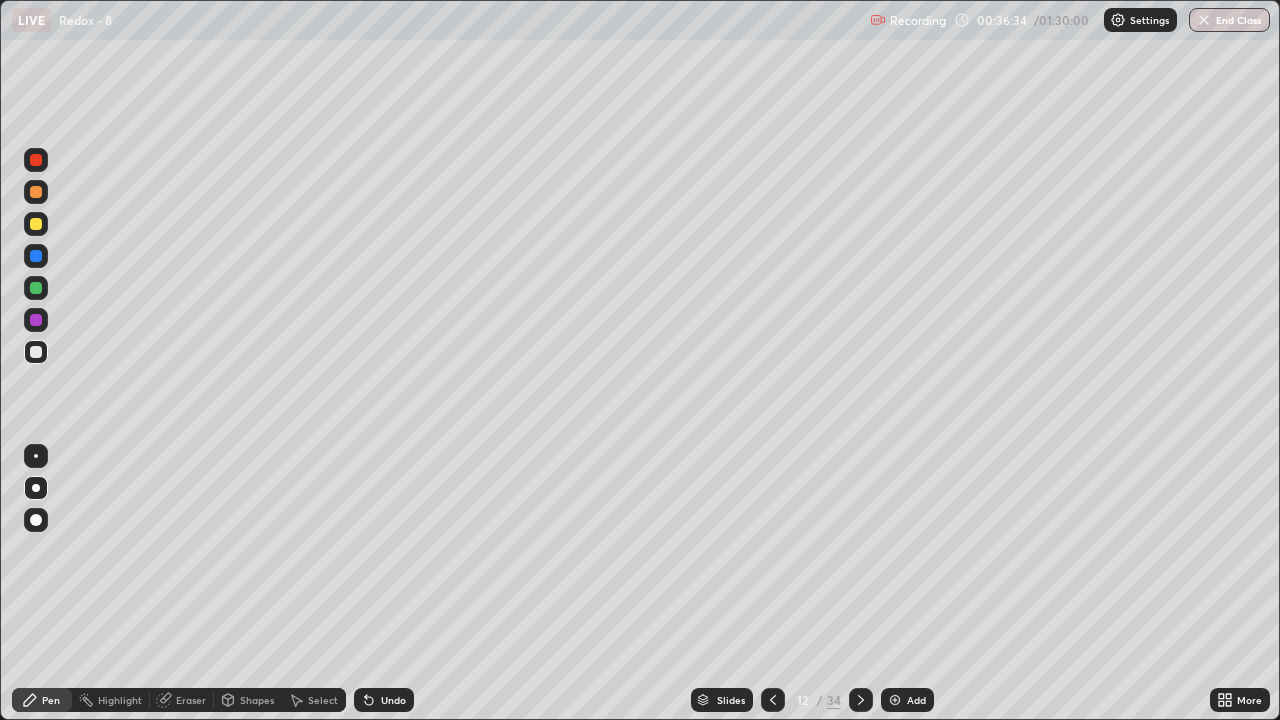 click on "Eraser" at bounding box center [191, 700] 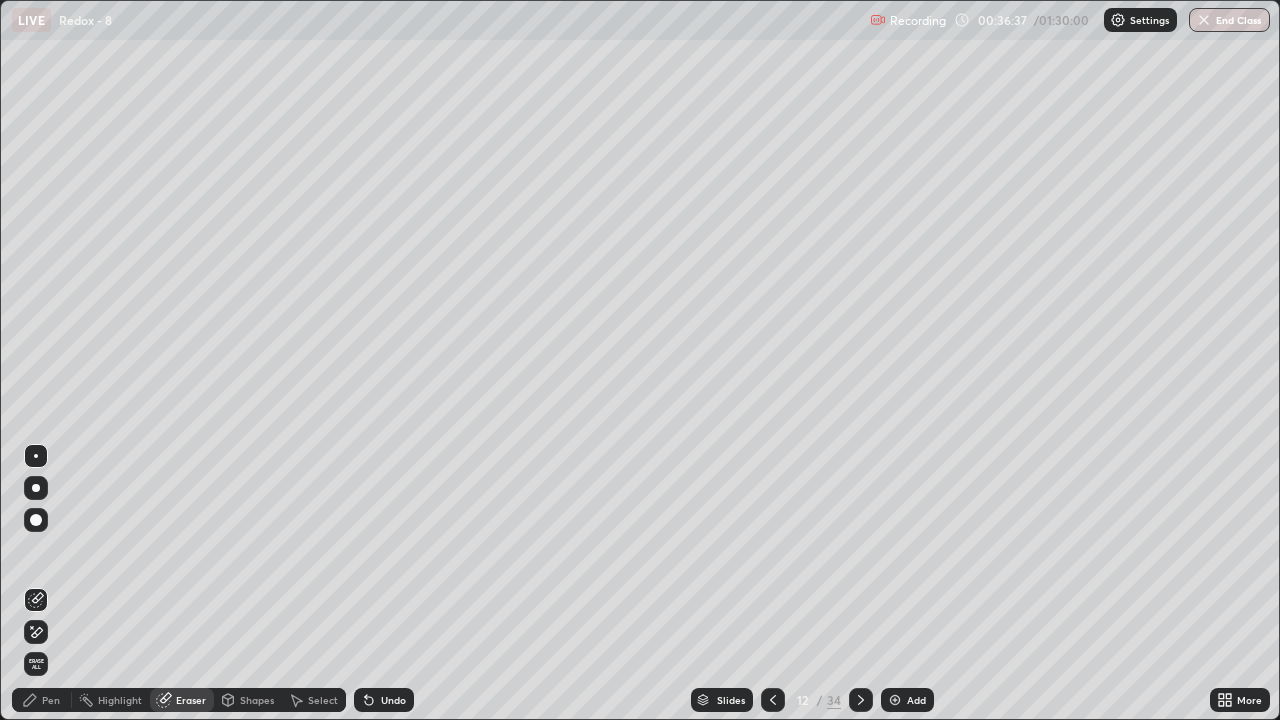 click on "Pen" at bounding box center (51, 700) 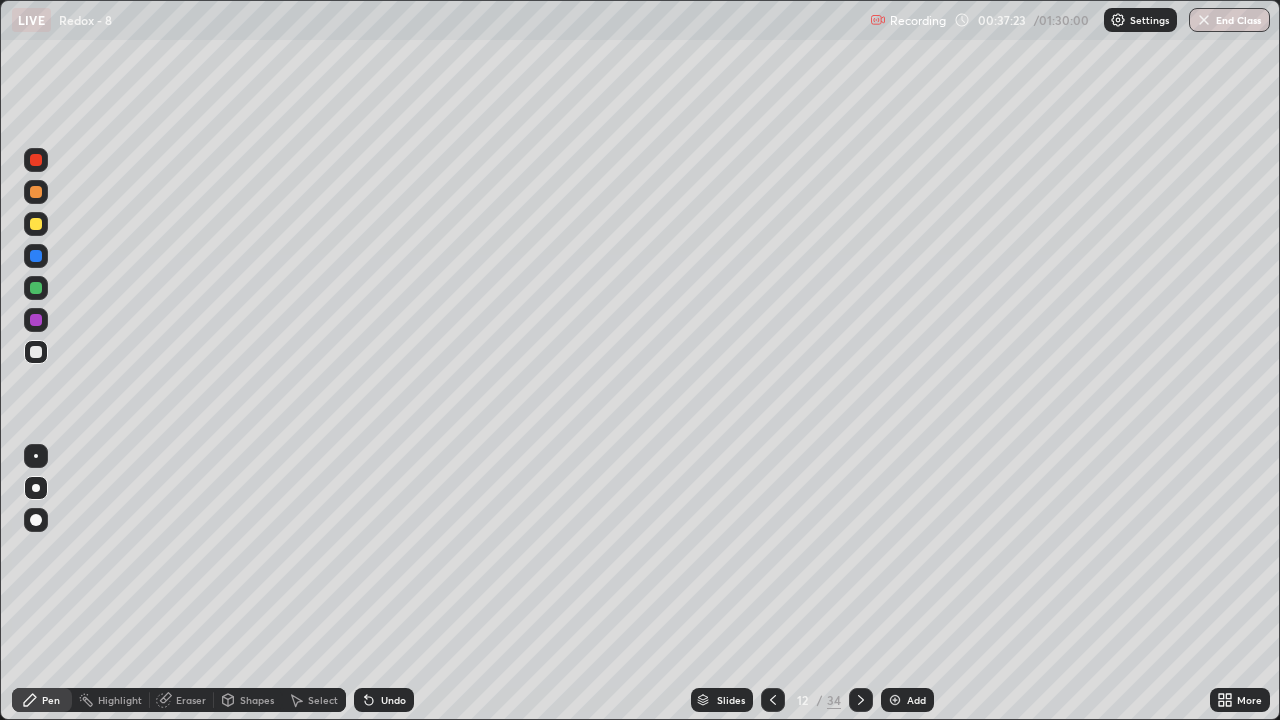 click at bounding box center (36, 224) 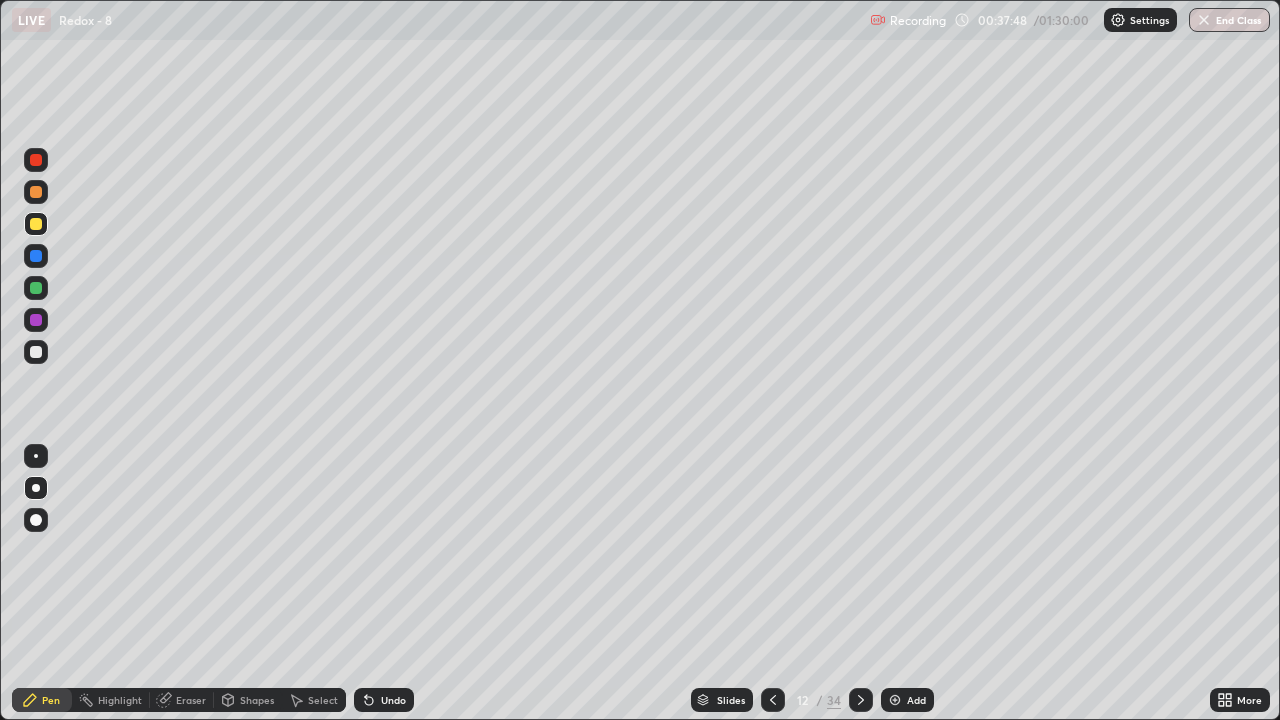 click 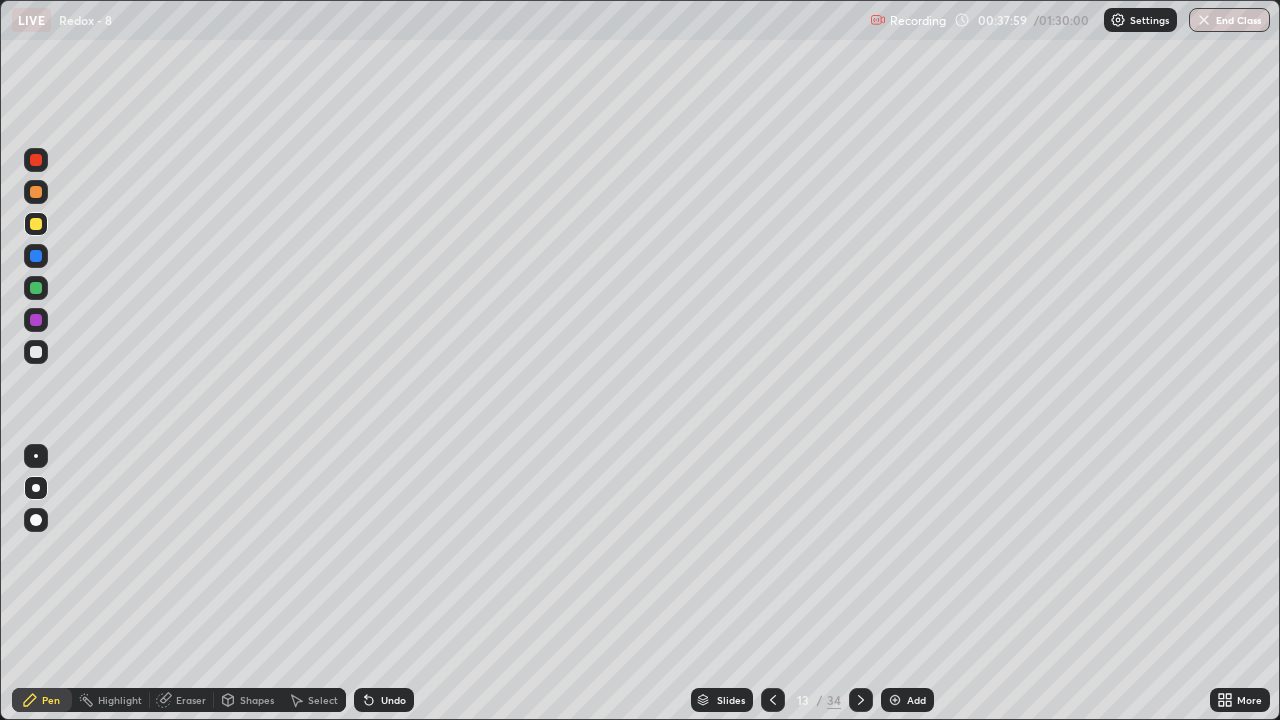 click 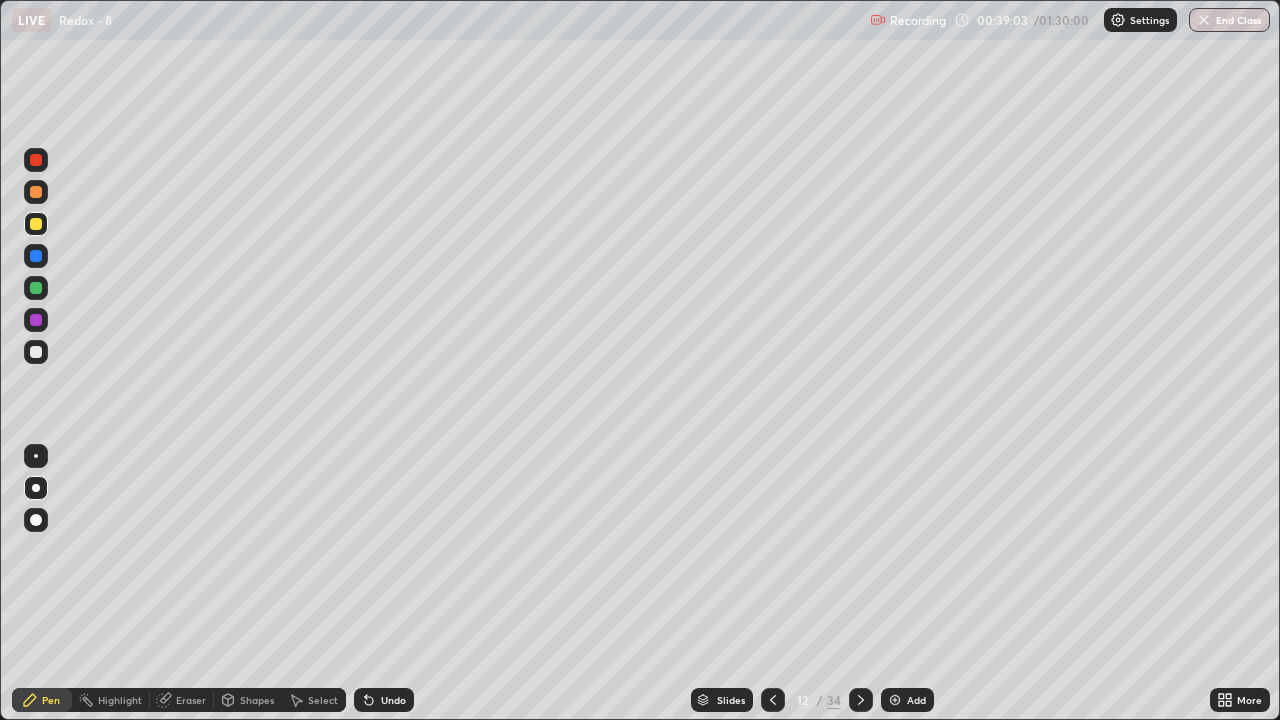 click at bounding box center (861, 700) 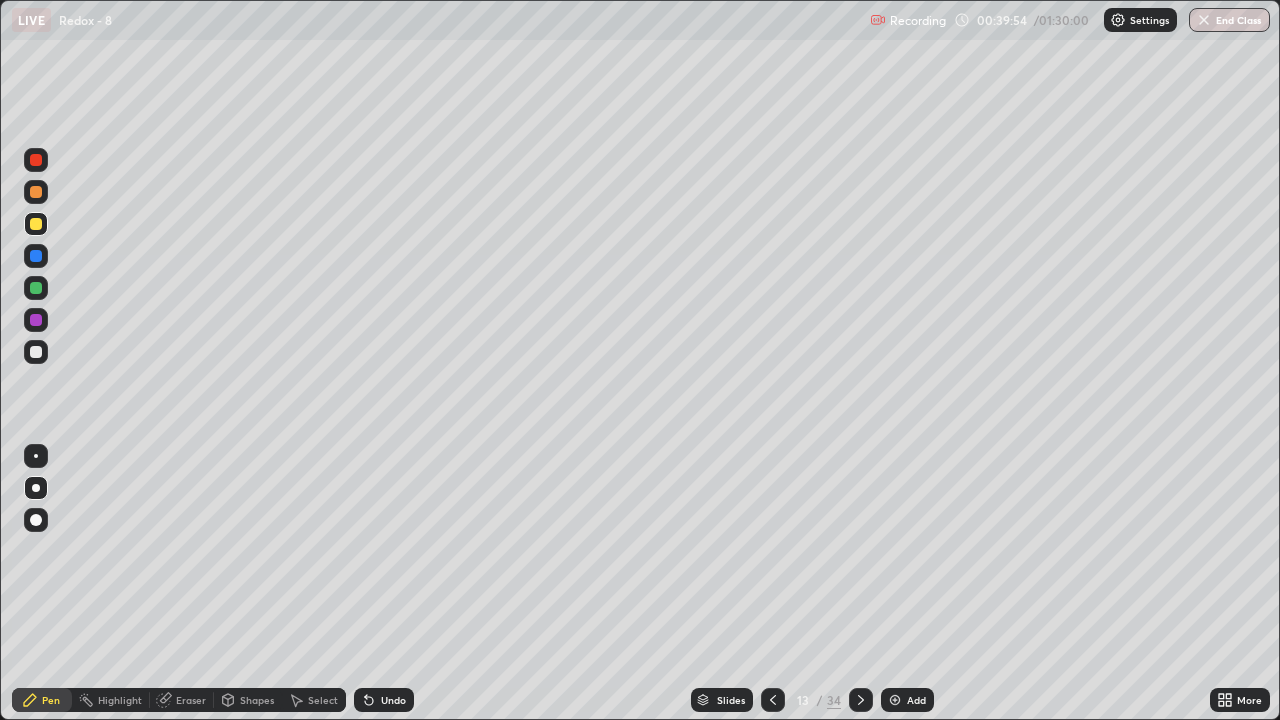 click on "Shapes" at bounding box center (248, 700) 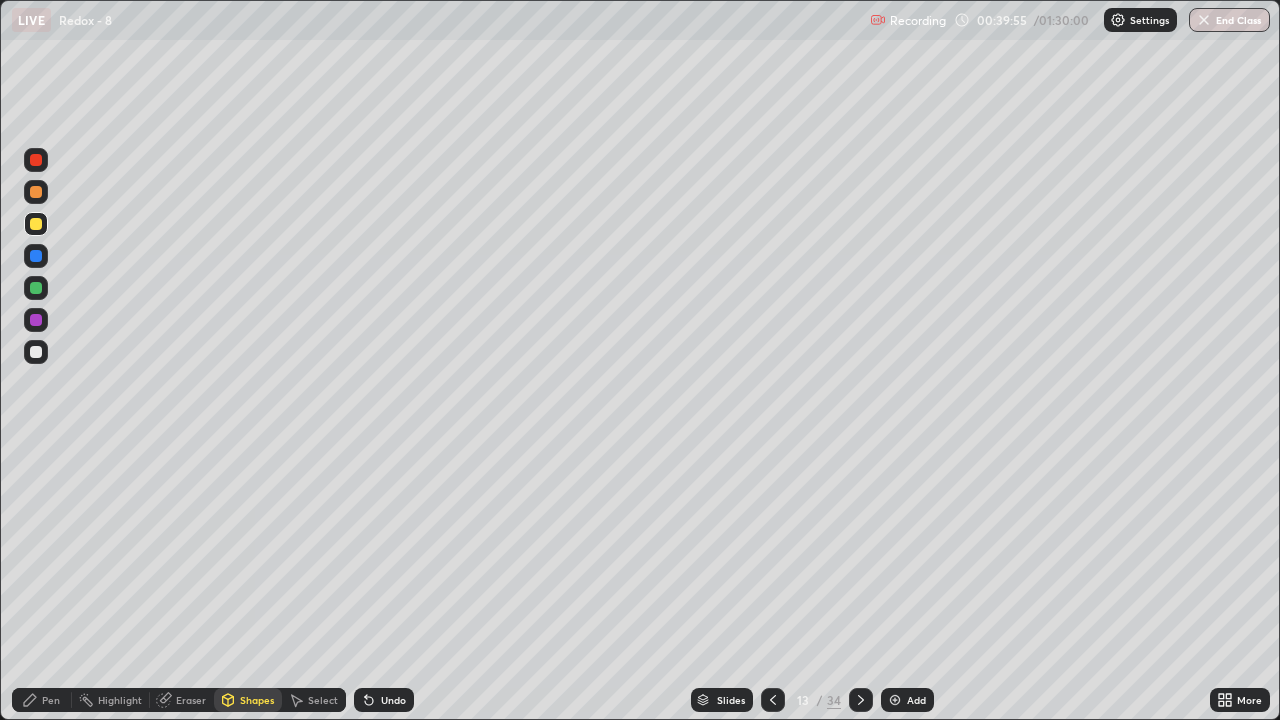 click on "Eraser" at bounding box center (182, 700) 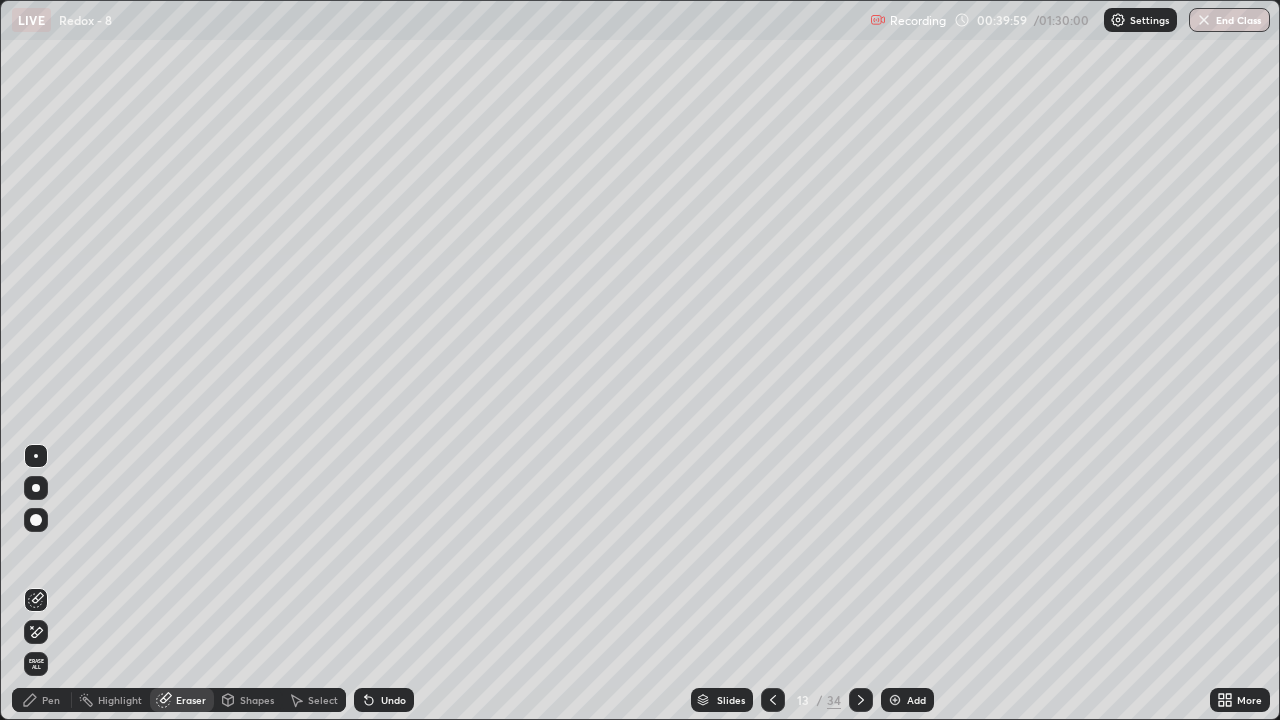 click on "Pen" at bounding box center [51, 700] 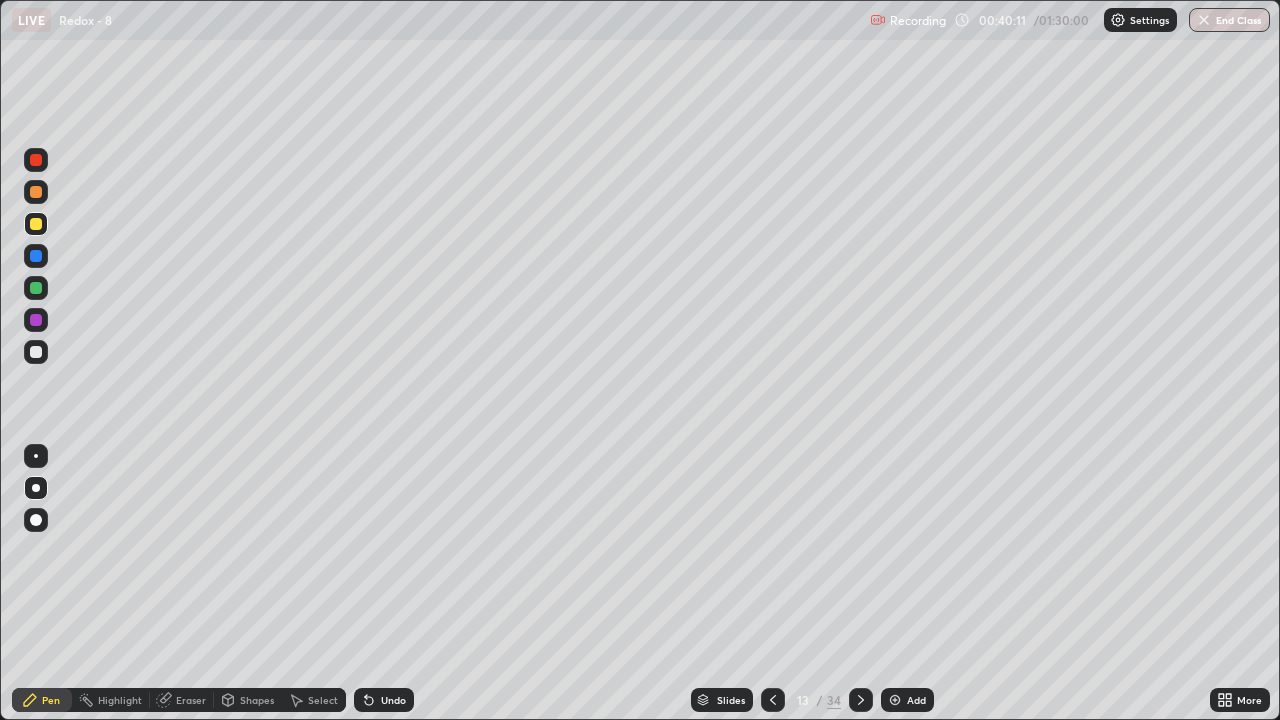 click 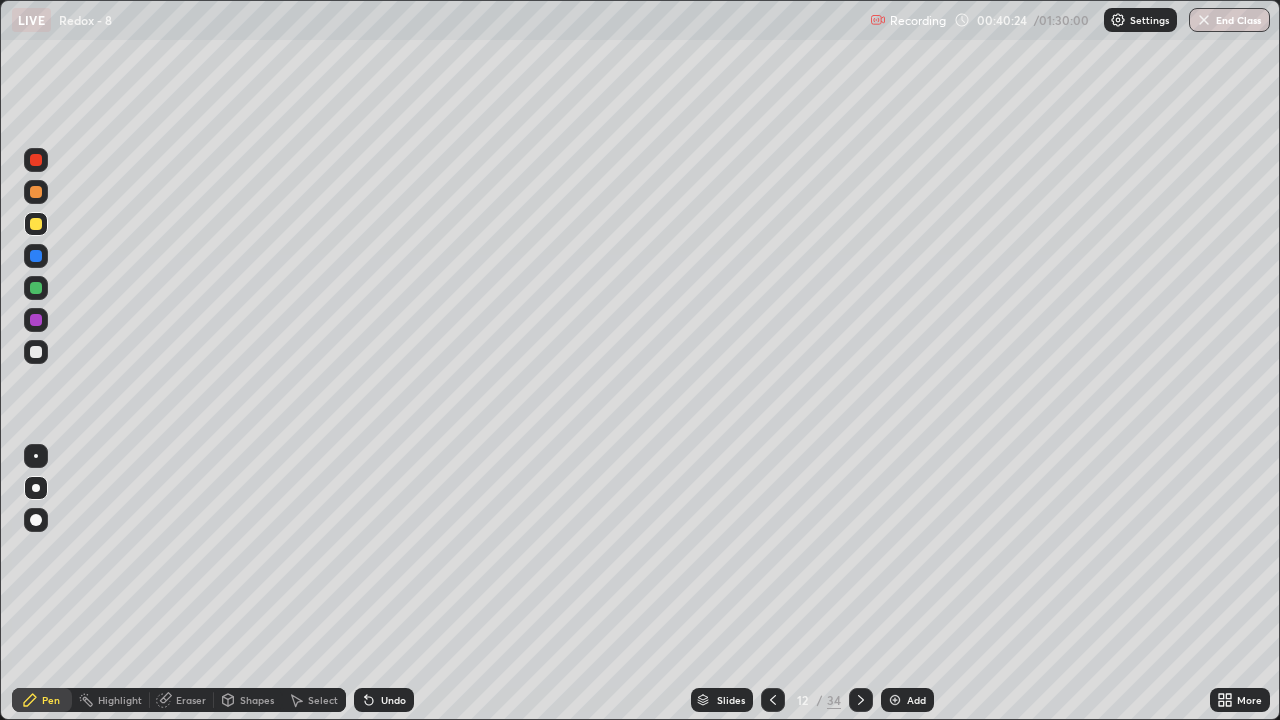 click 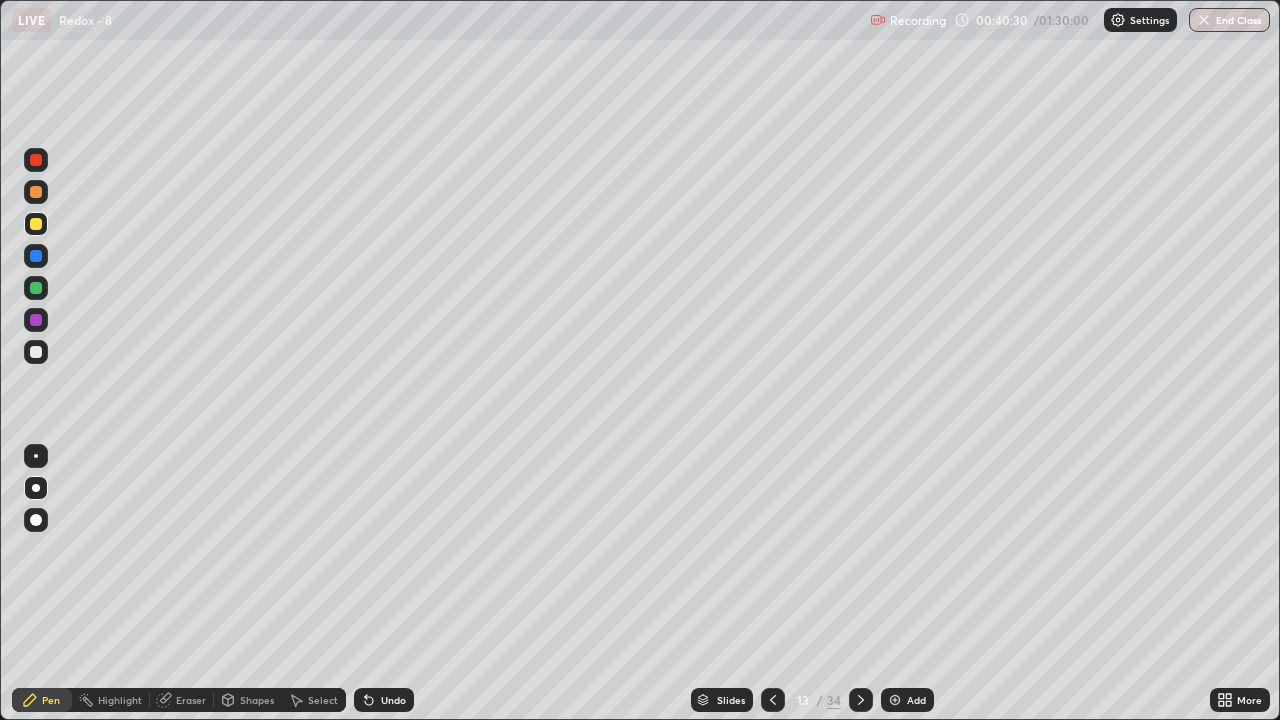 click 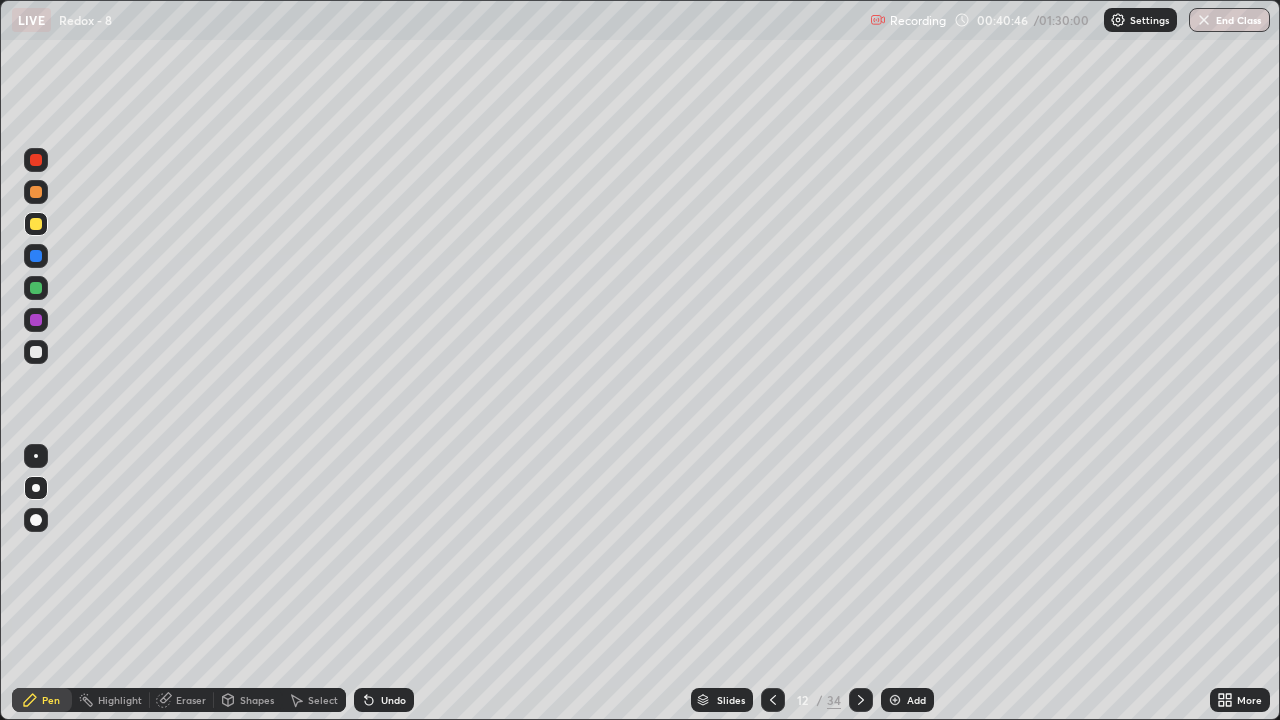 click 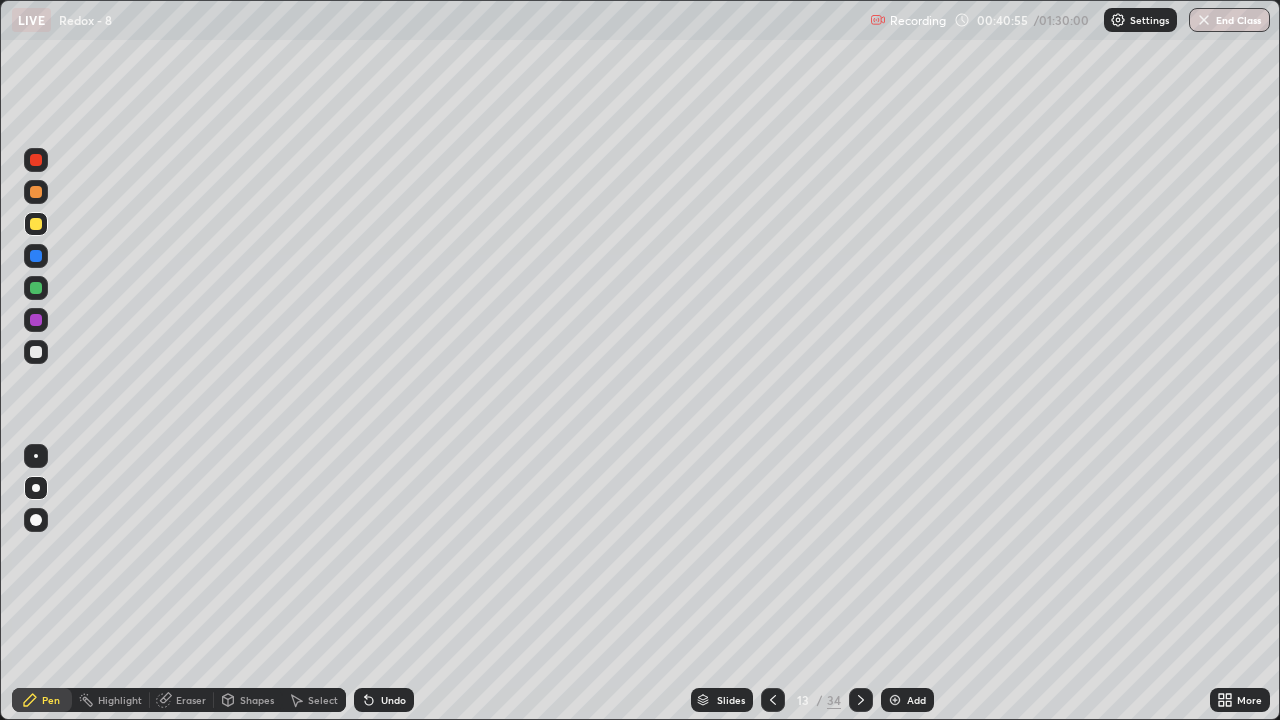 click 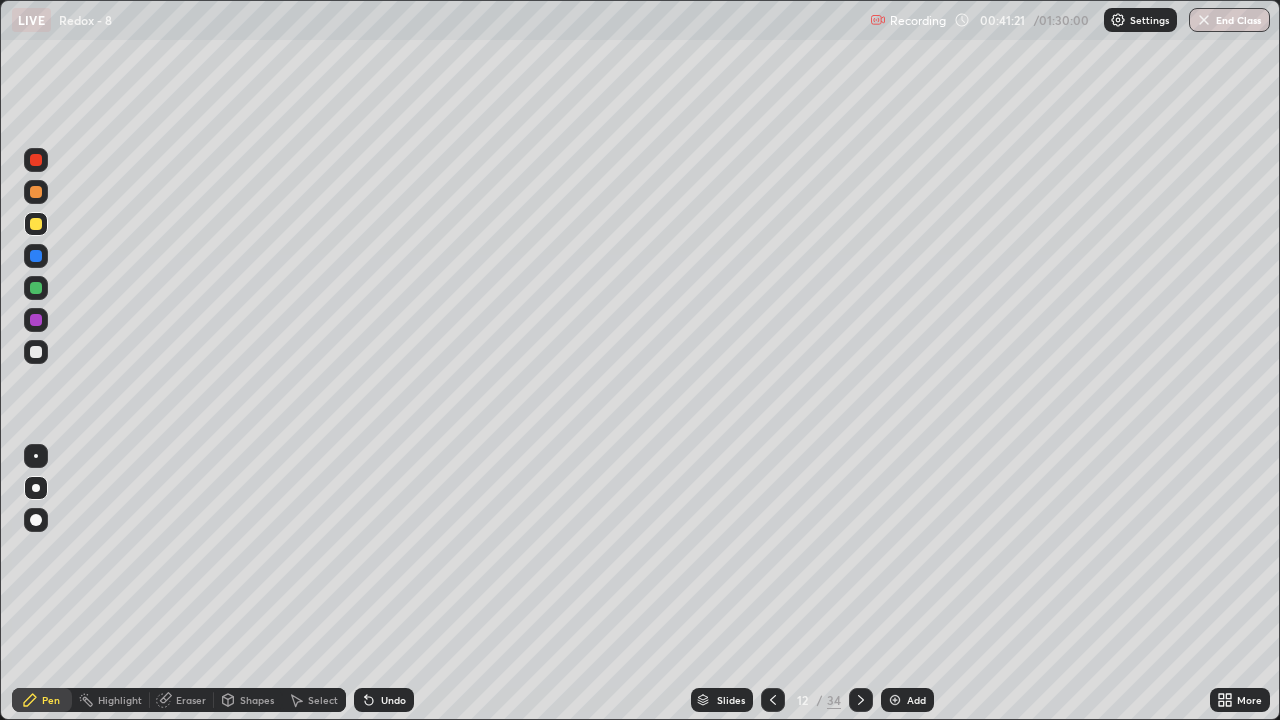 click 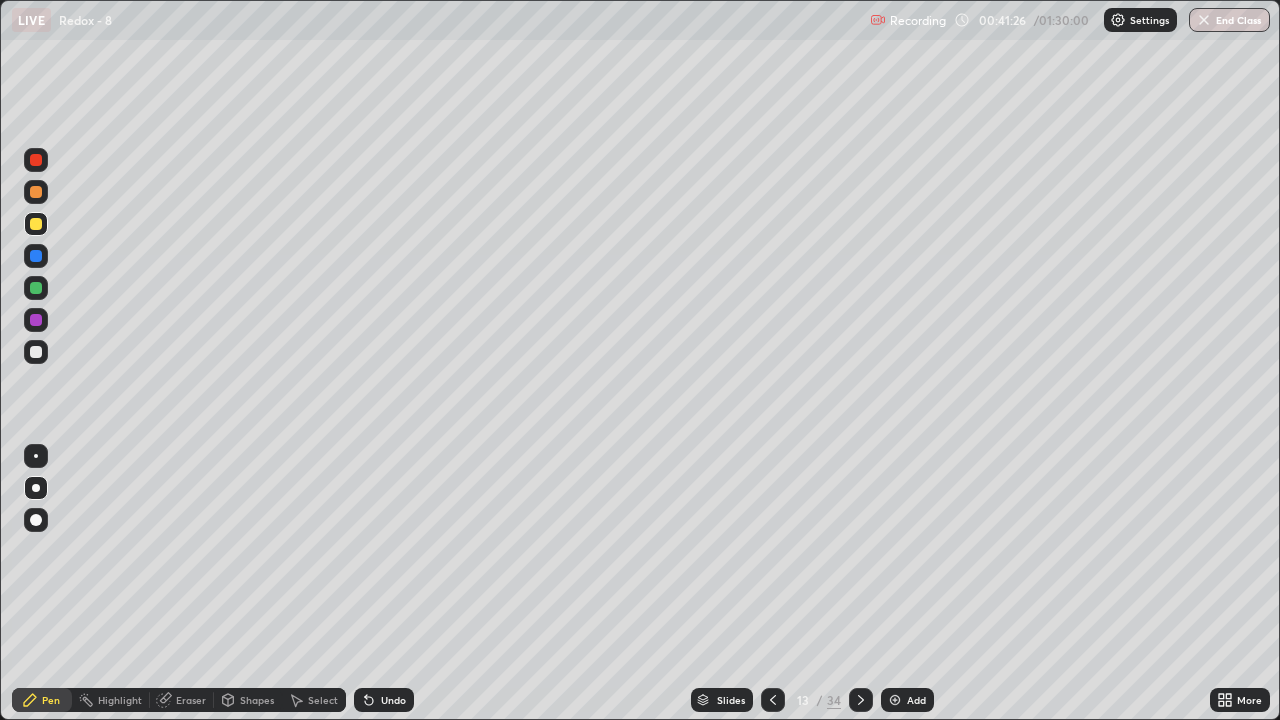 click 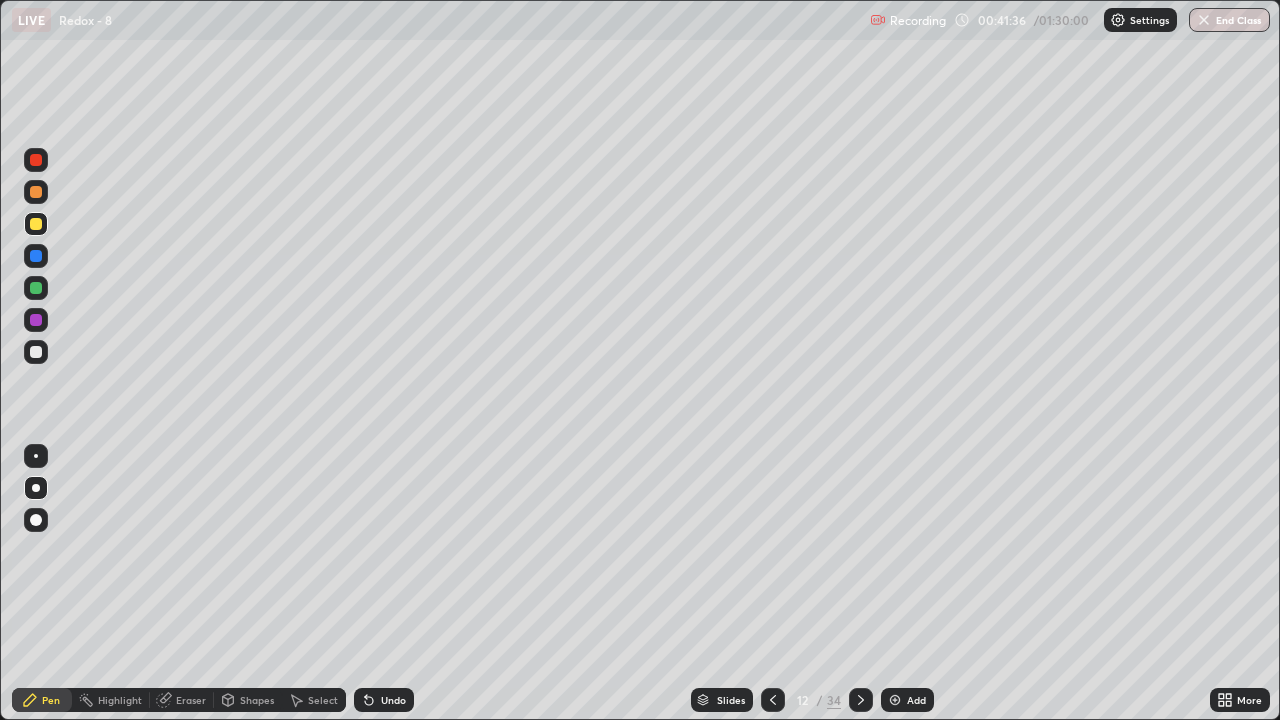 click 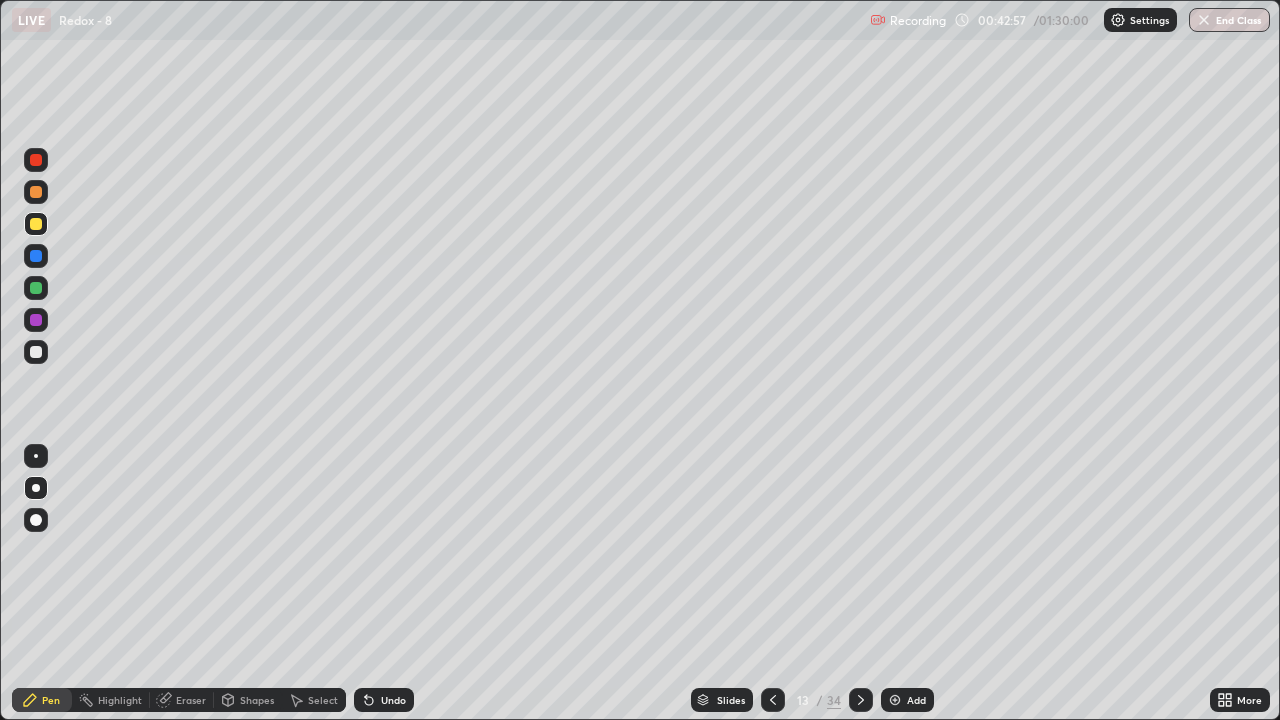 click at bounding box center [861, 700] 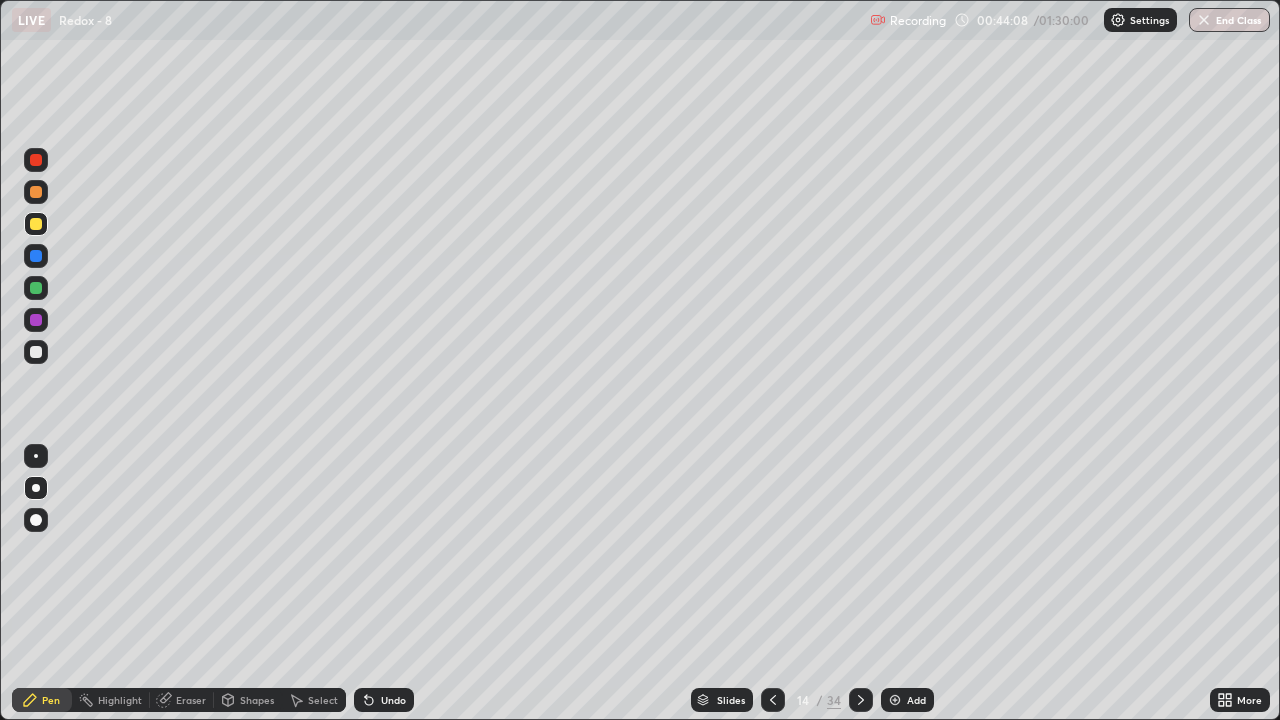 click 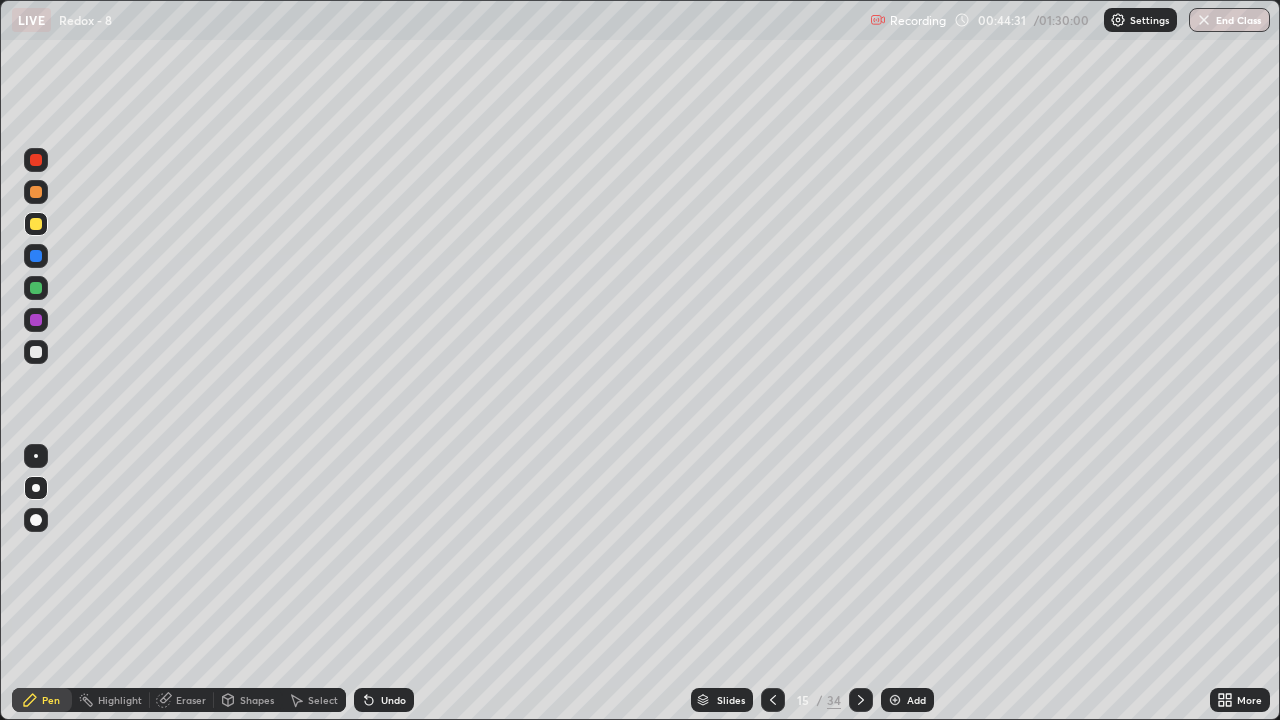 click 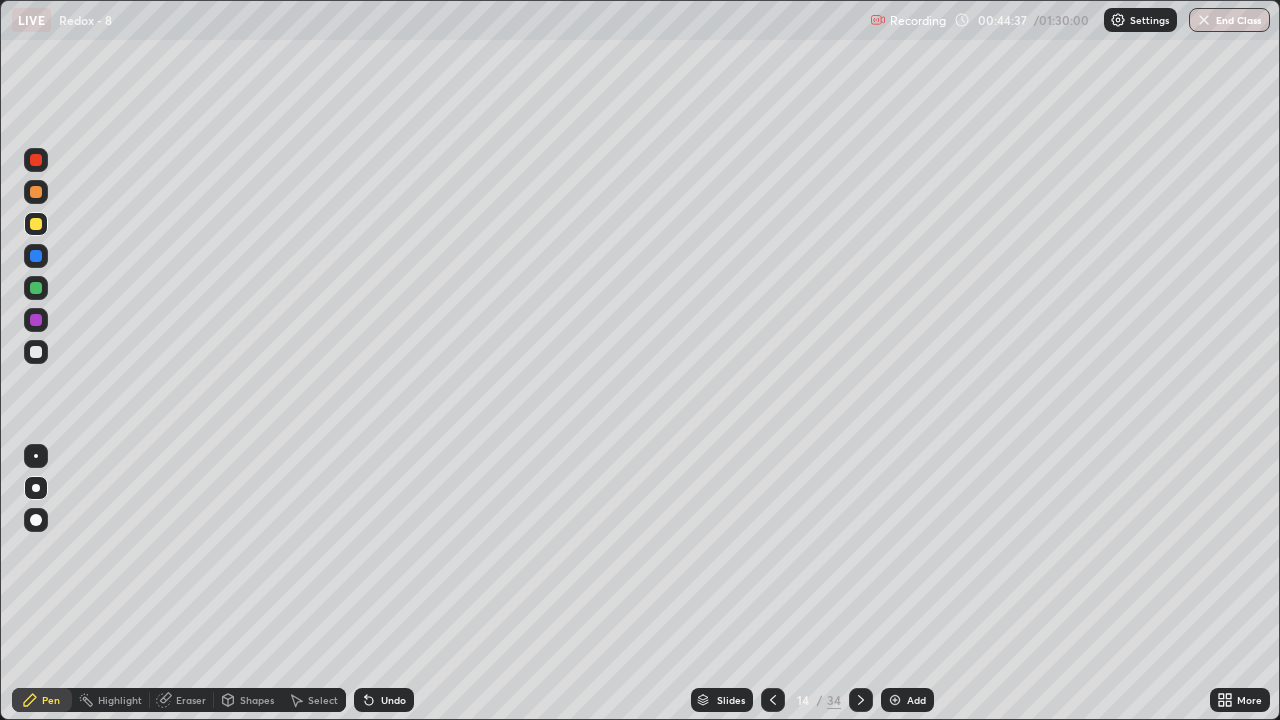 click 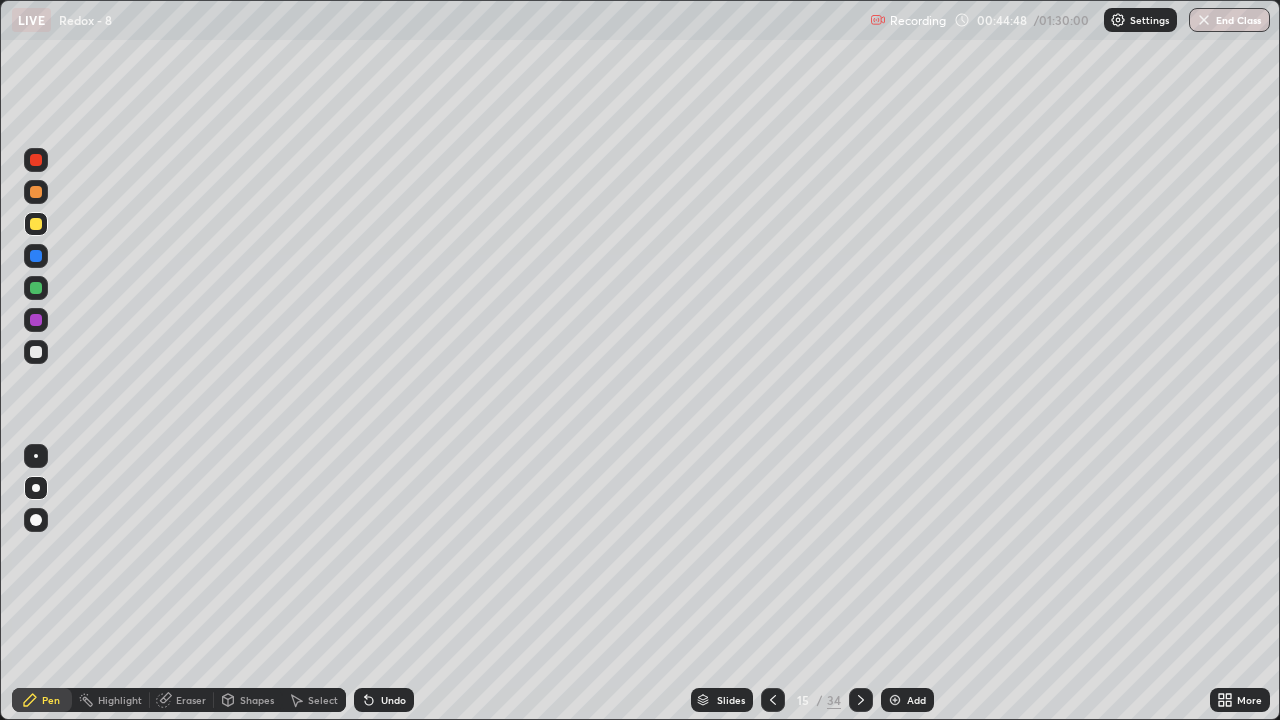click 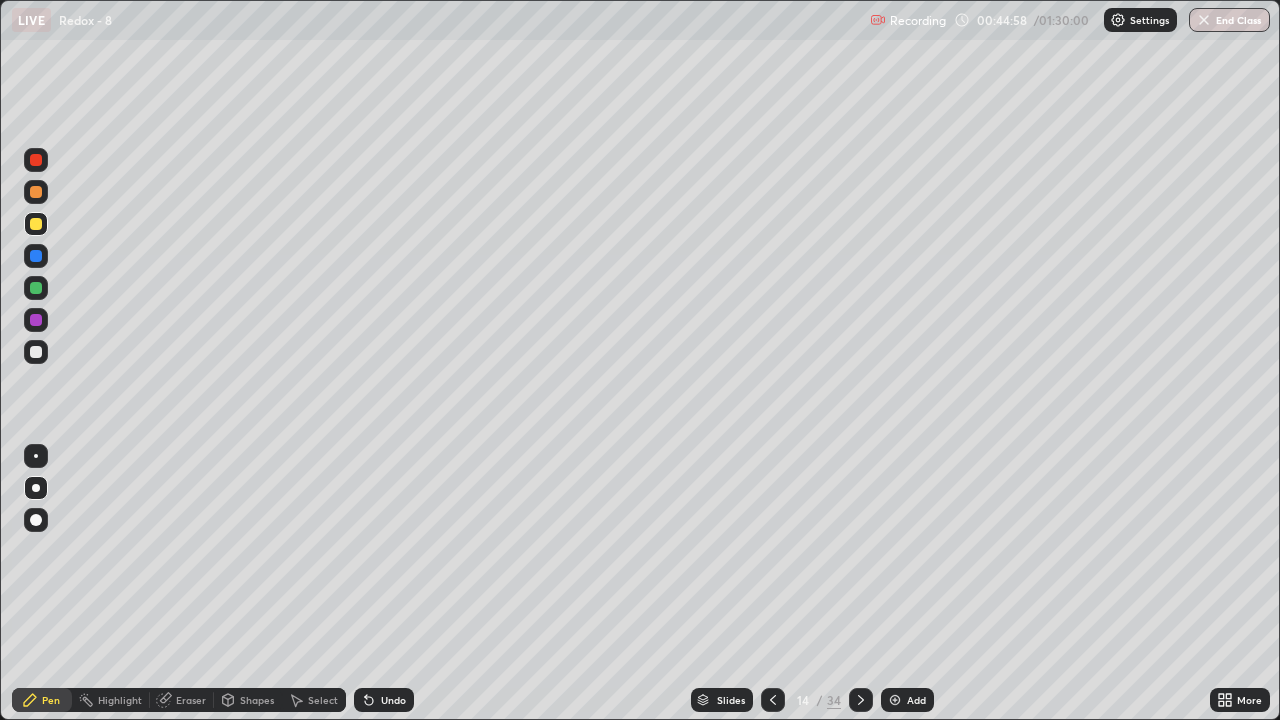 click at bounding box center (36, 352) 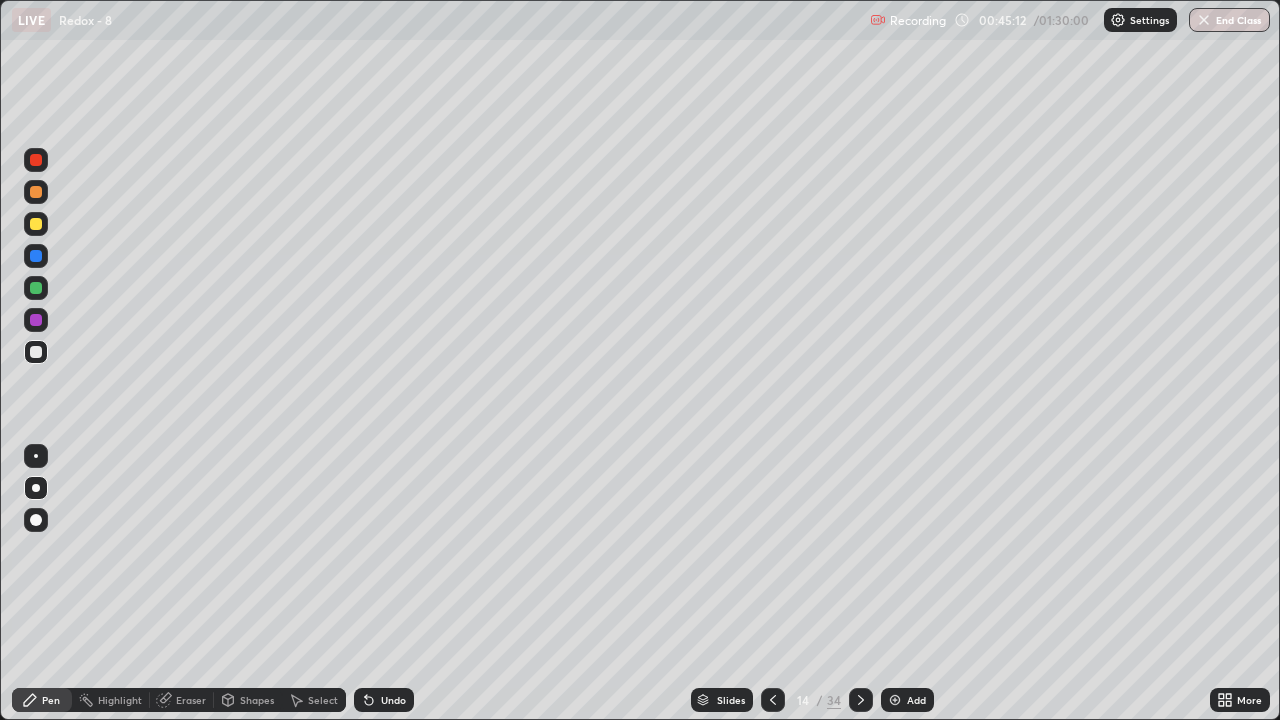click on "Eraser" at bounding box center [182, 700] 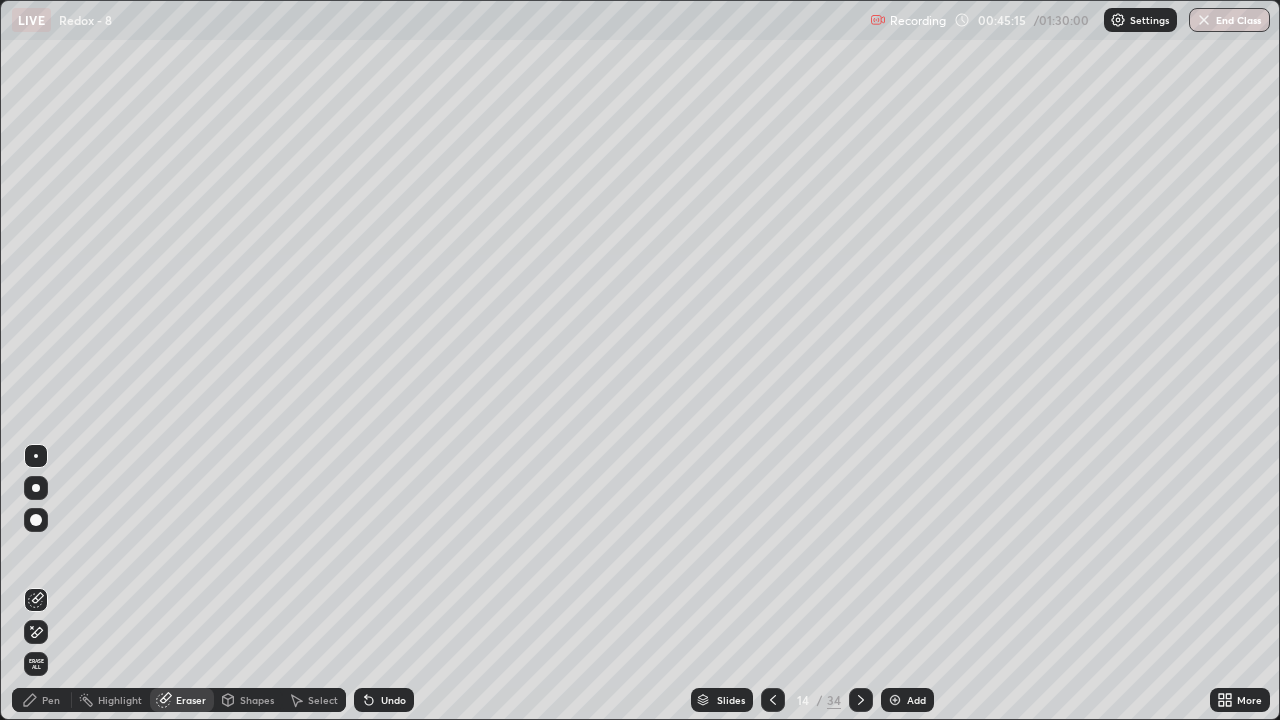 click on "Pen" at bounding box center [42, 700] 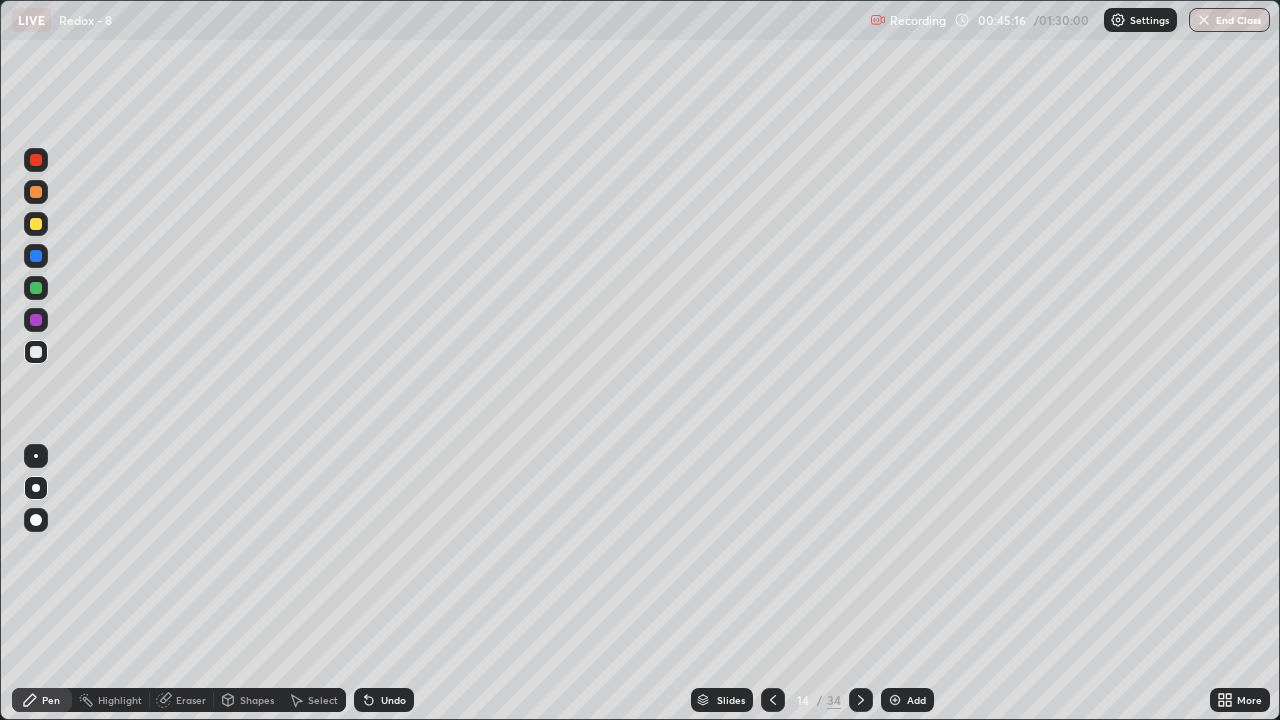 click on "Eraser" at bounding box center (191, 700) 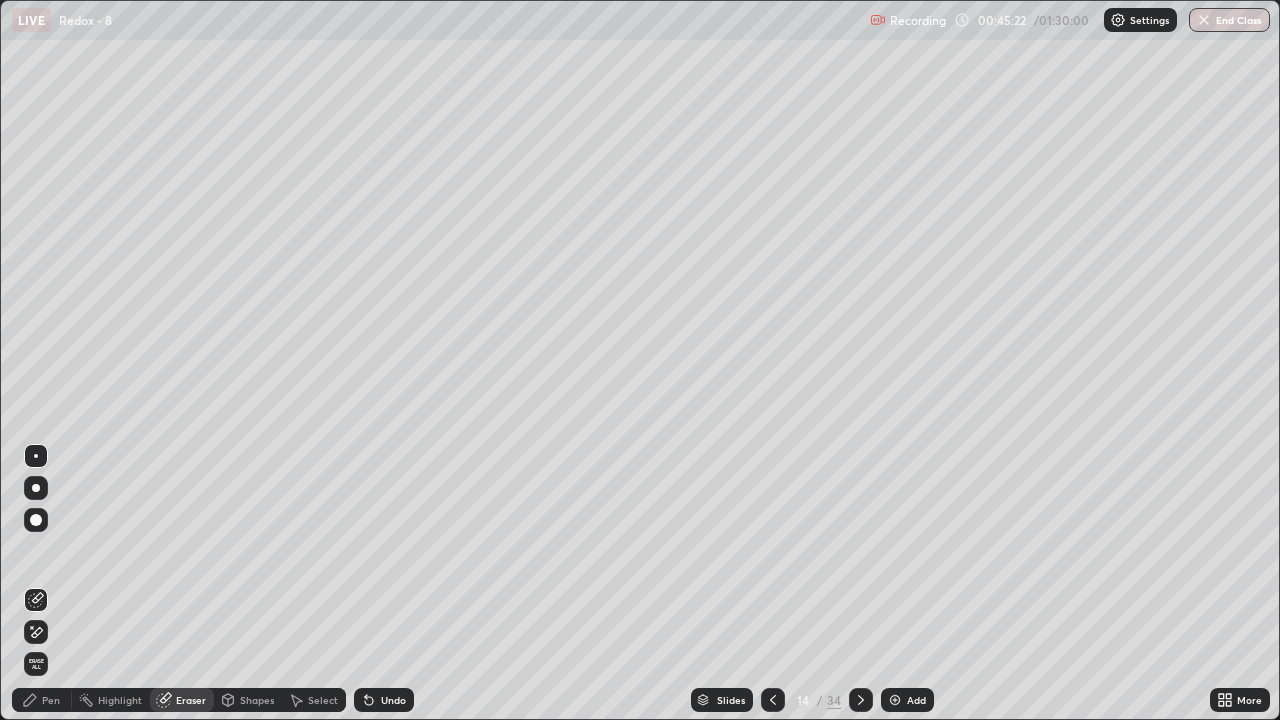 click on "Pen" at bounding box center (42, 700) 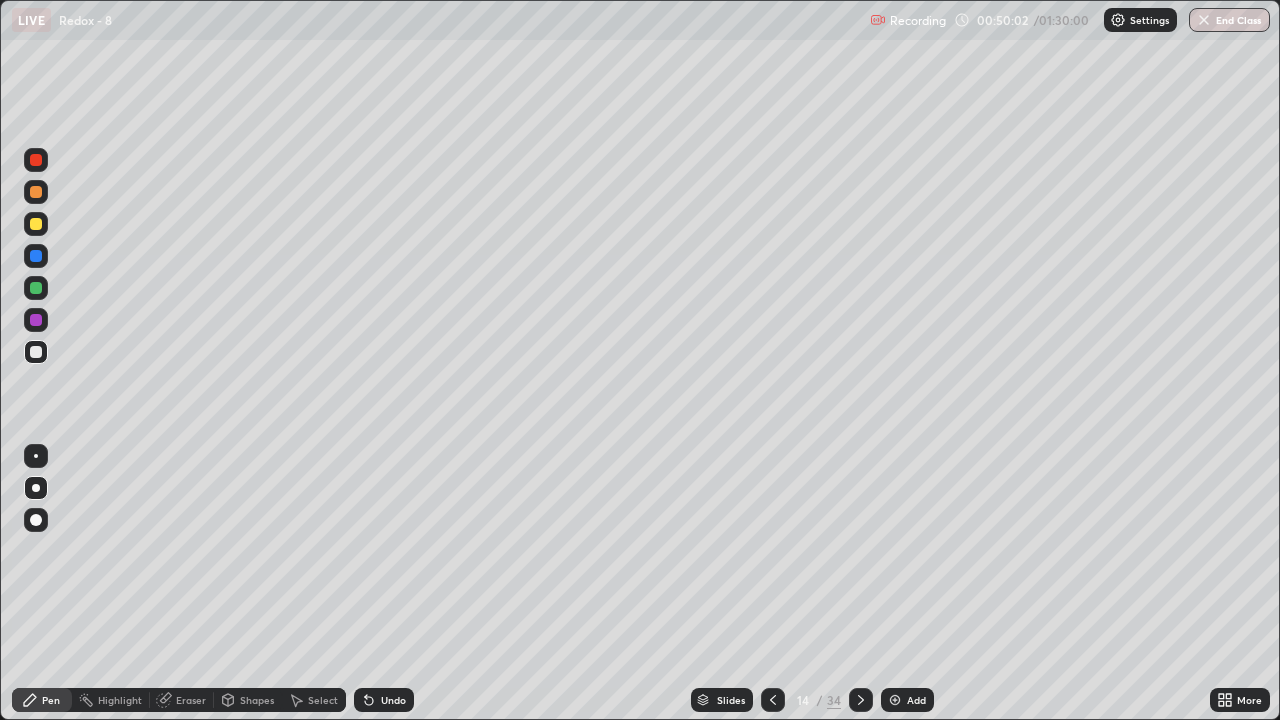 click 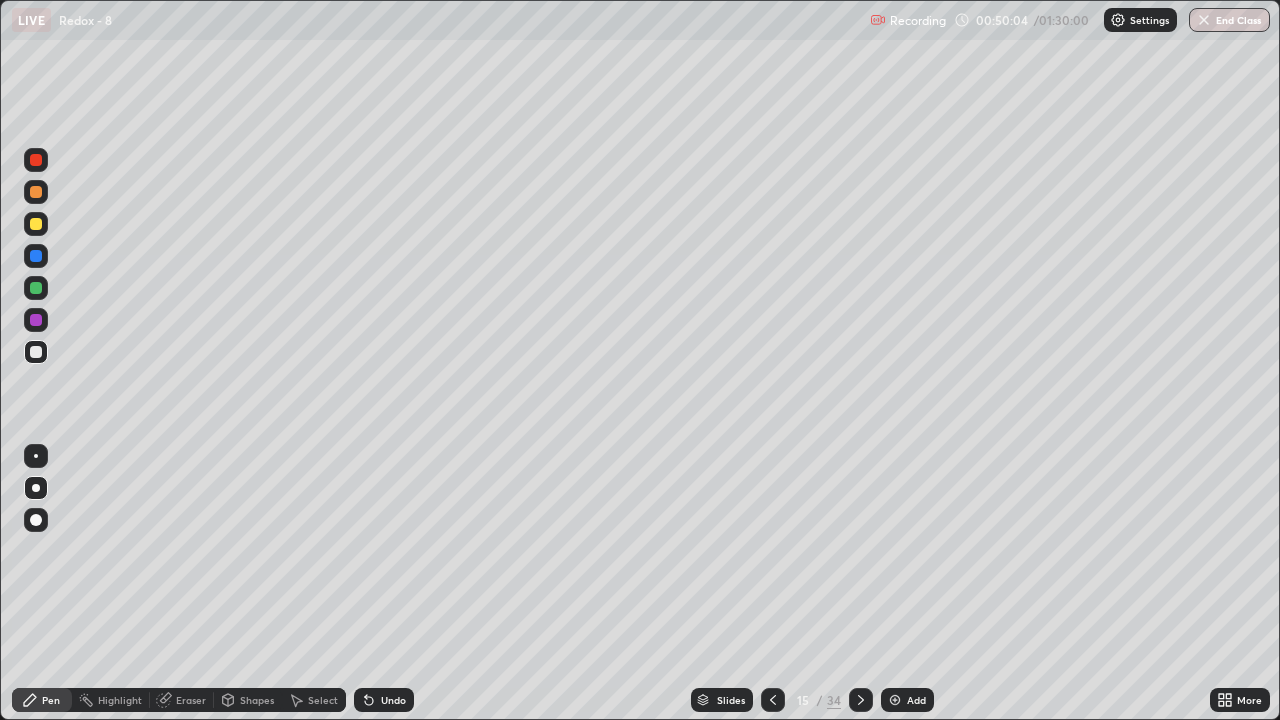 click 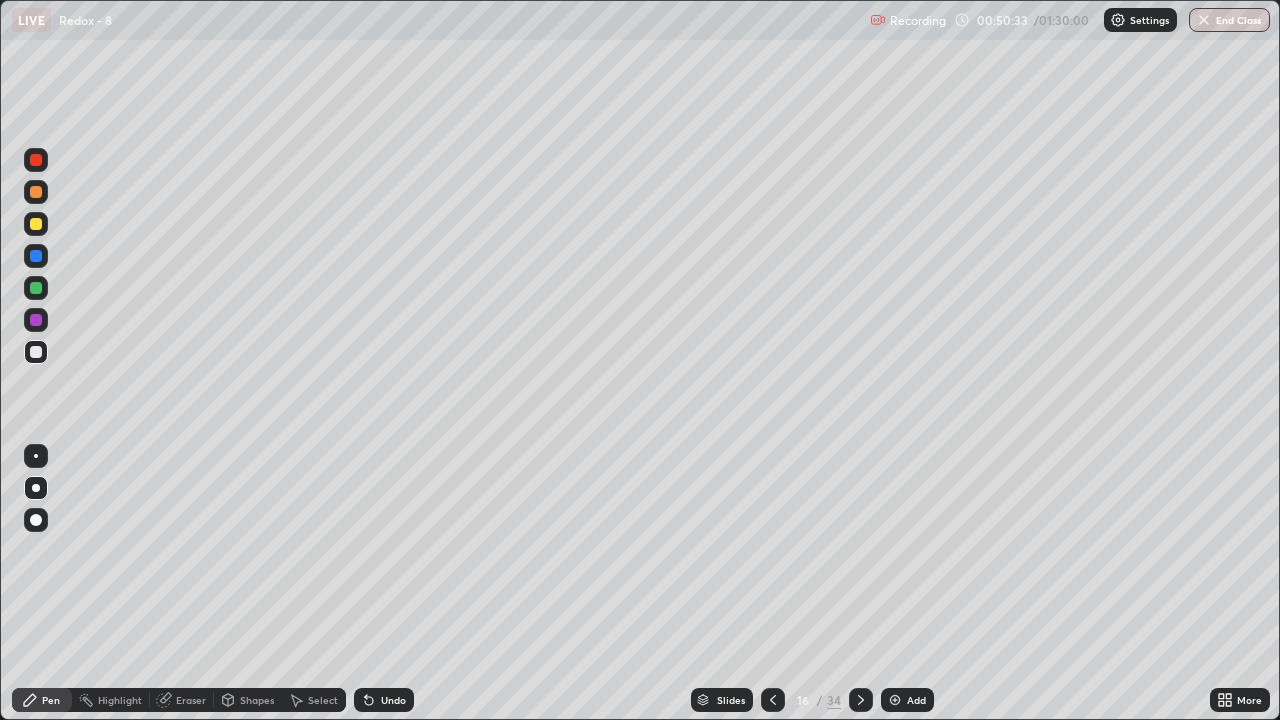 click 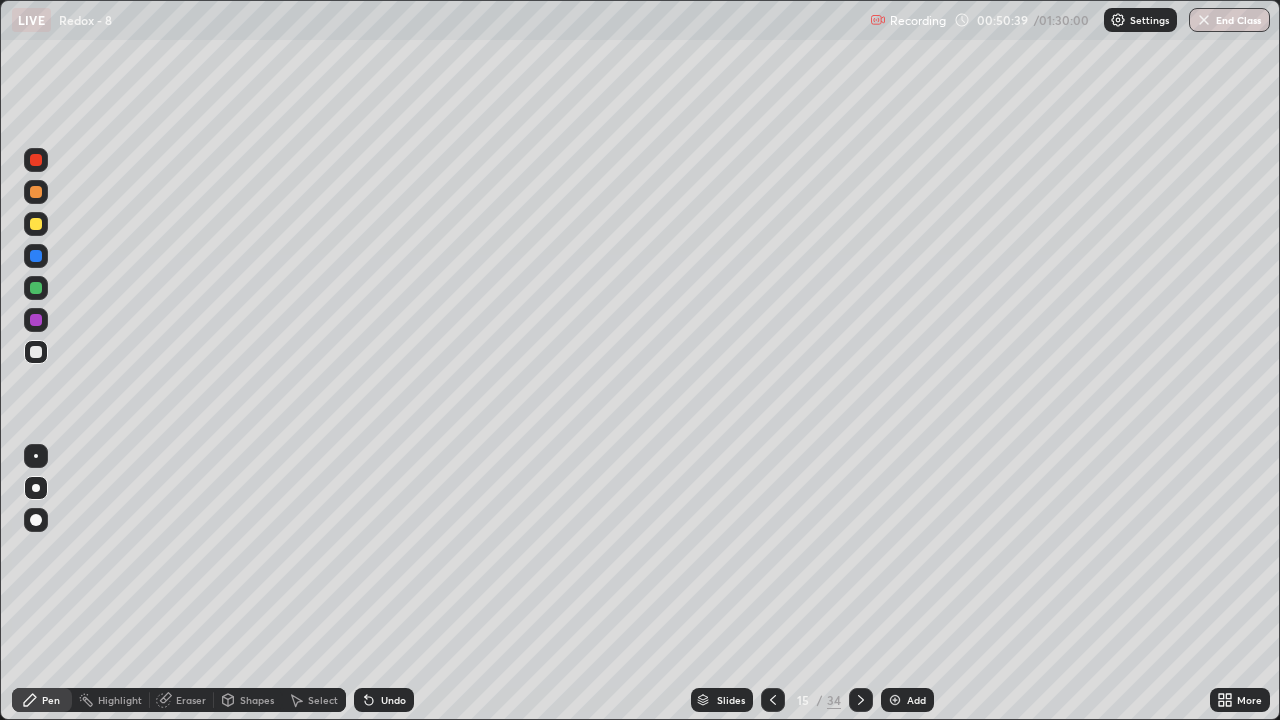 click 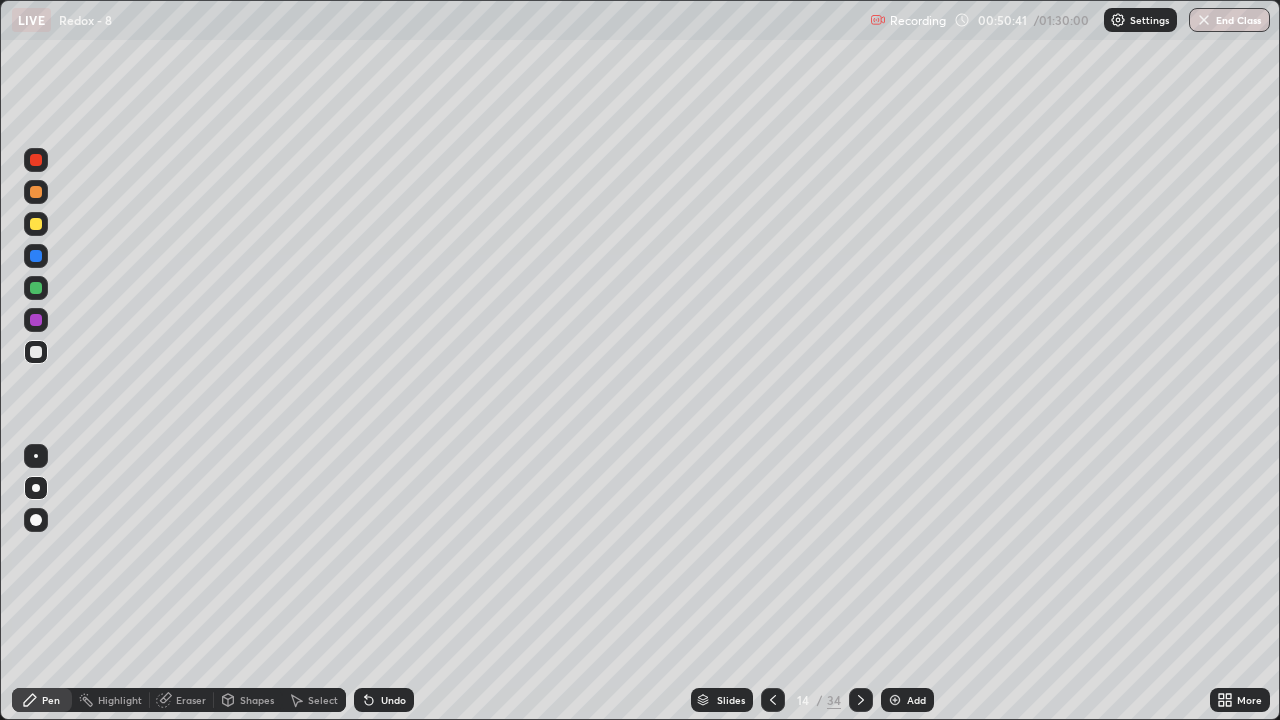 click 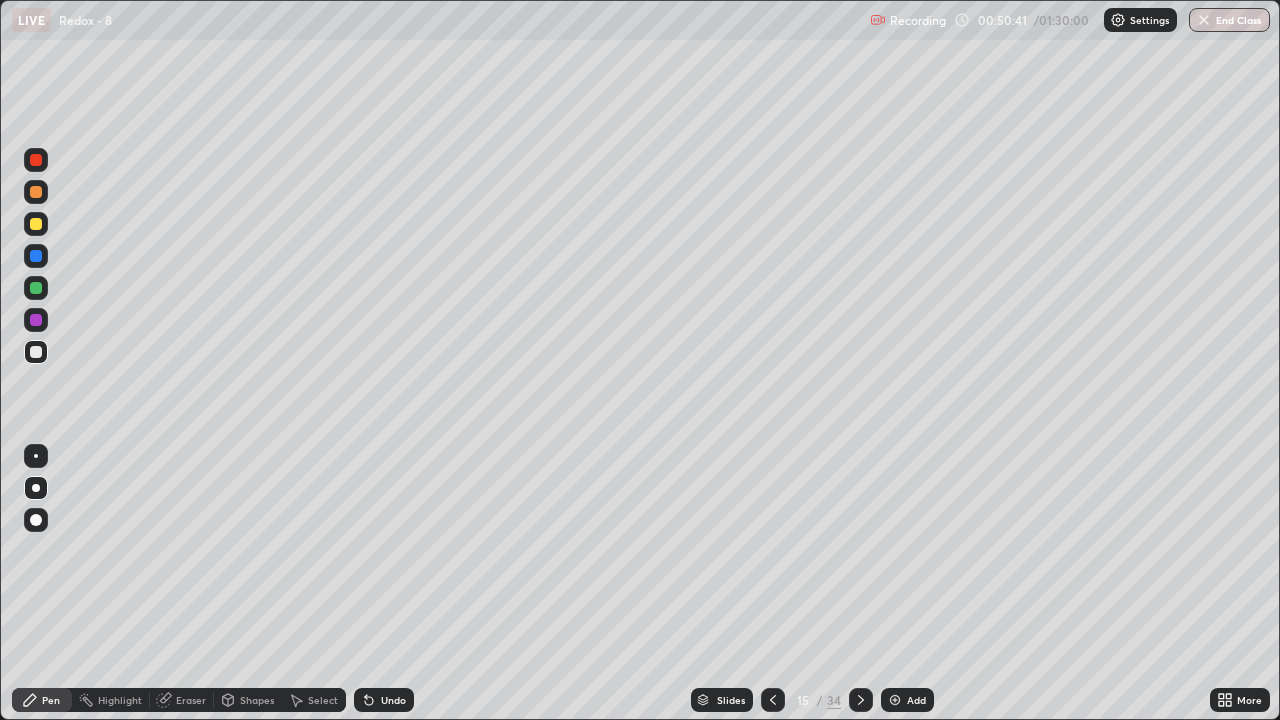 click 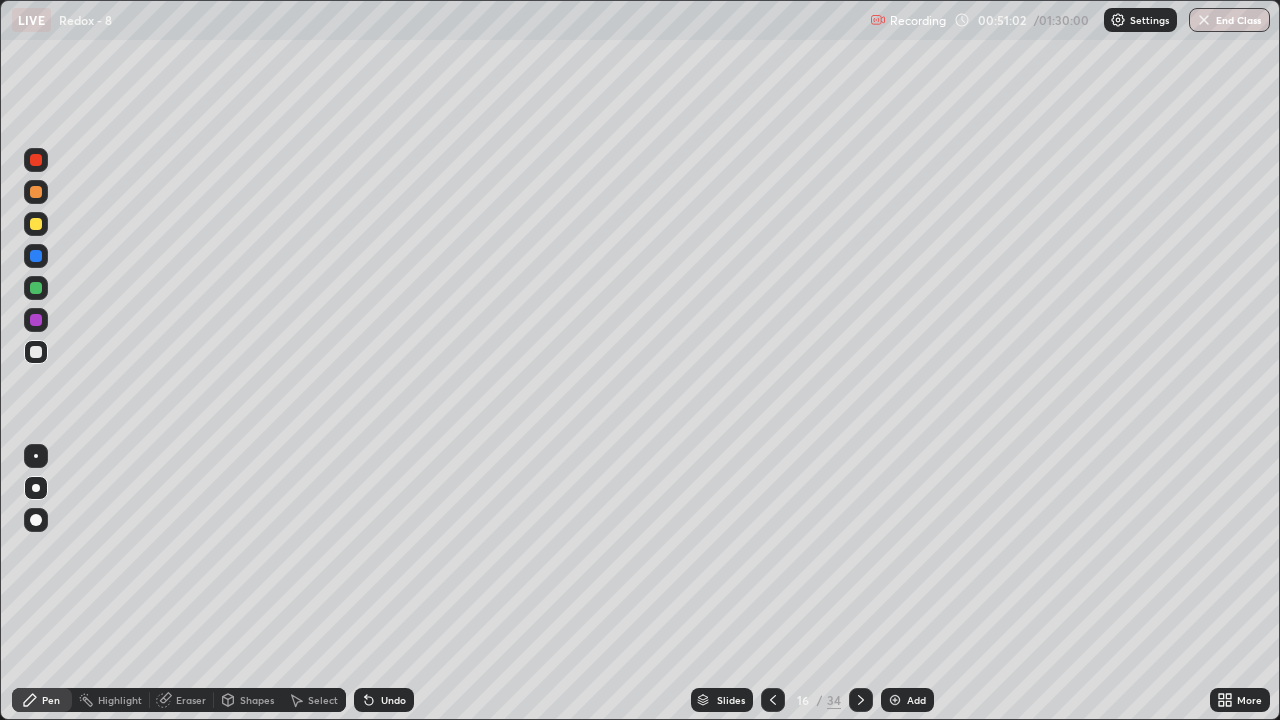 click 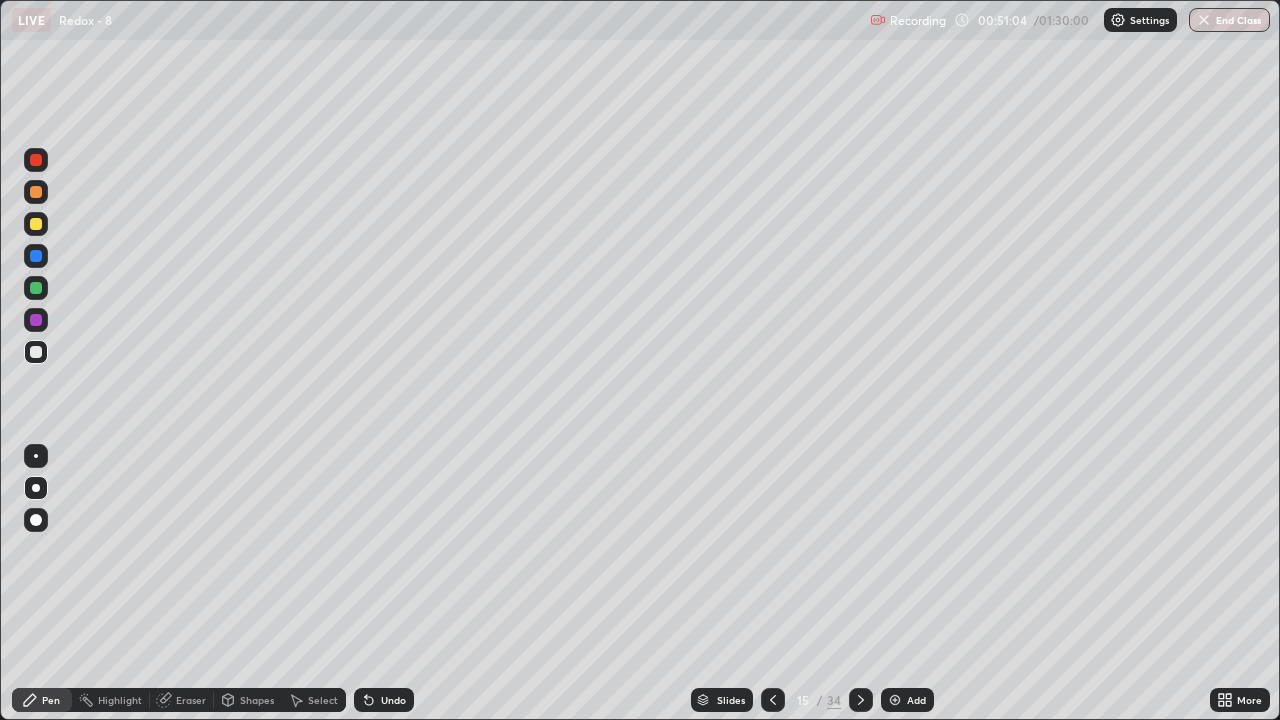 click 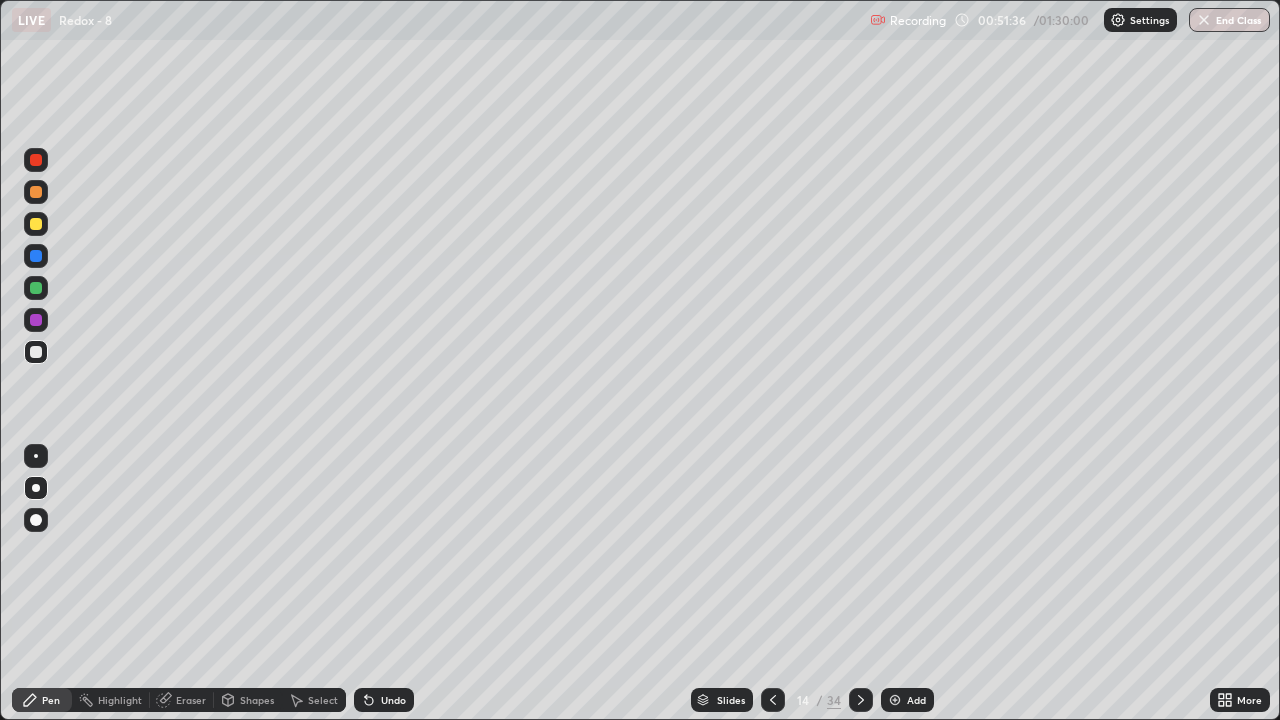 click 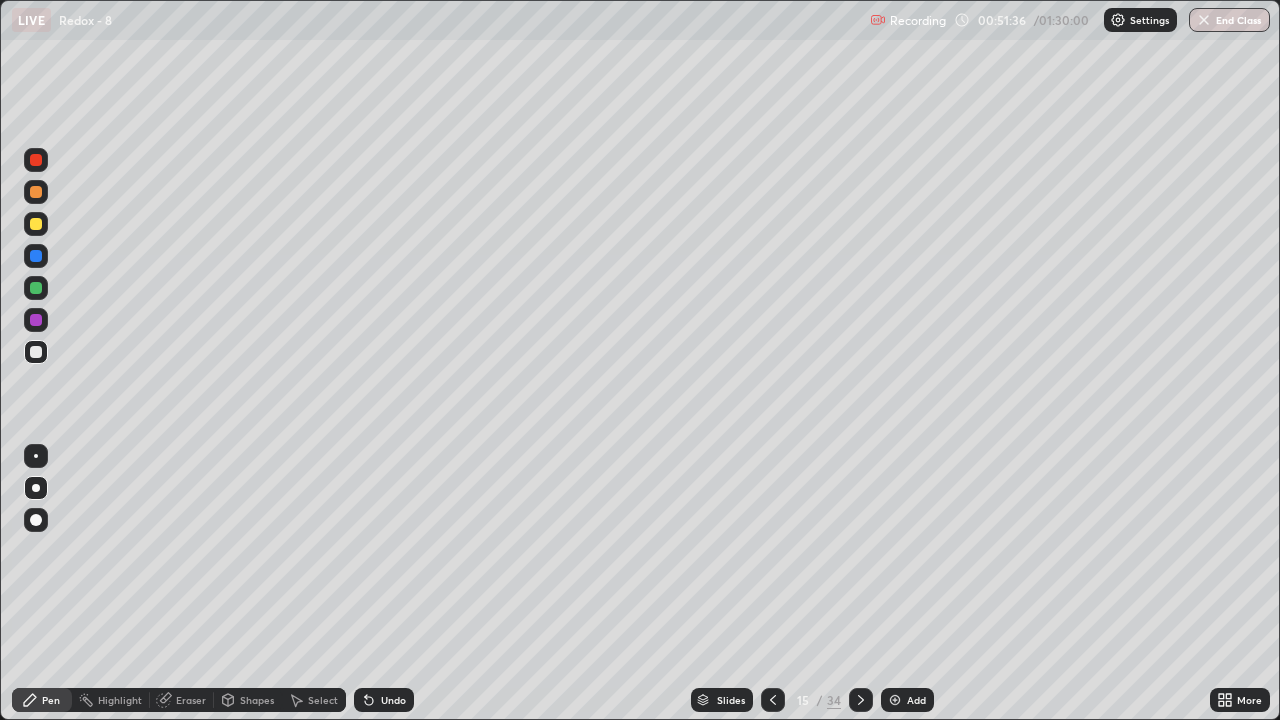 click 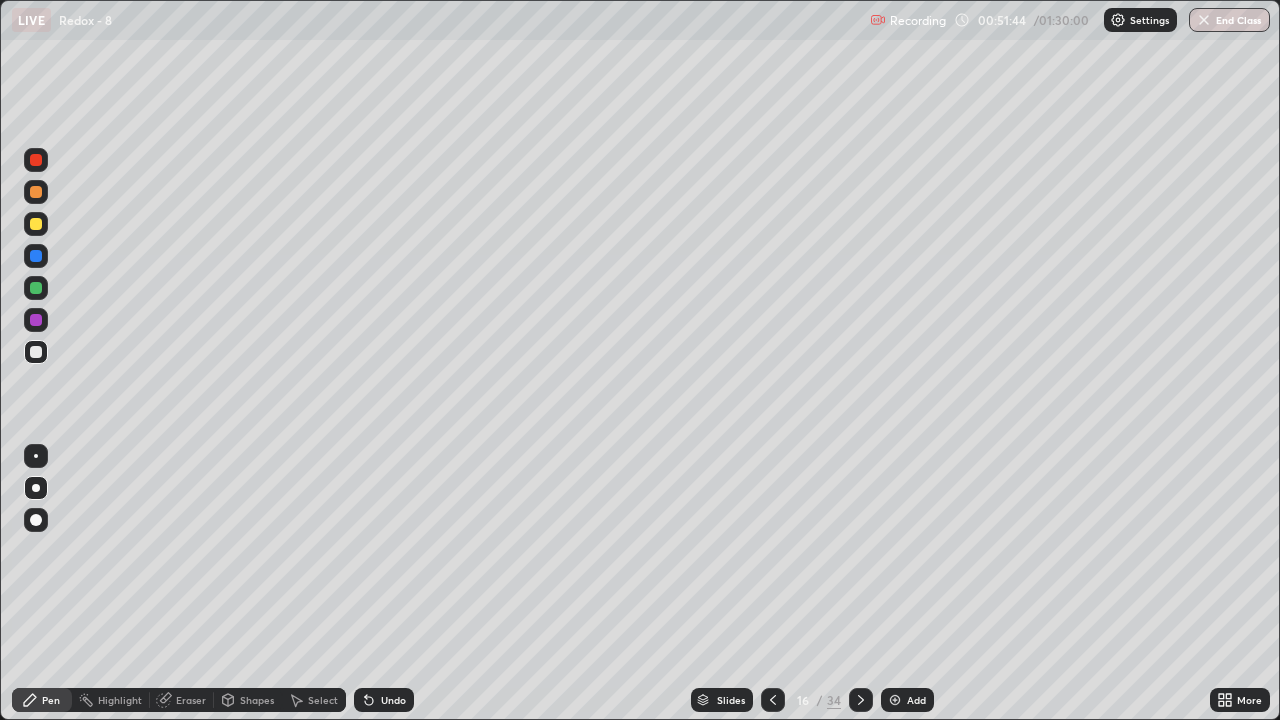 click 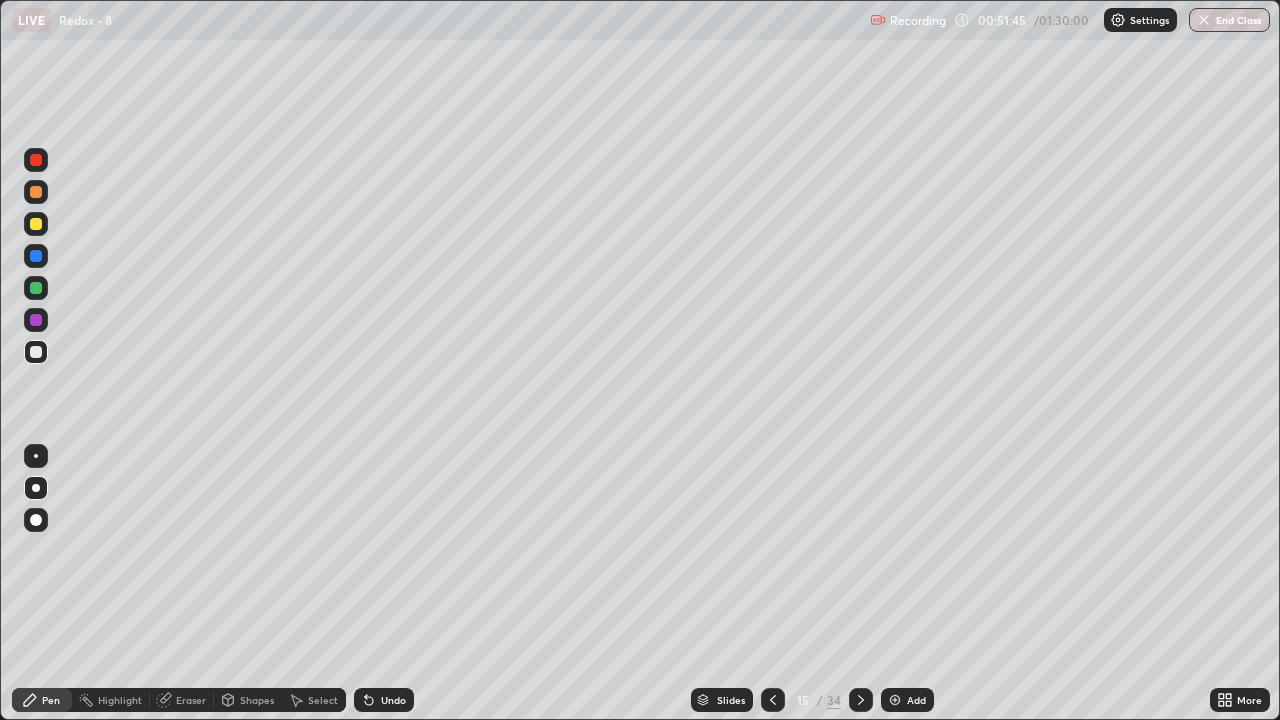click 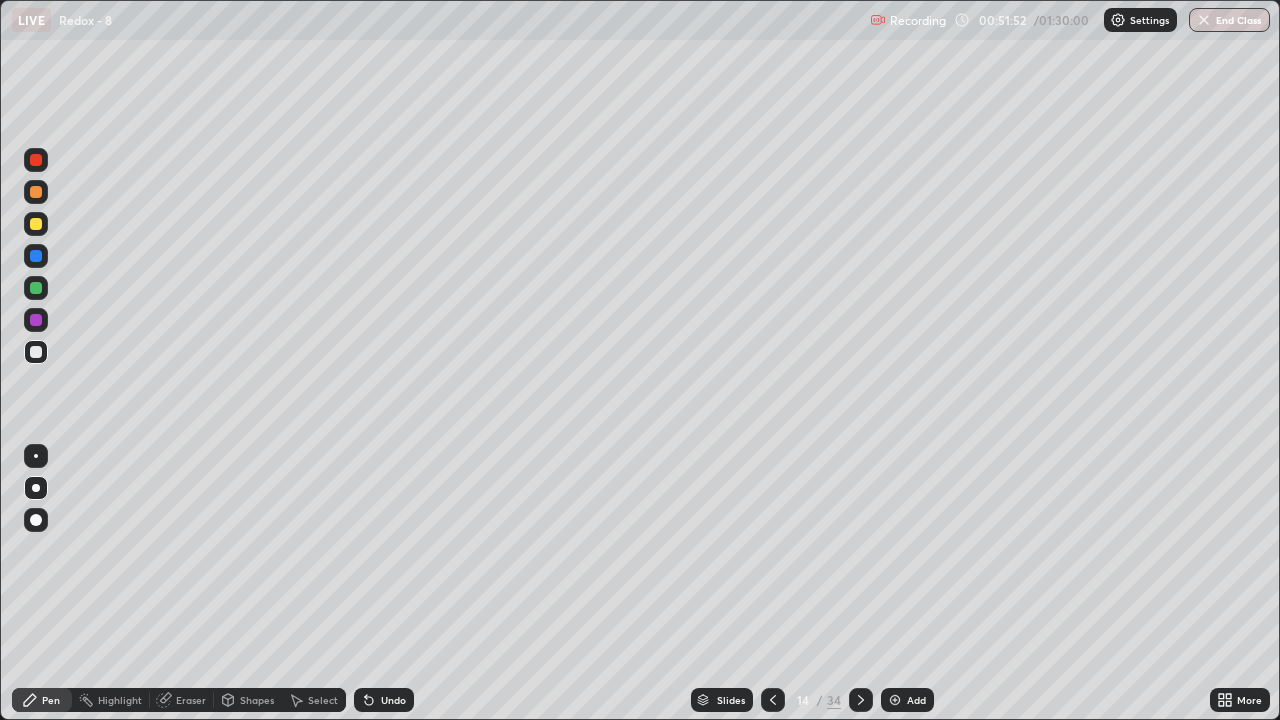 click 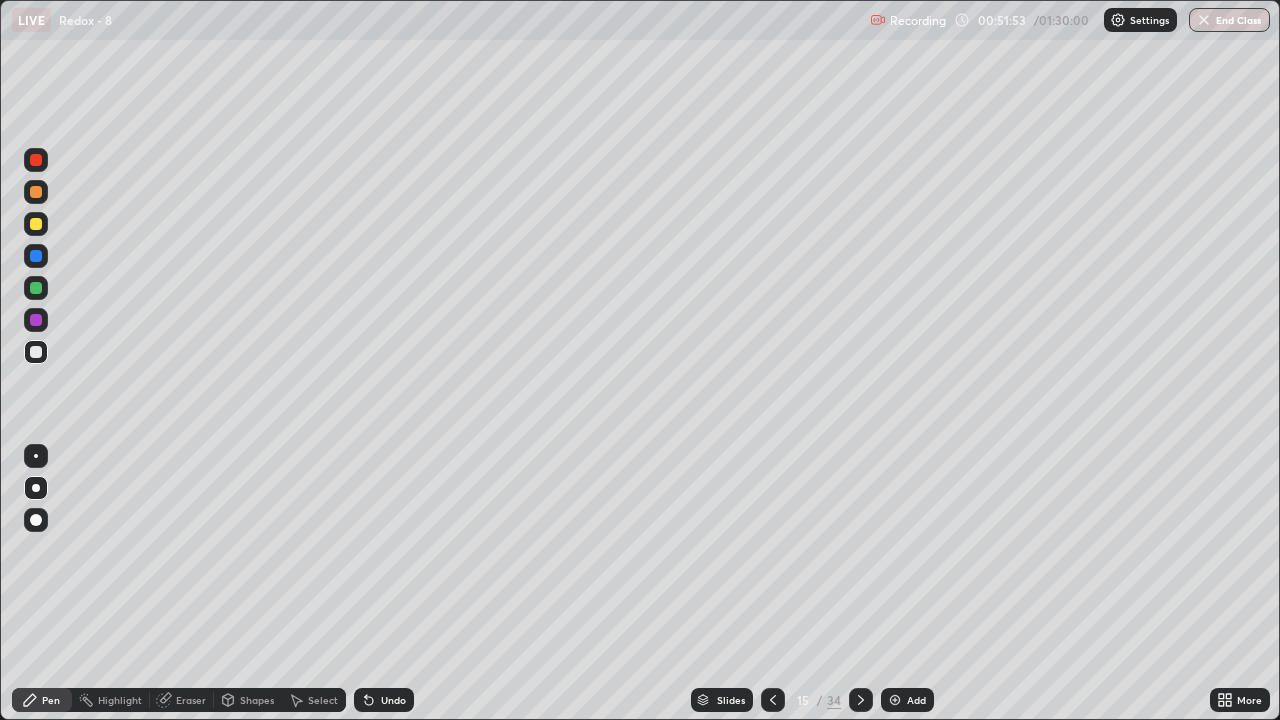 click 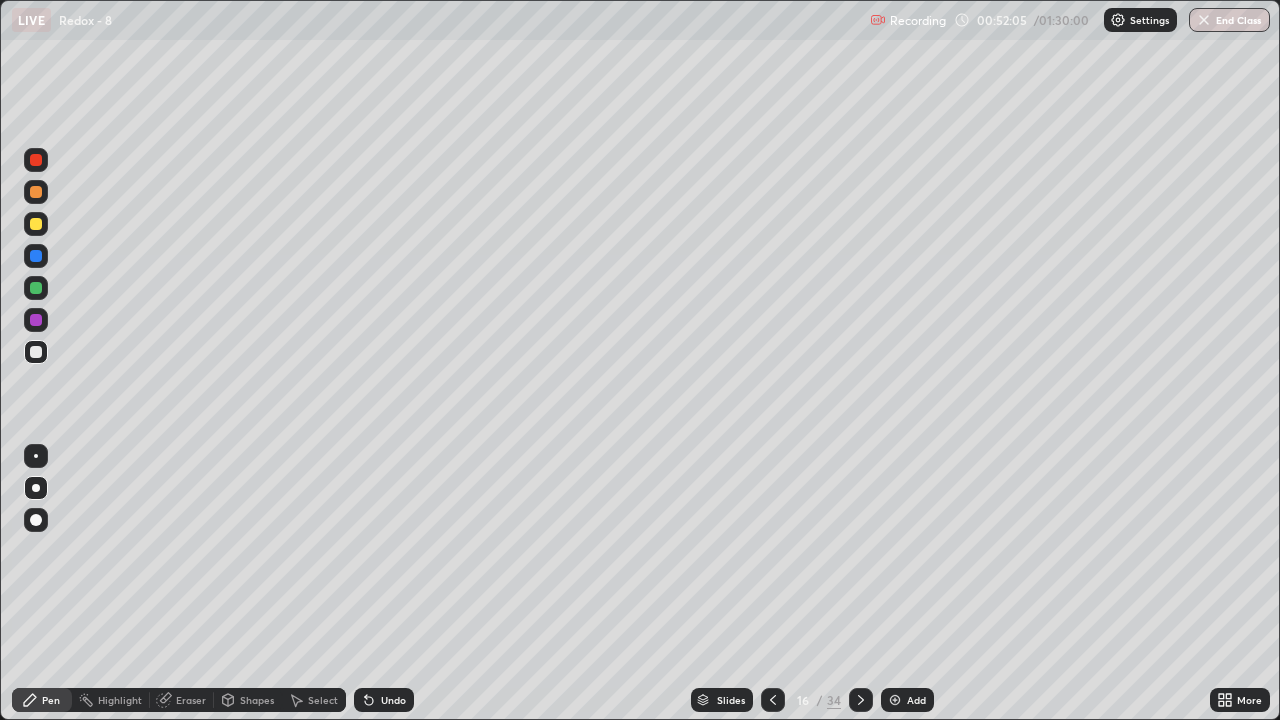 click 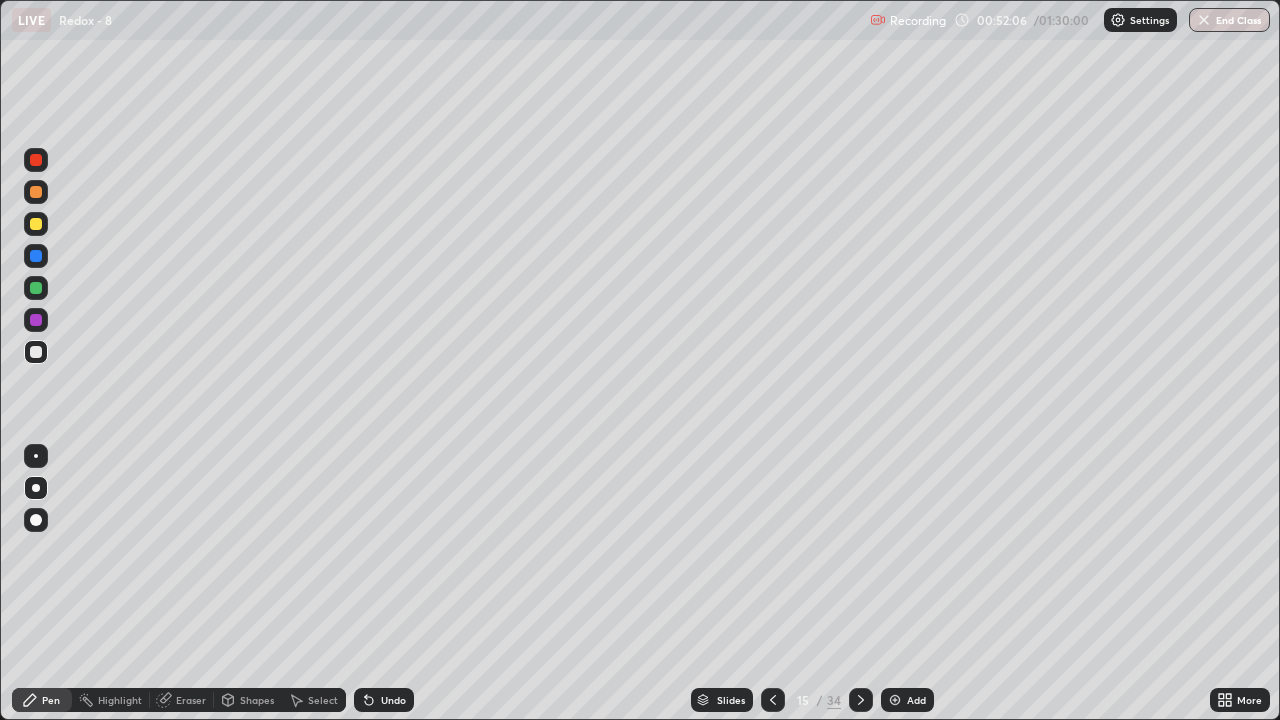 click 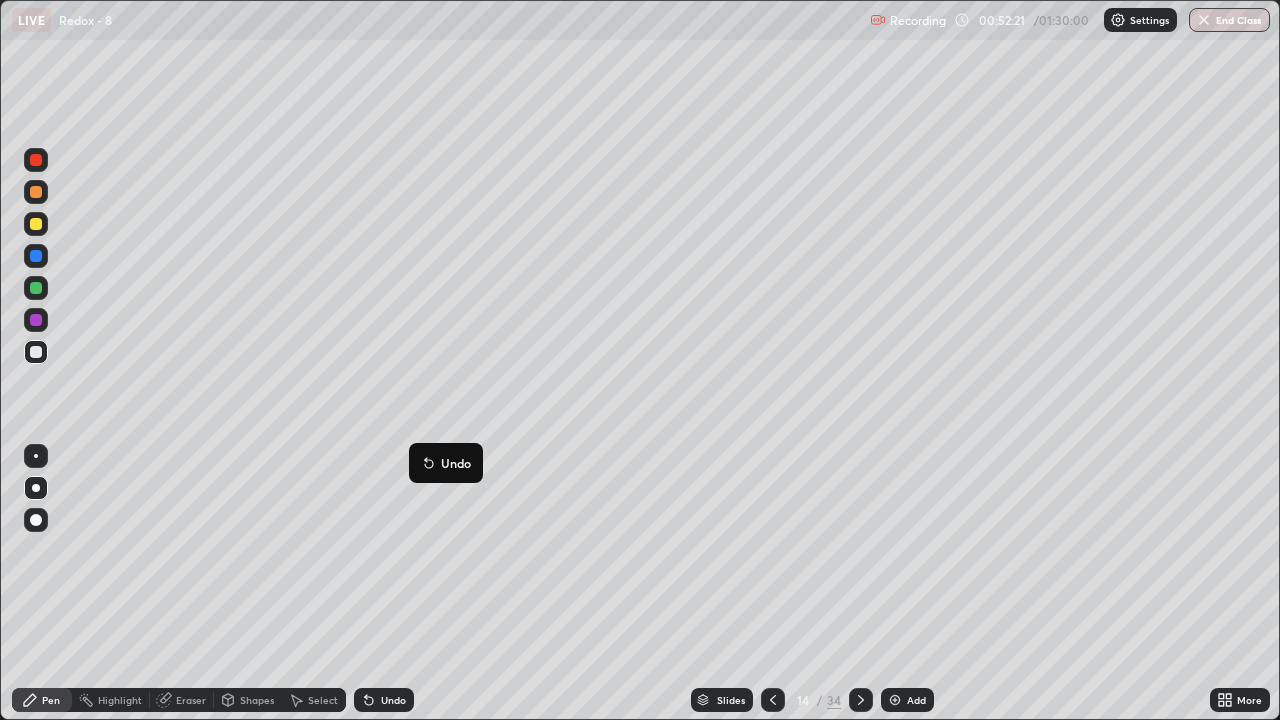 click 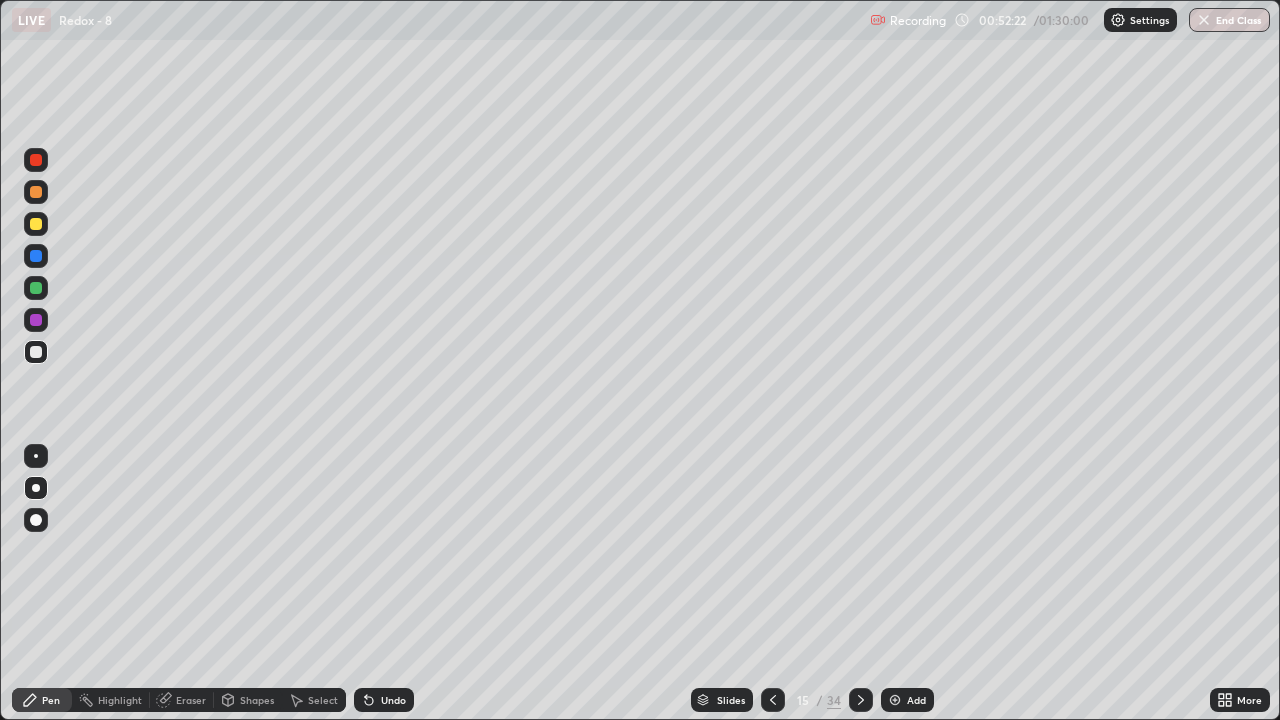 click 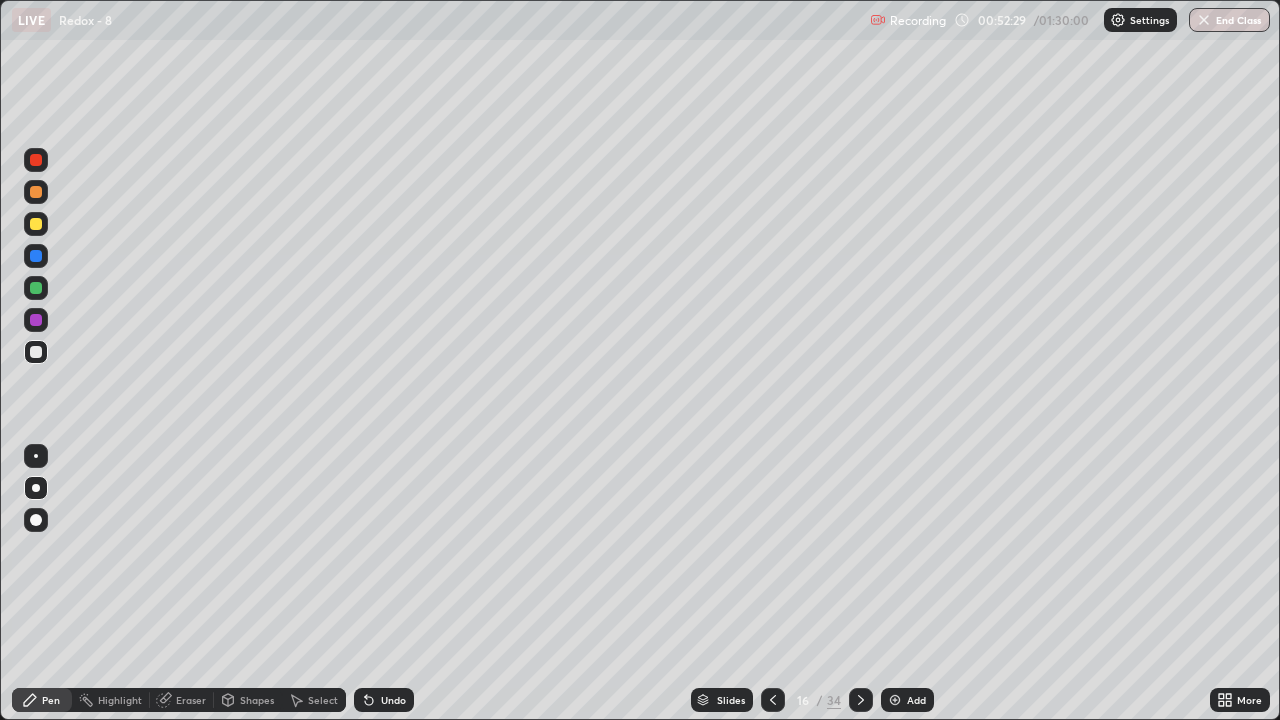 click on "Eraser" at bounding box center (191, 700) 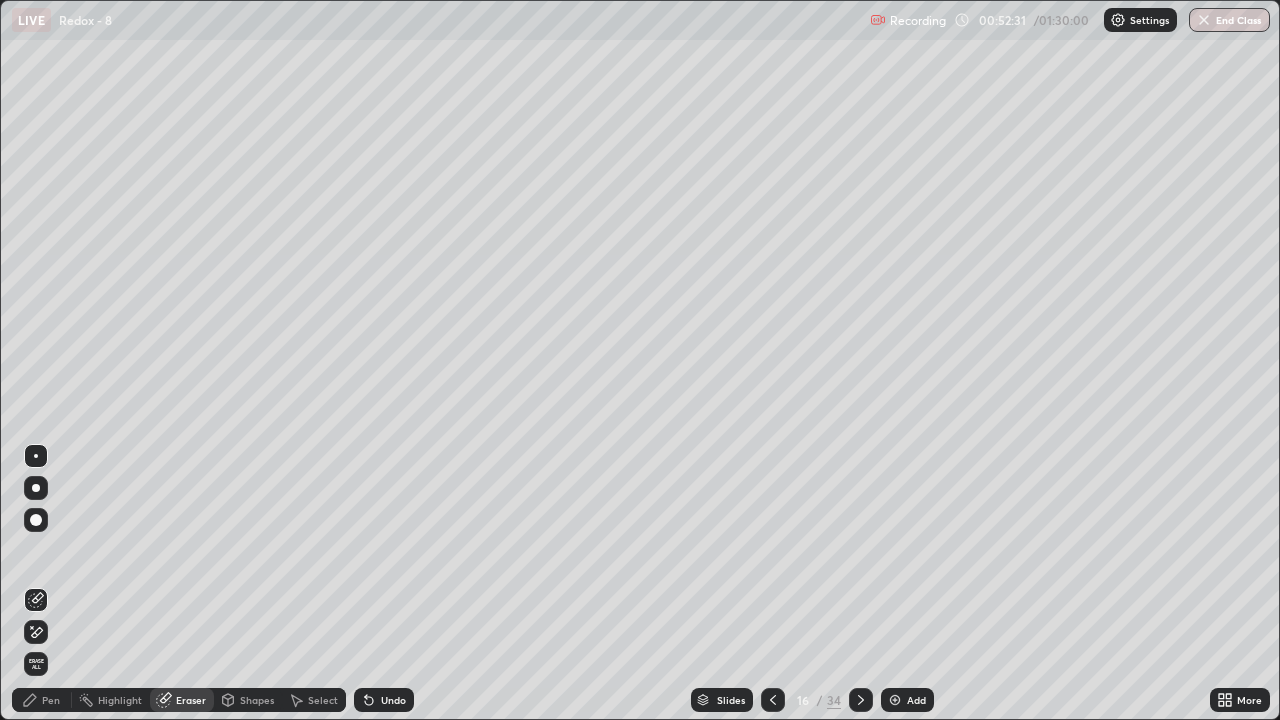 click on "Pen" at bounding box center (51, 700) 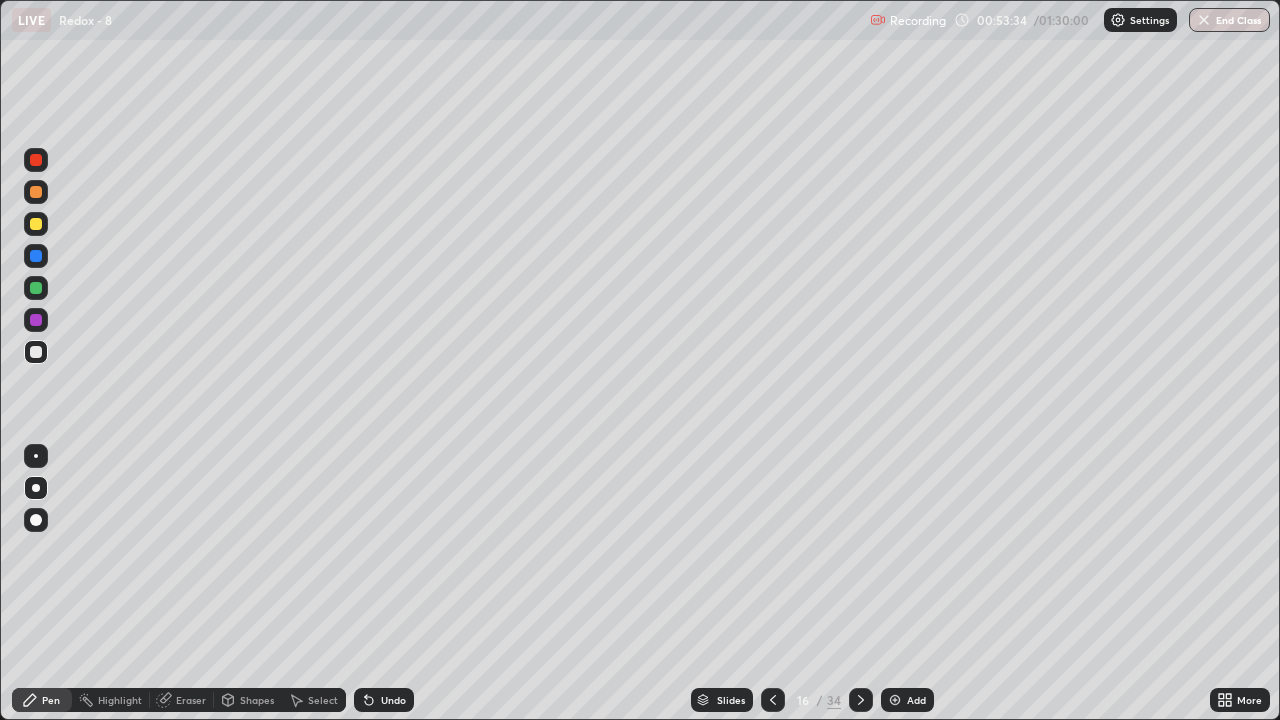 click on "Eraser" at bounding box center [191, 700] 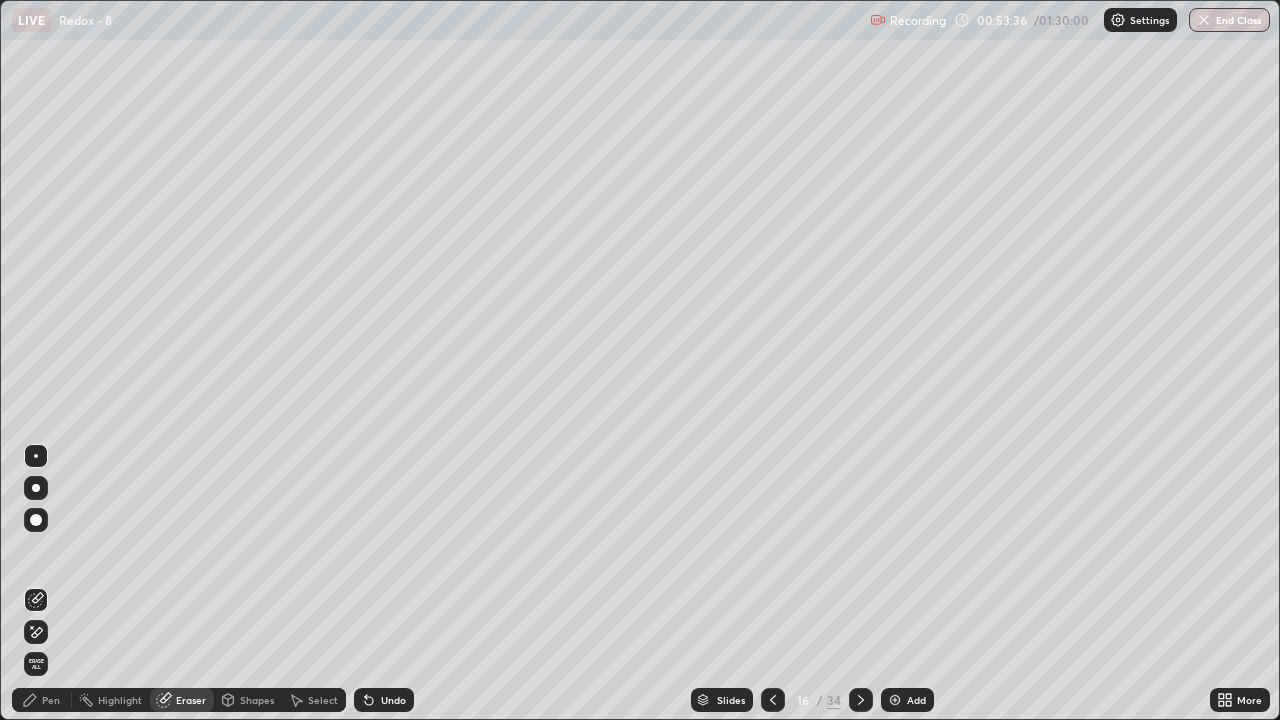 click on "Pen" at bounding box center (51, 700) 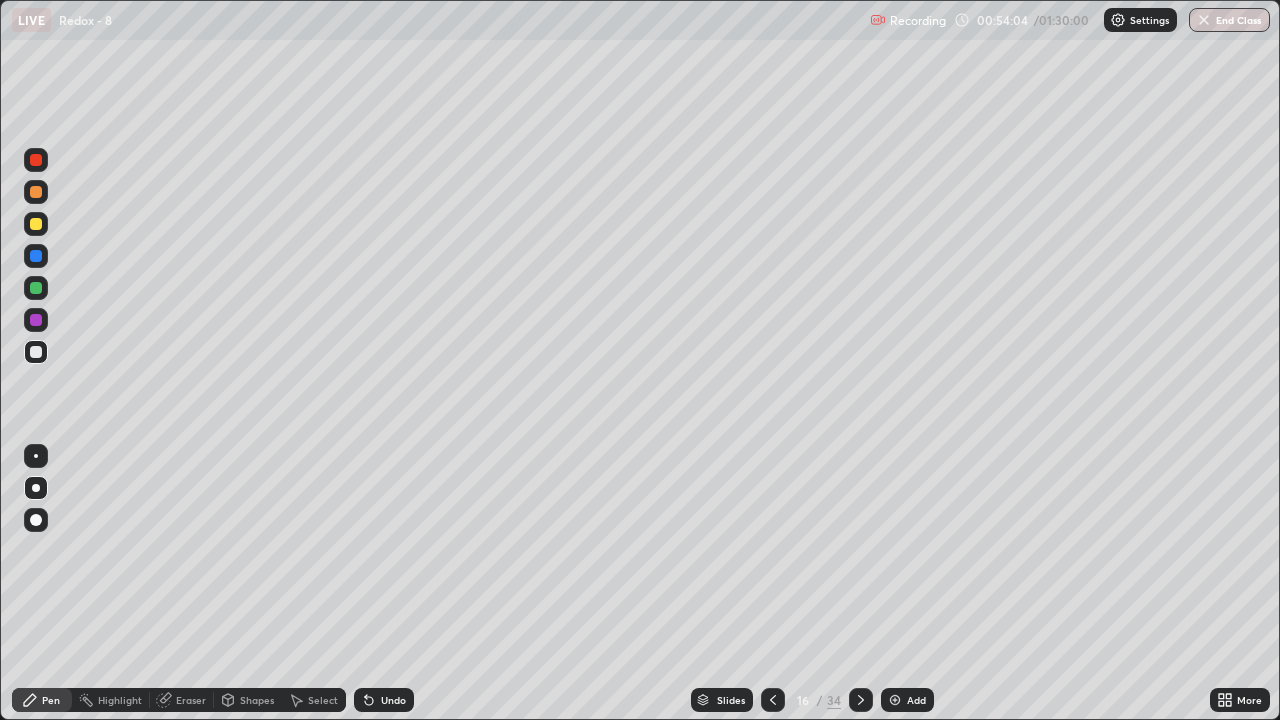 click 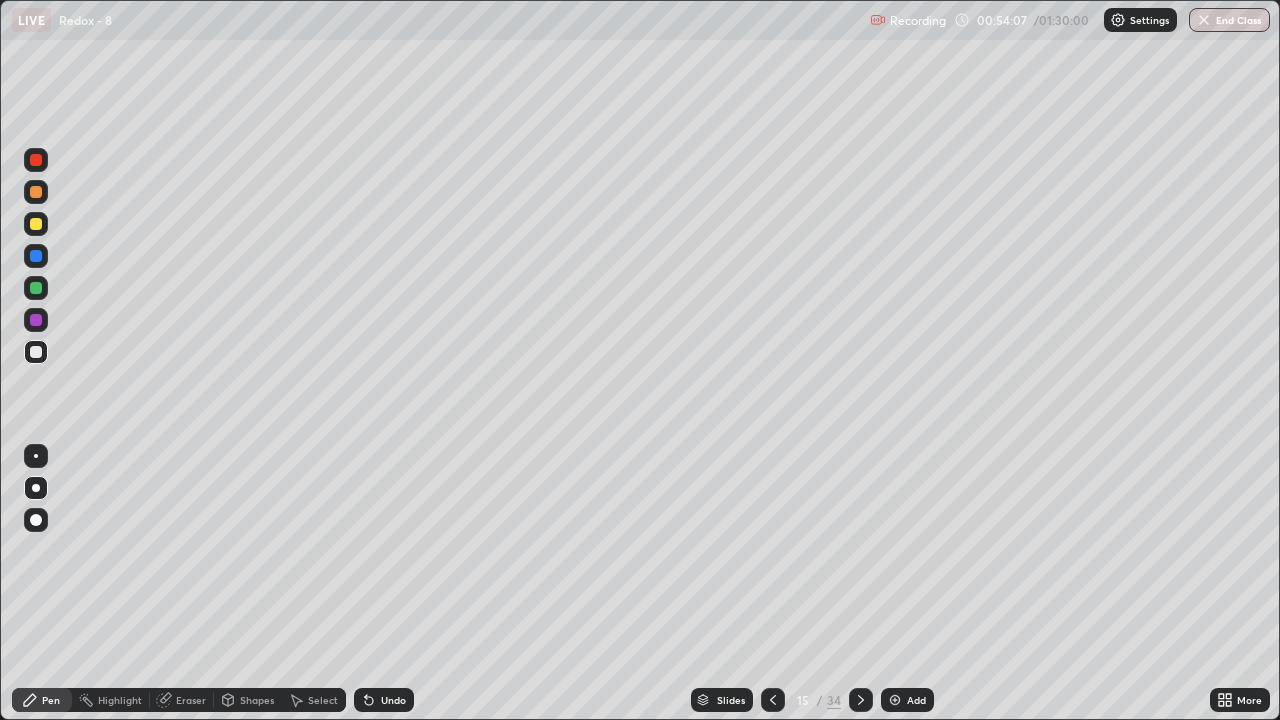 click 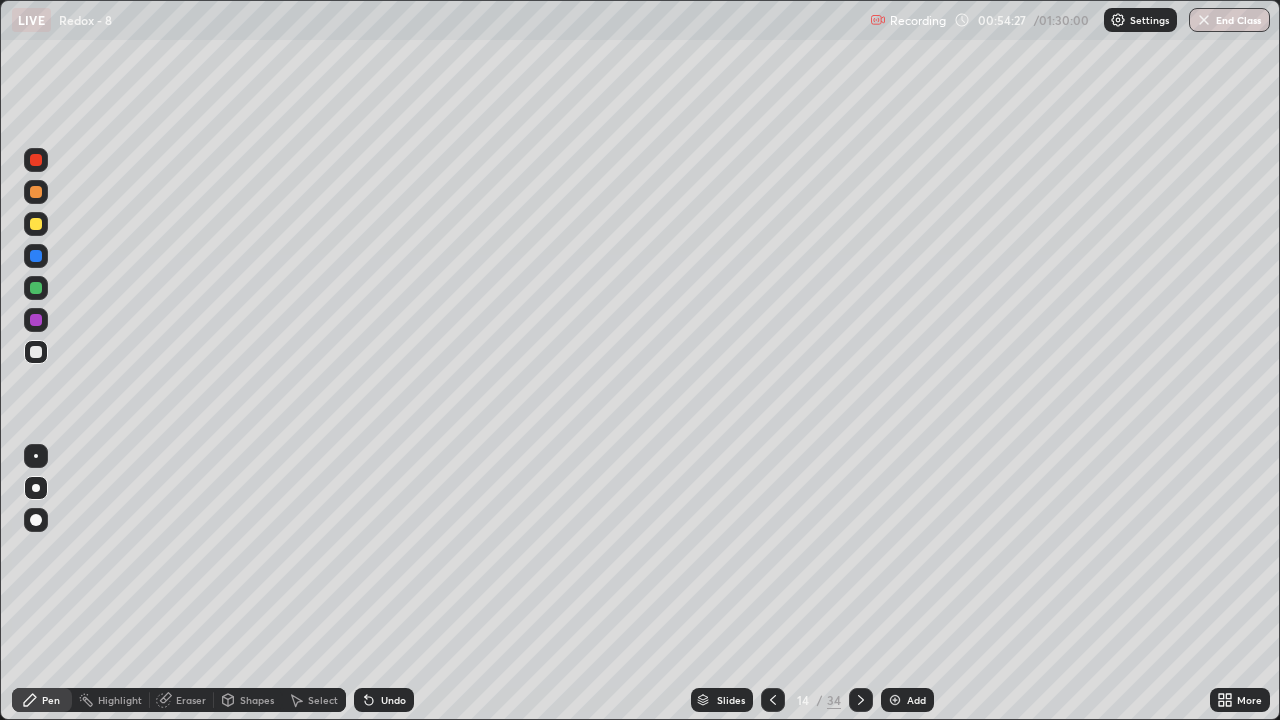 click 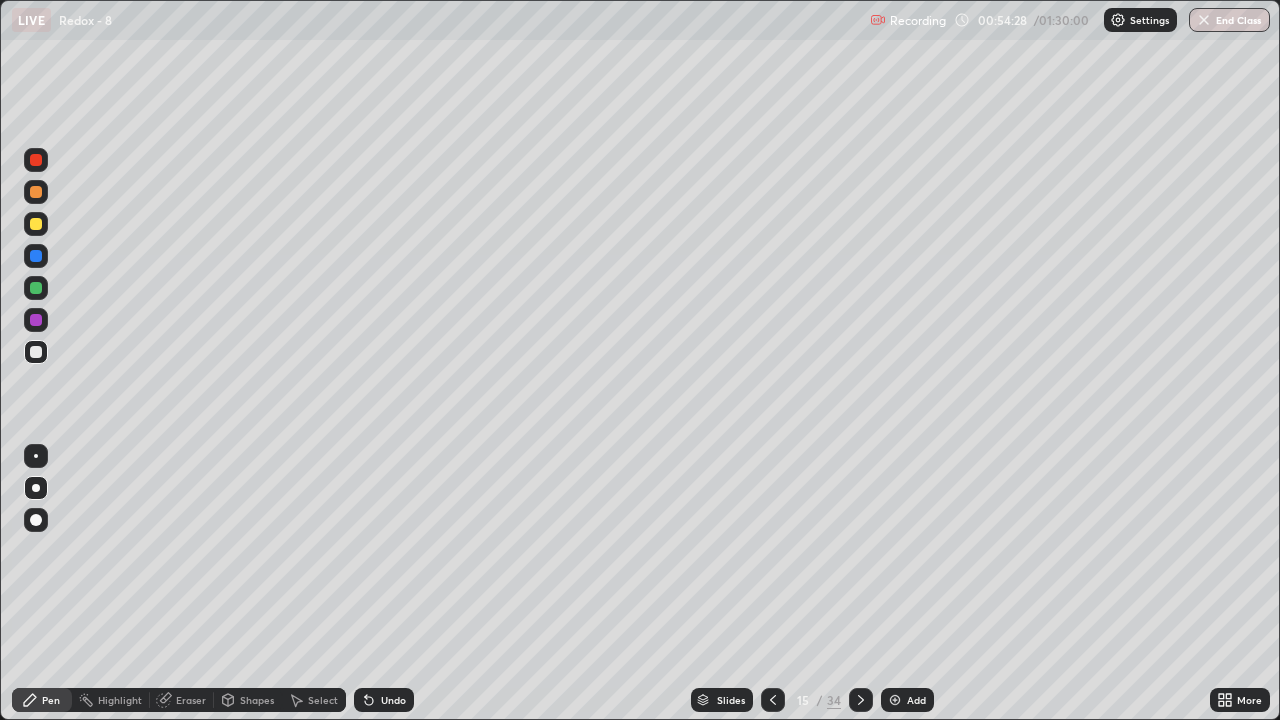 click 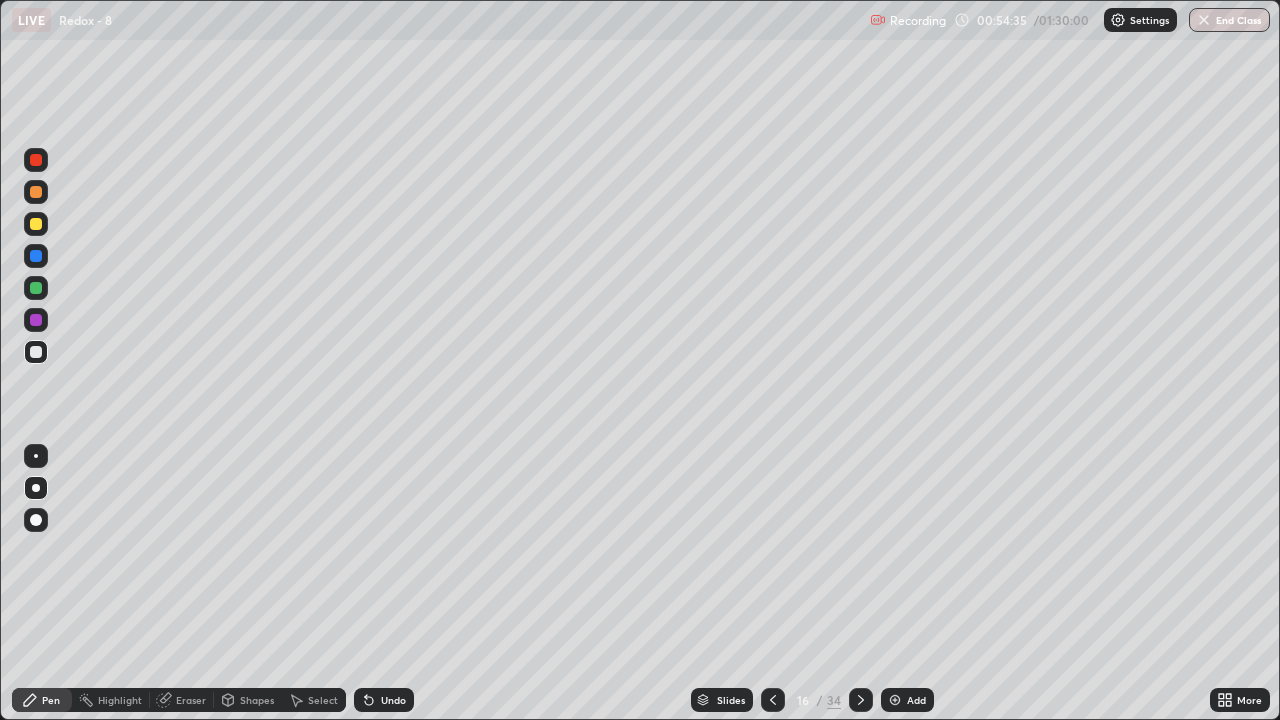 click 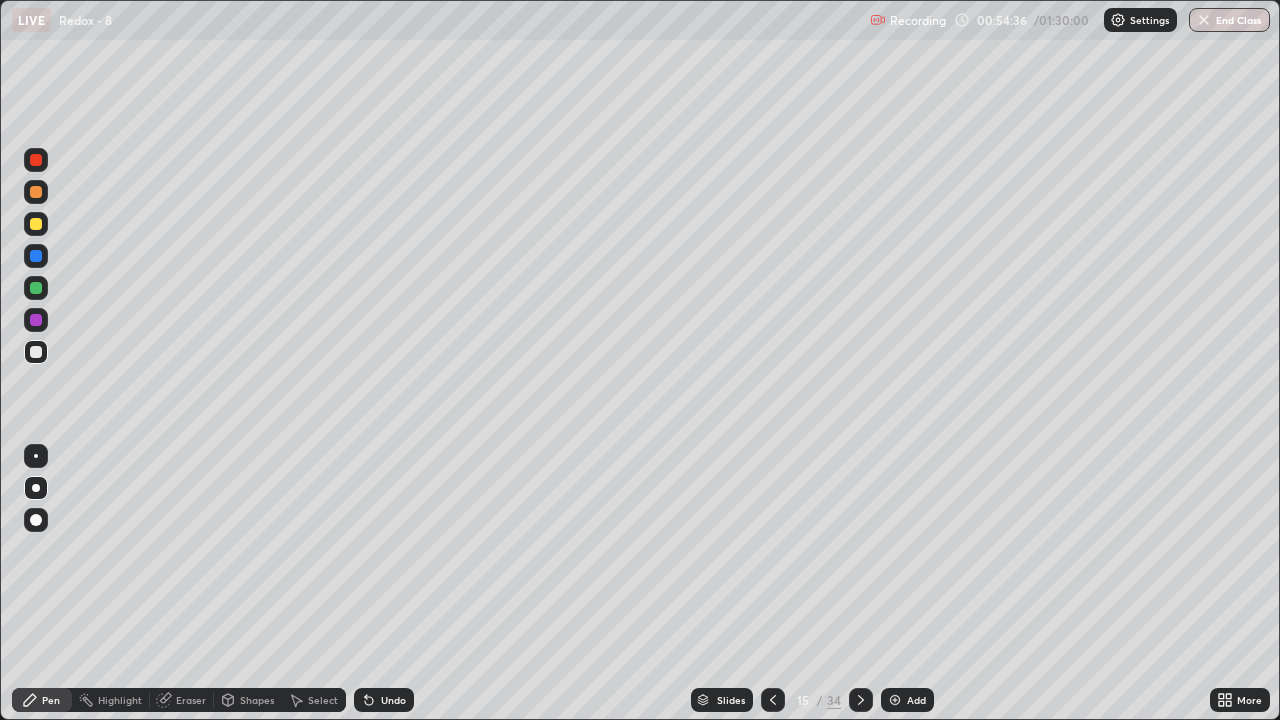 click 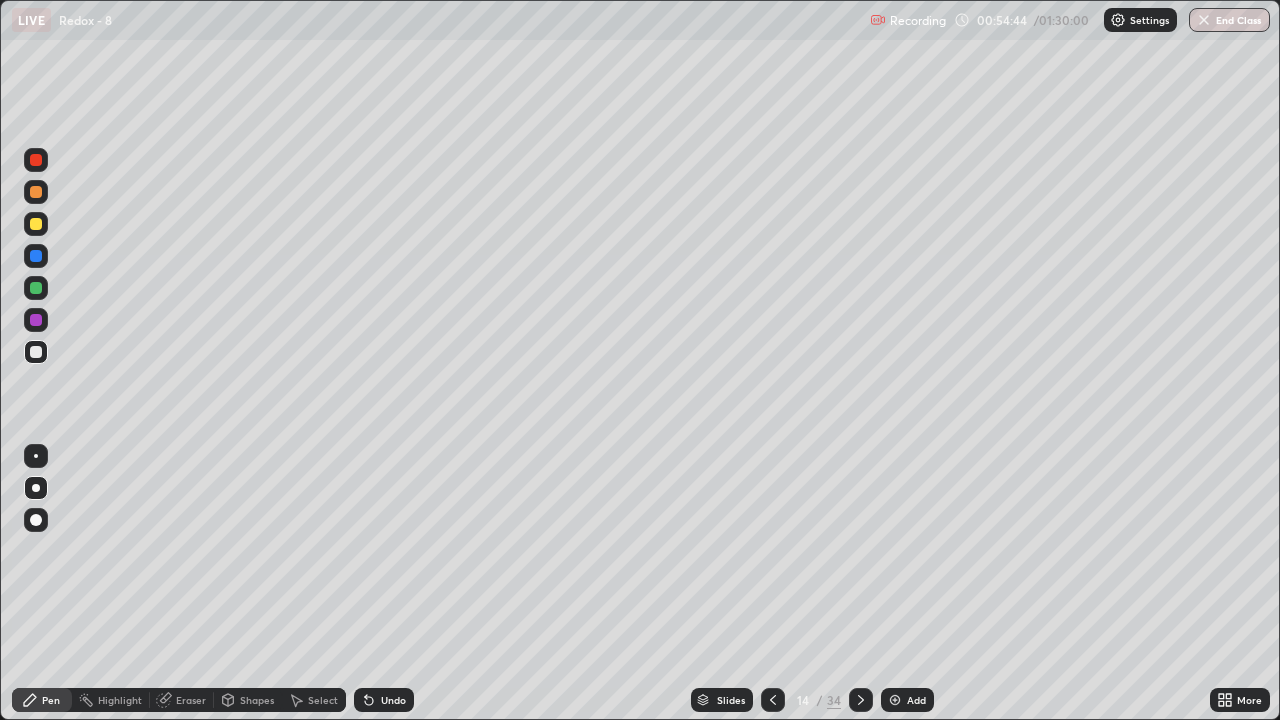 click 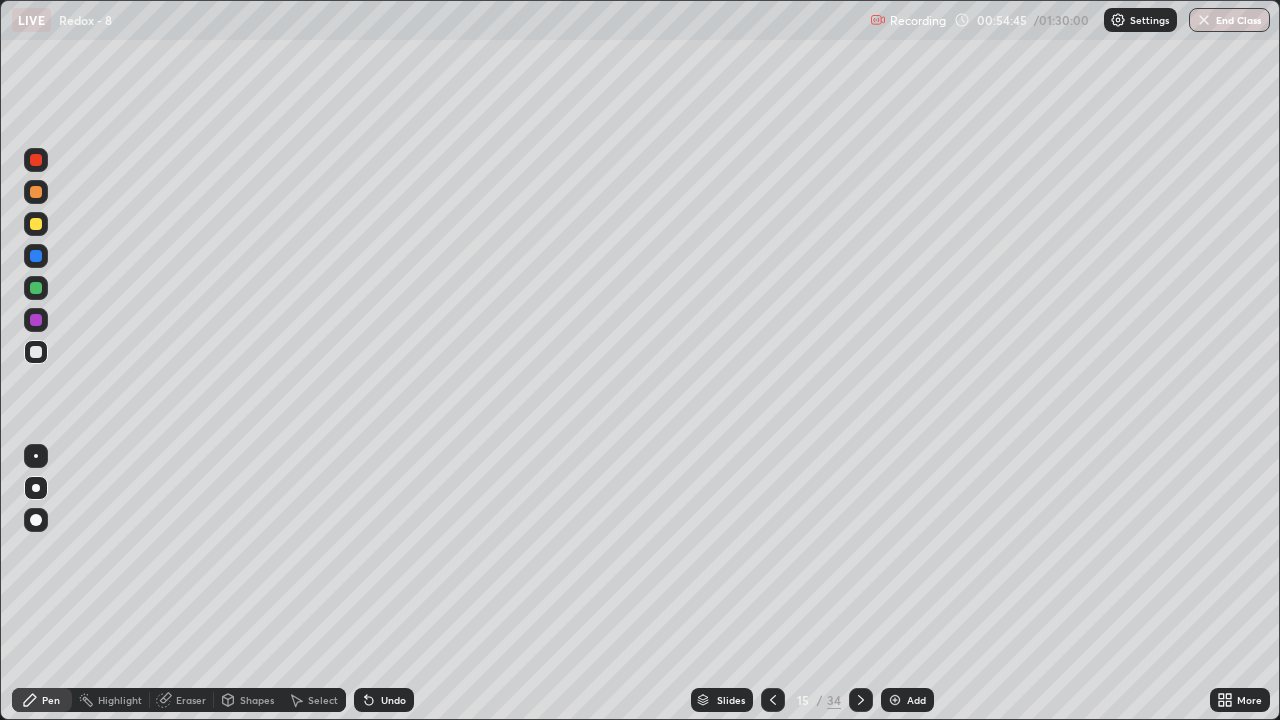 click 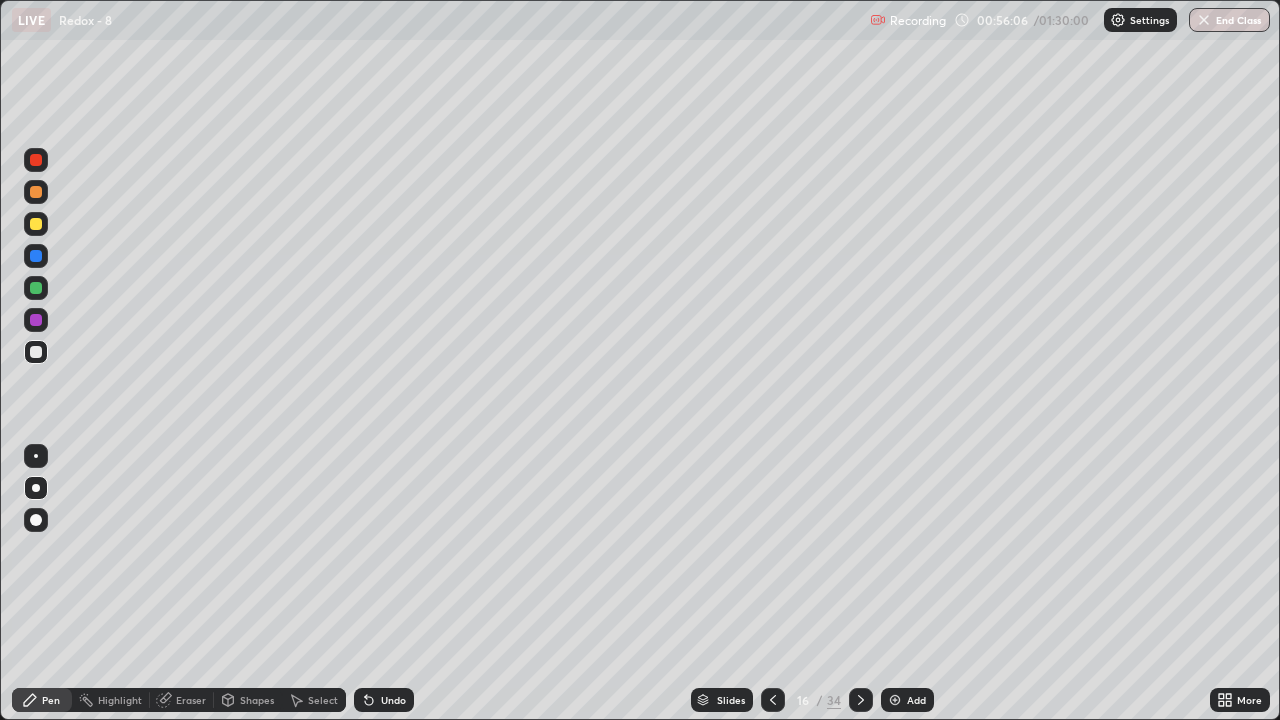 click 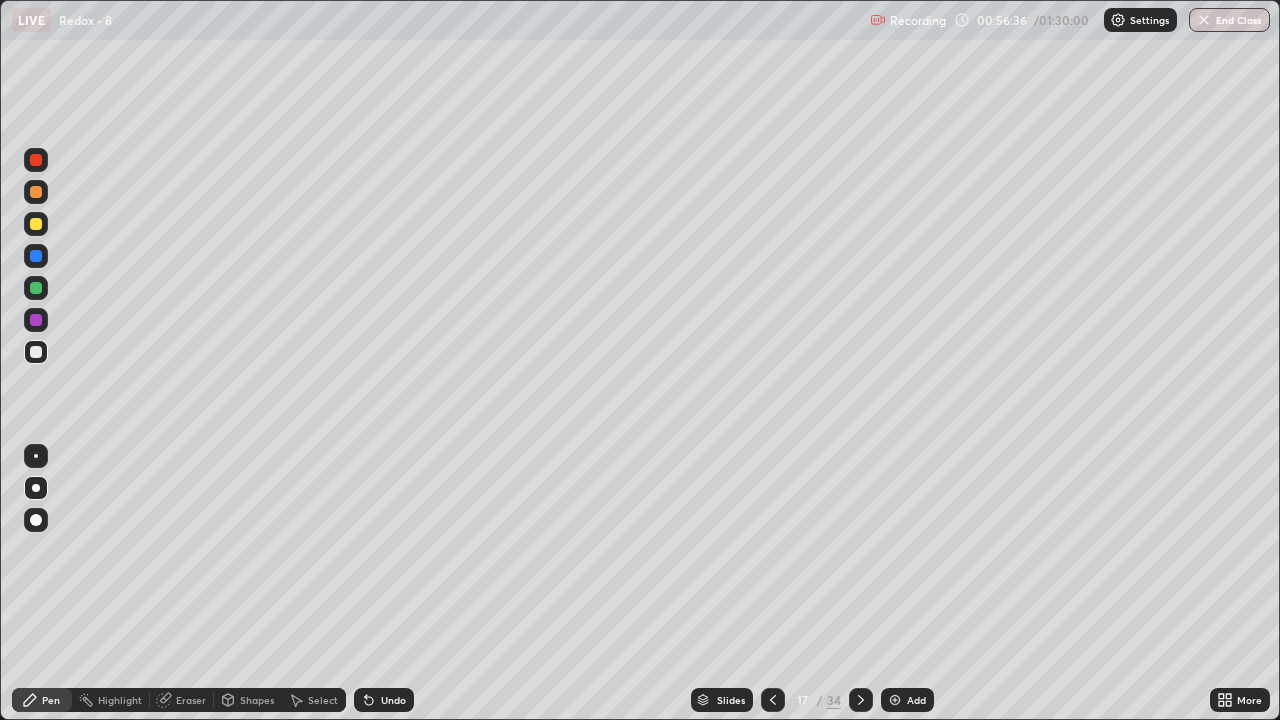 click at bounding box center [36, 224] 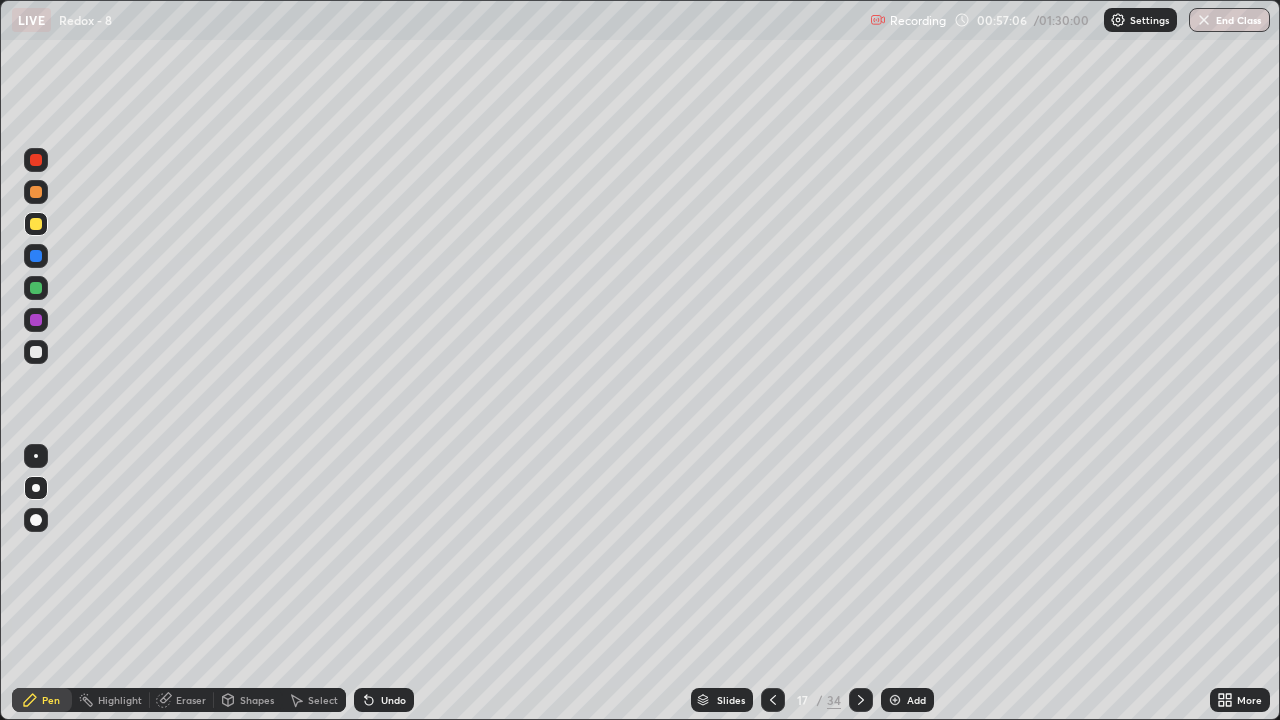 click at bounding box center [36, 352] 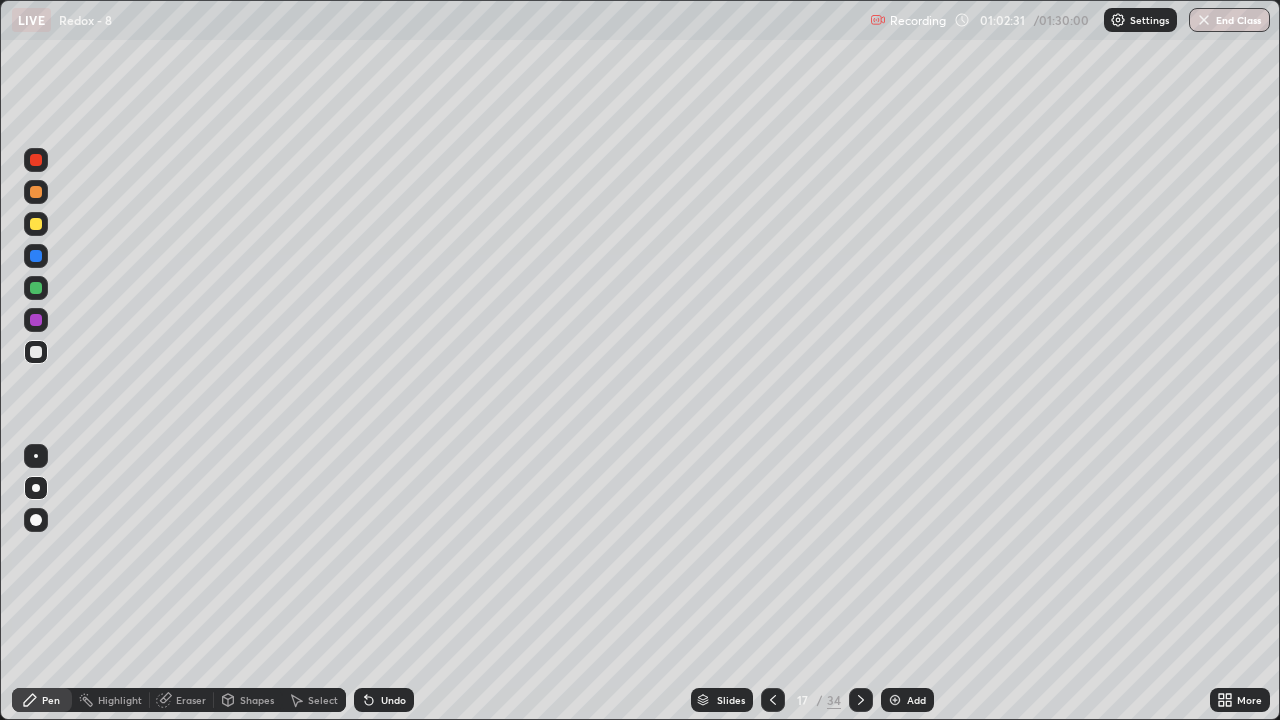 click 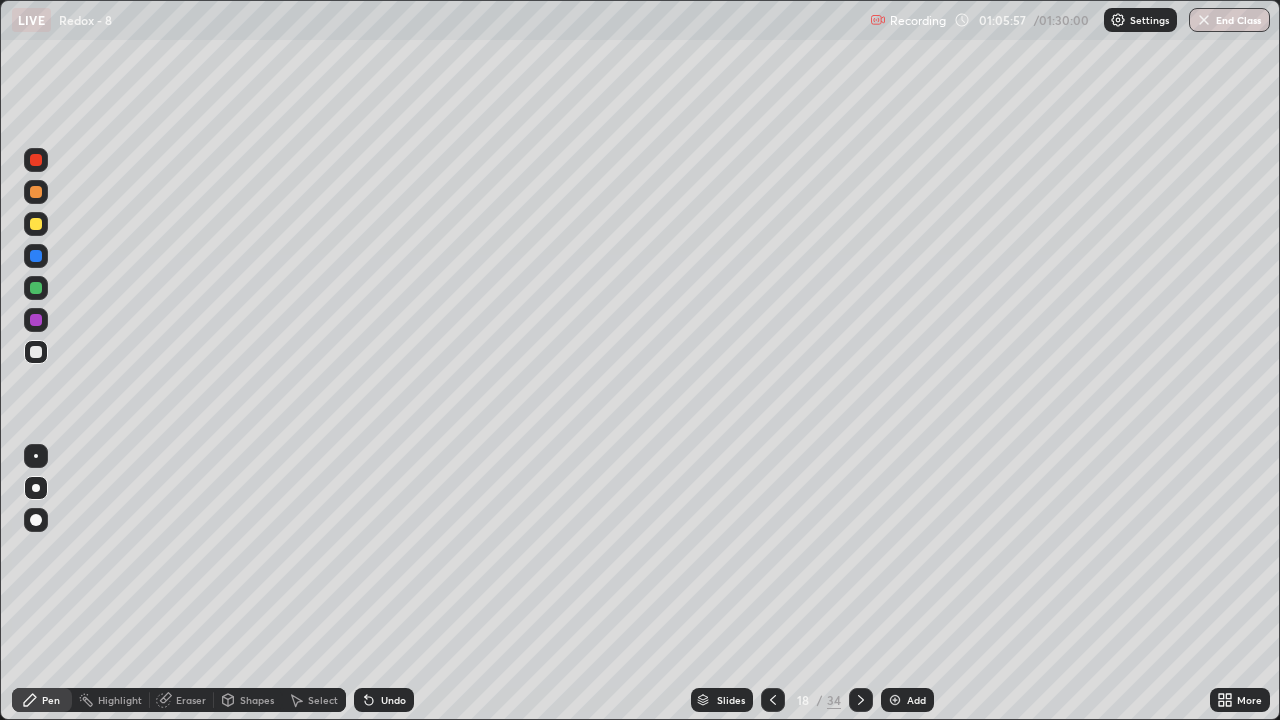 click at bounding box center [861, 700] 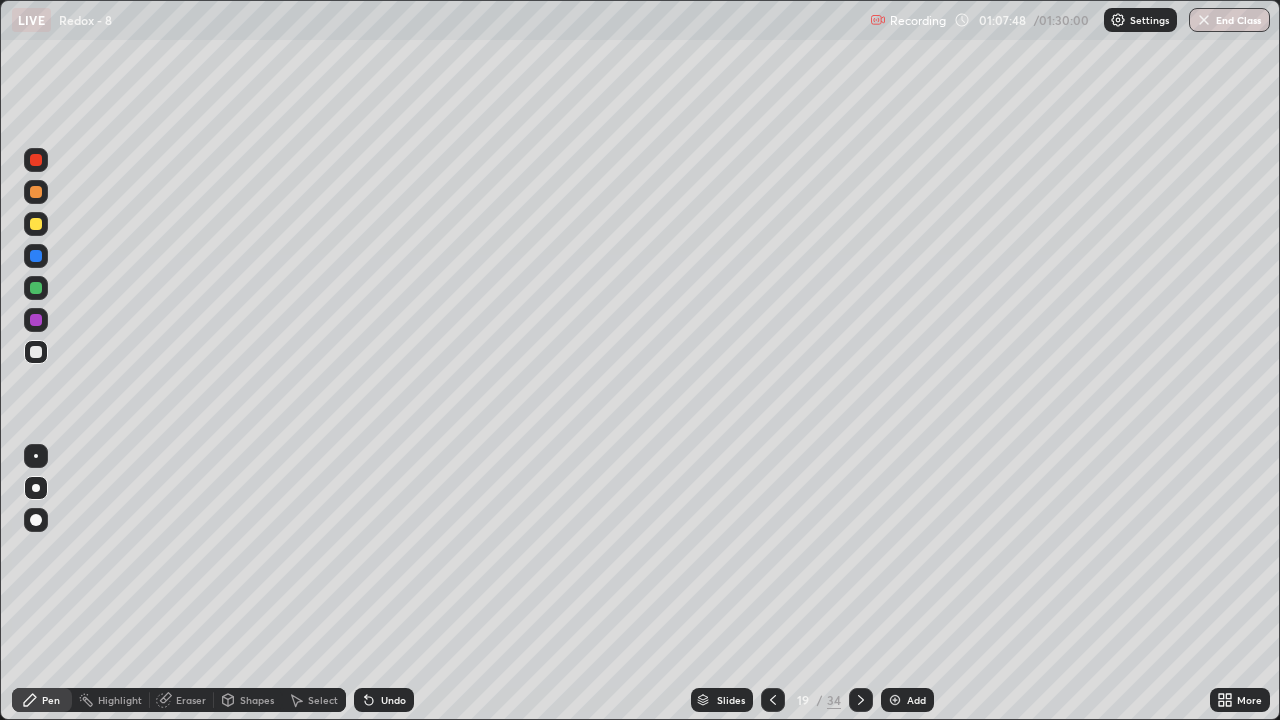 click 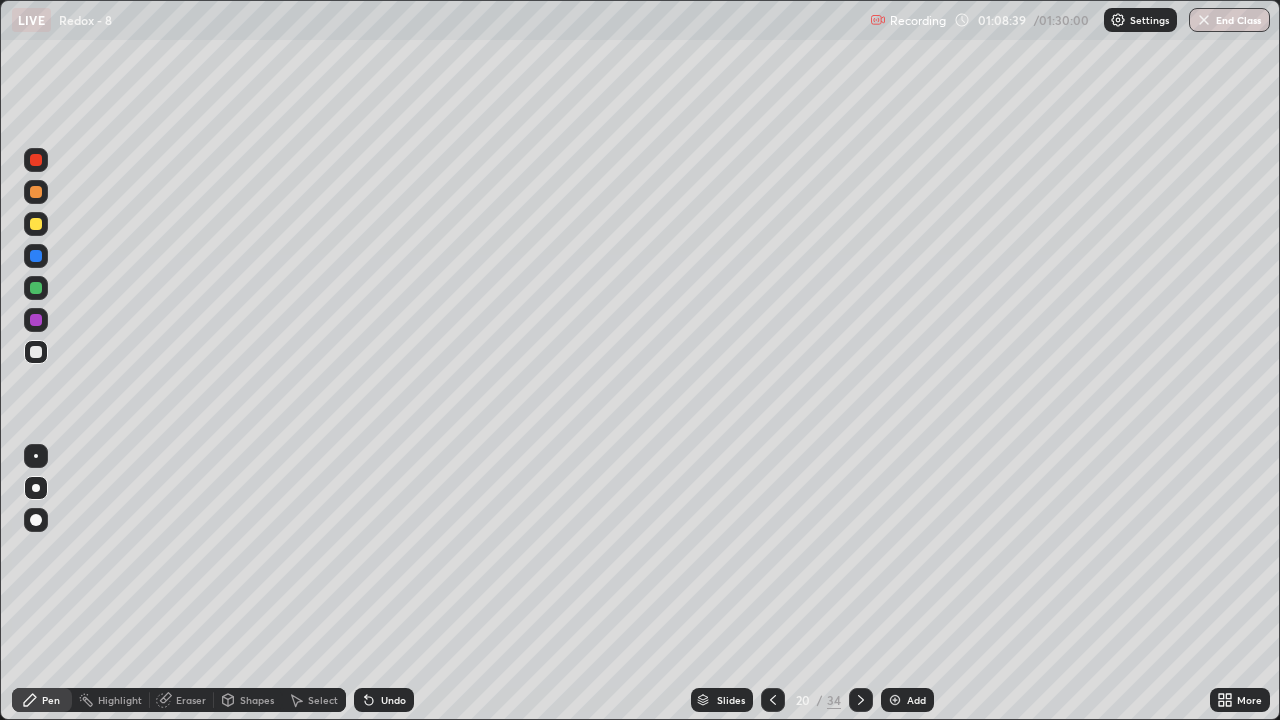 click on "Eraser" at bounding box center [191, 700] 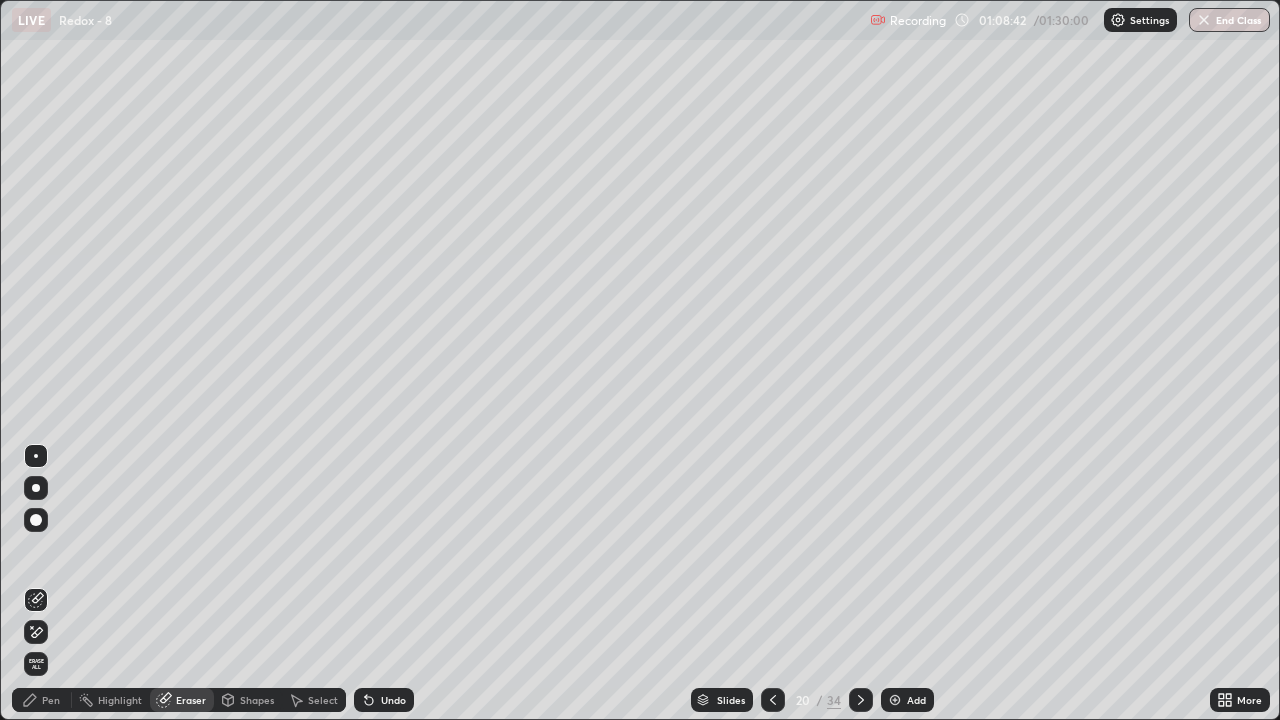 click on "Pen" at bounding box center (51, 700) 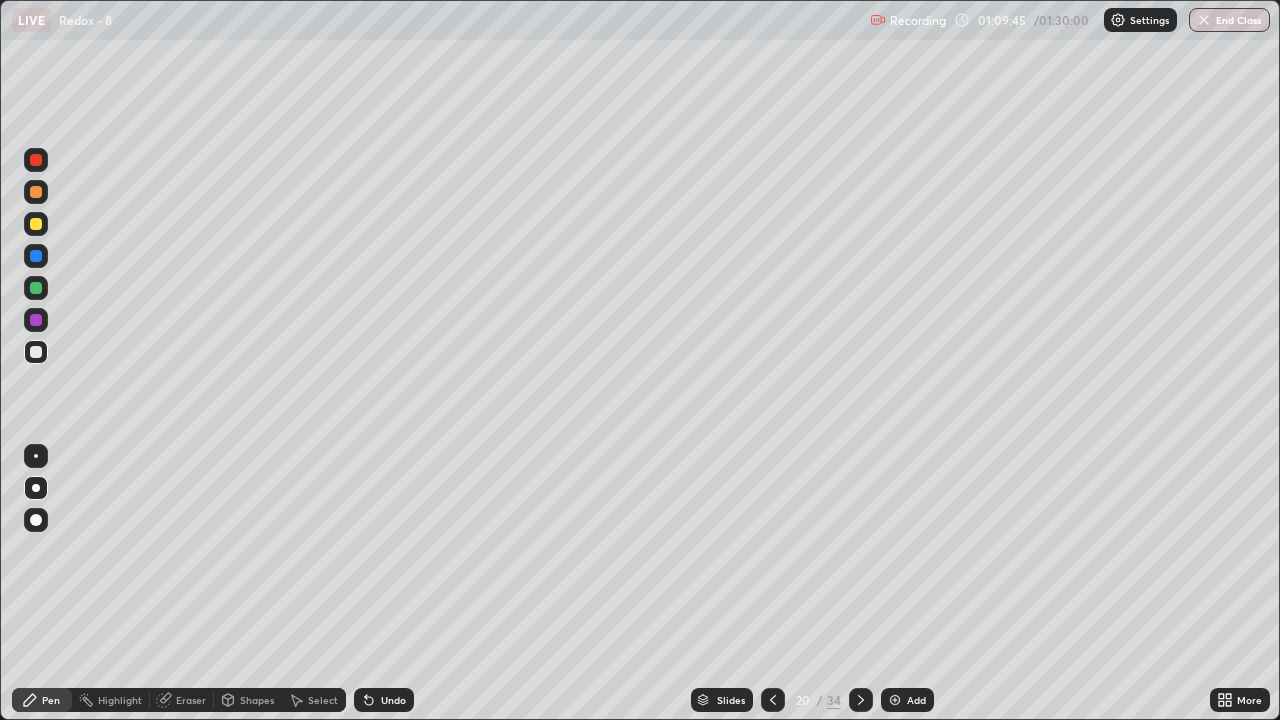 click 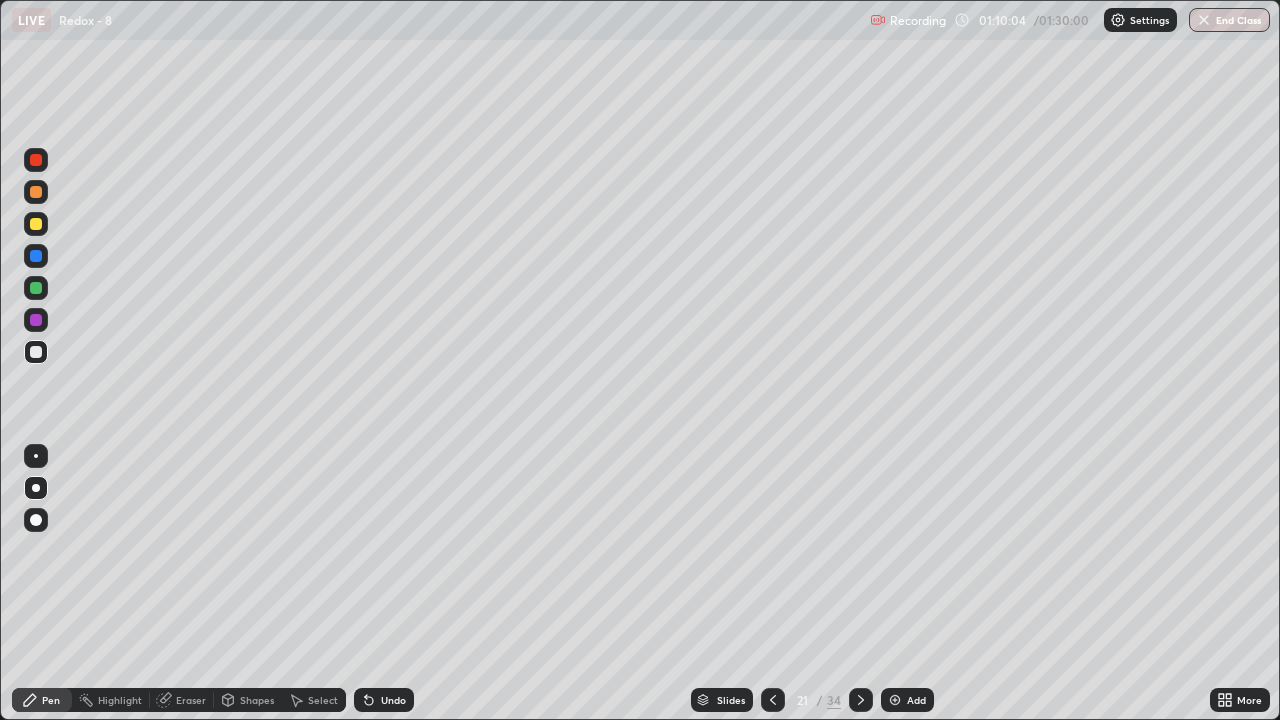 click on "Eraser" at bounding box center [191, 700] 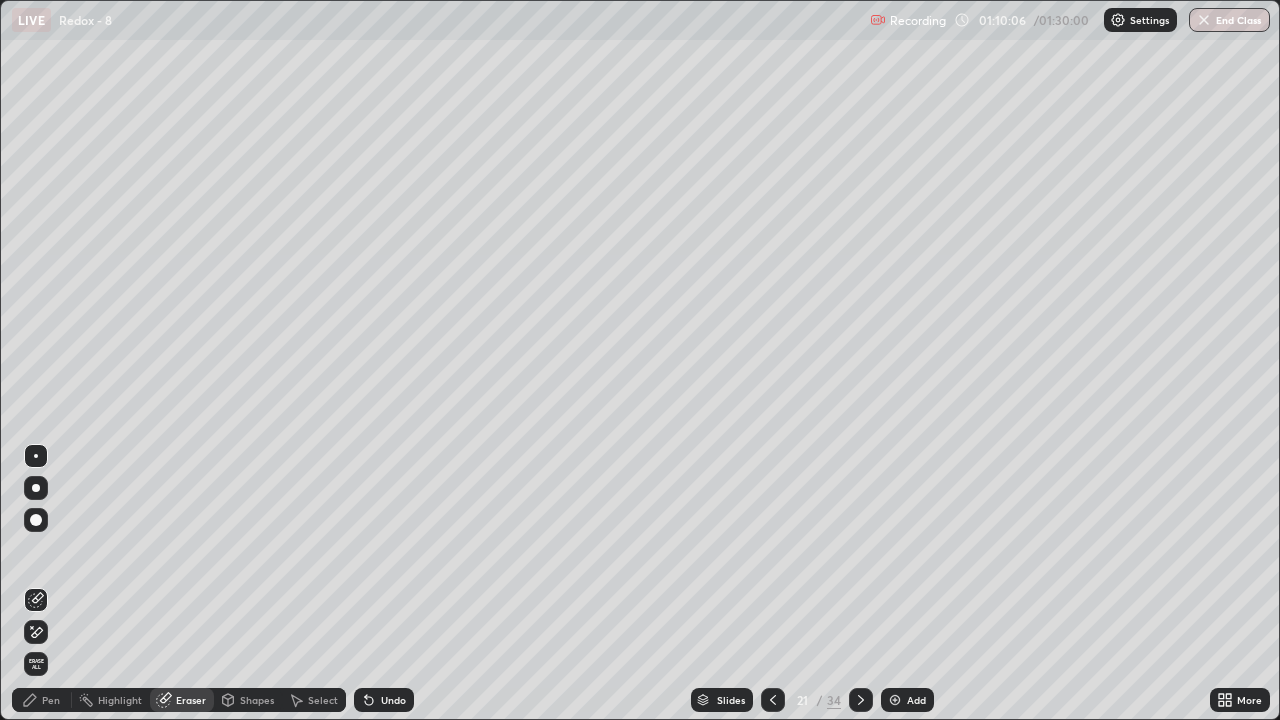 click on "Pen" at bounding box center (42, 700) 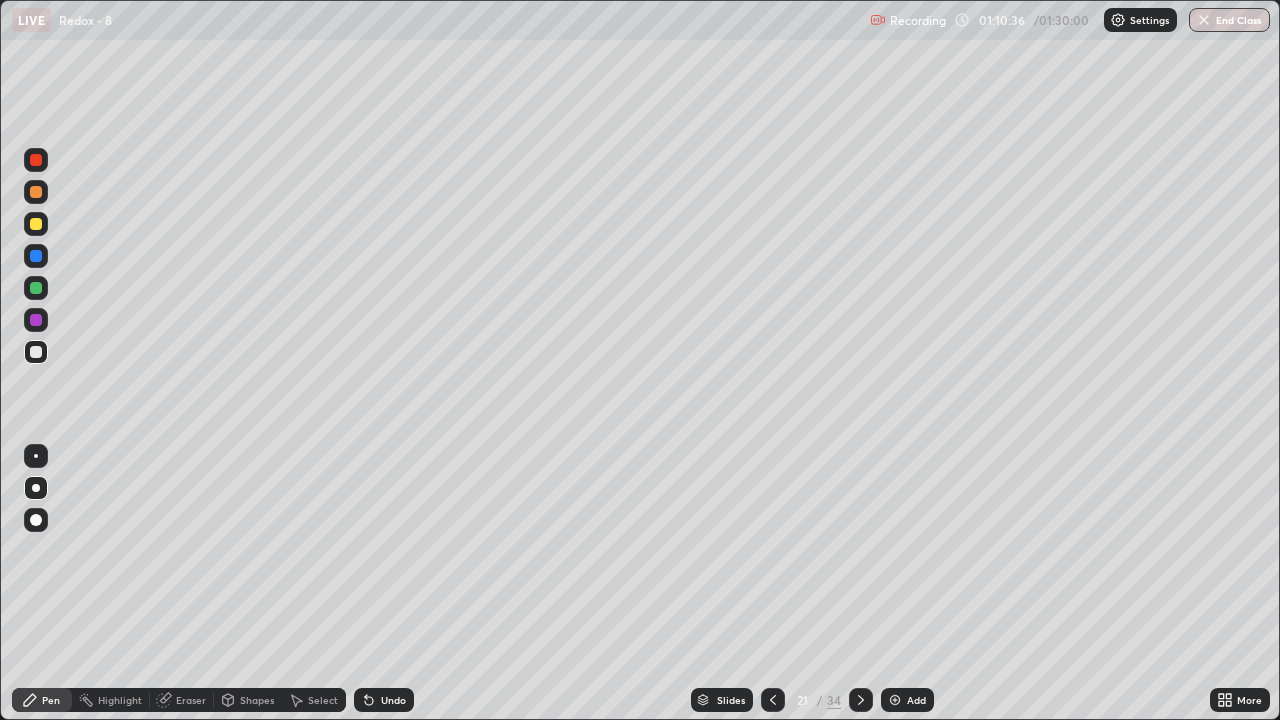 click 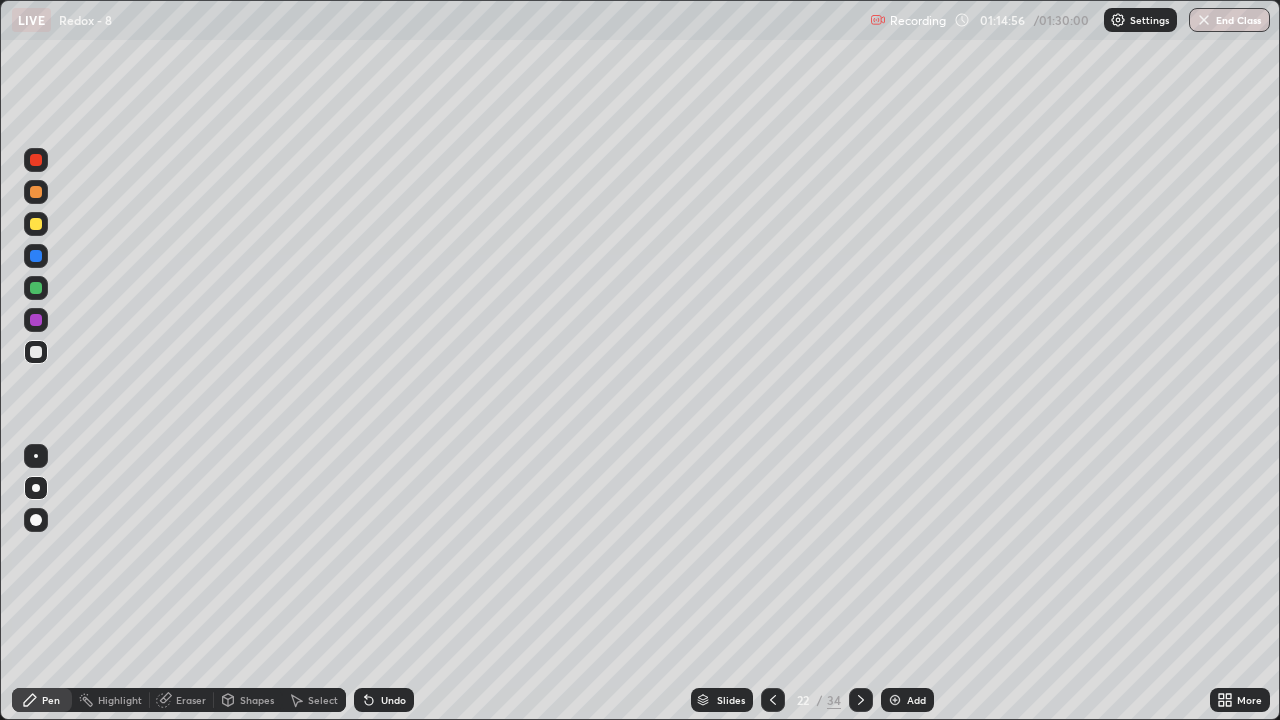 click 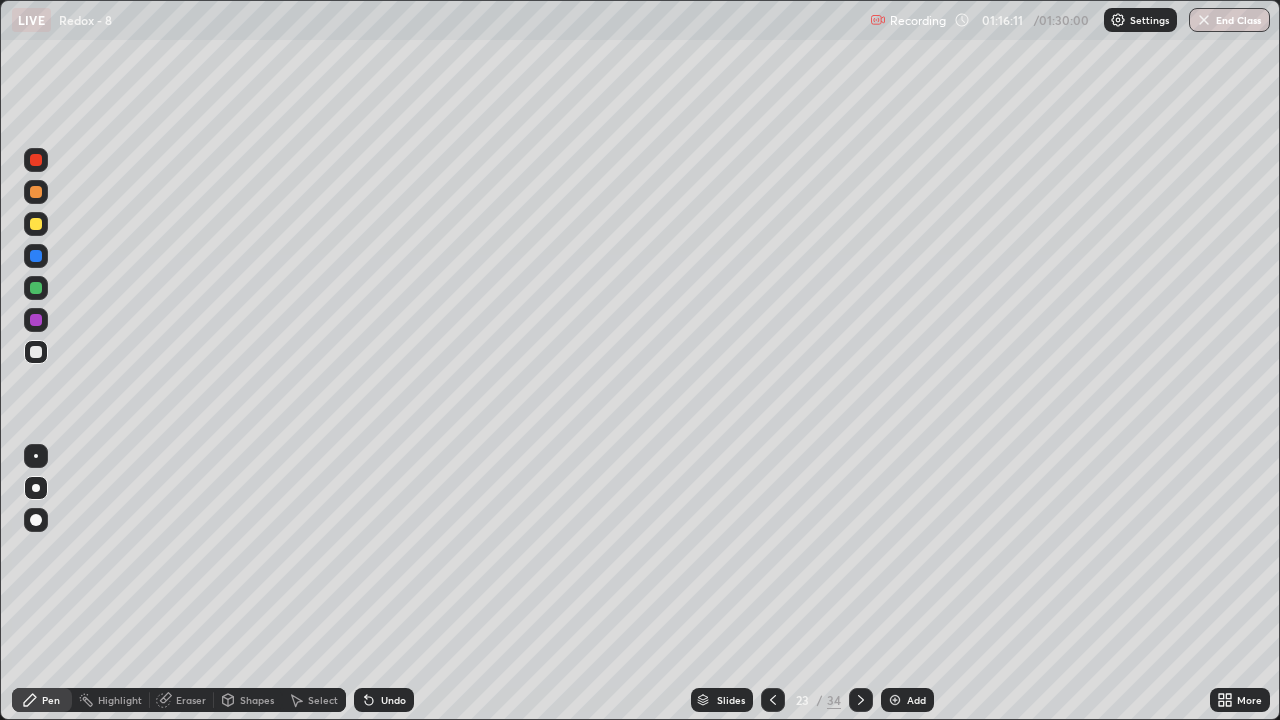 click at bounding box center (861, 700) 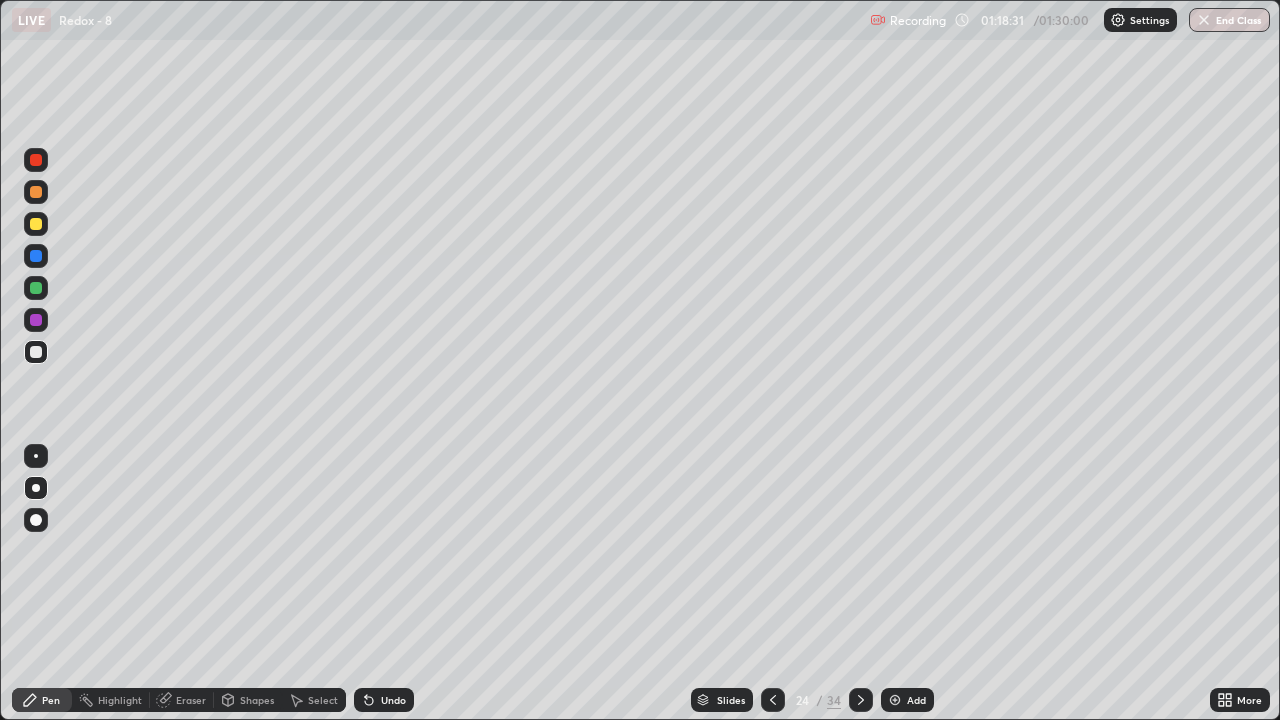 click on "Eraser" at bounding box center [191, 700] 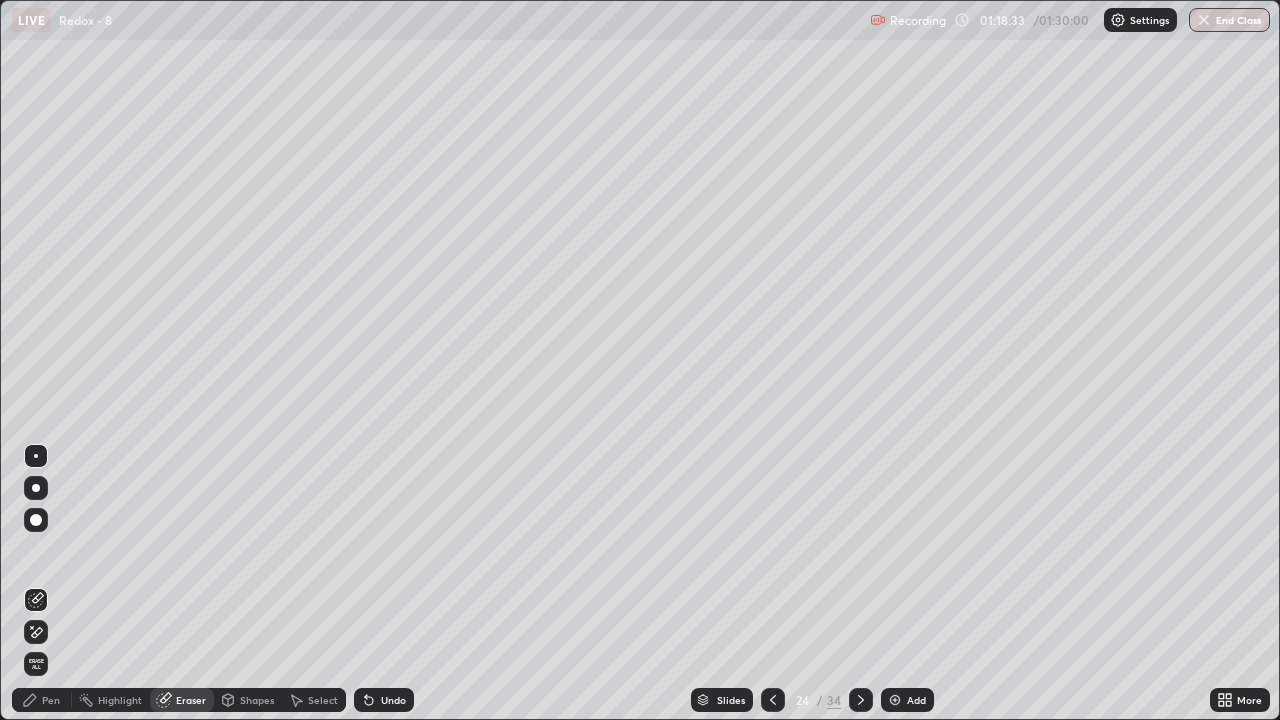 click on "Pen" at bounding box center (42, 700) 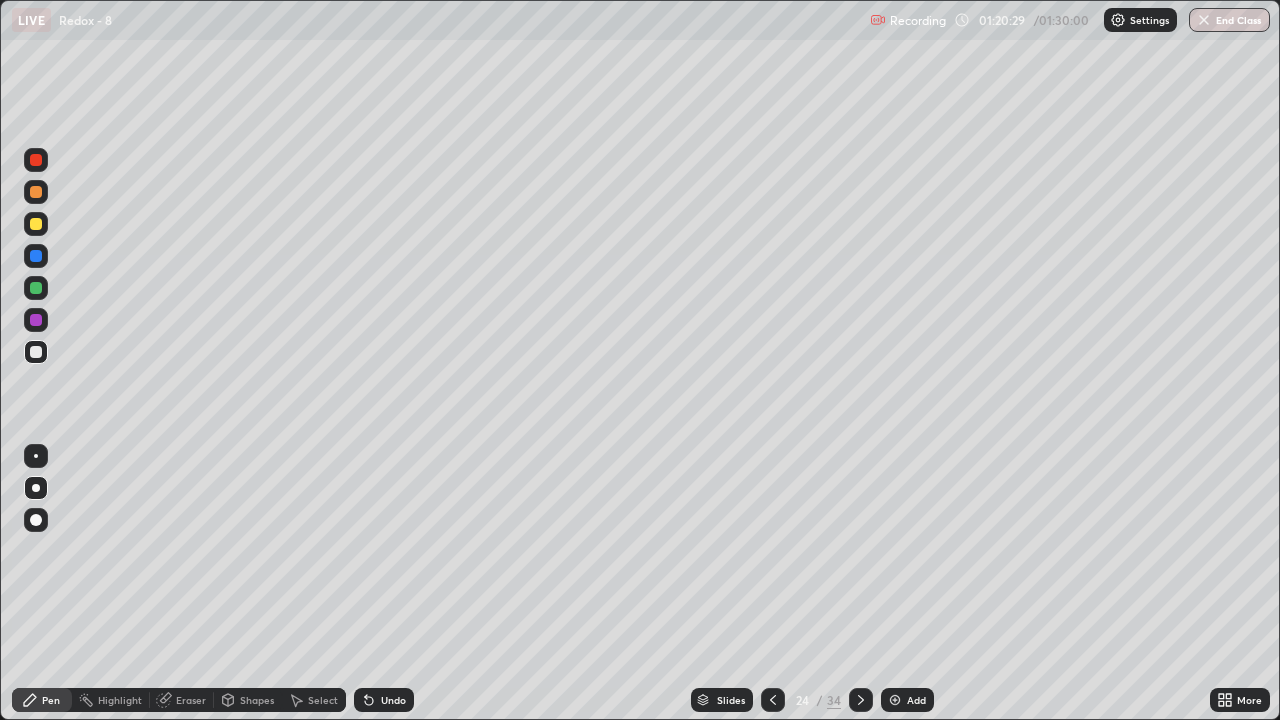 click 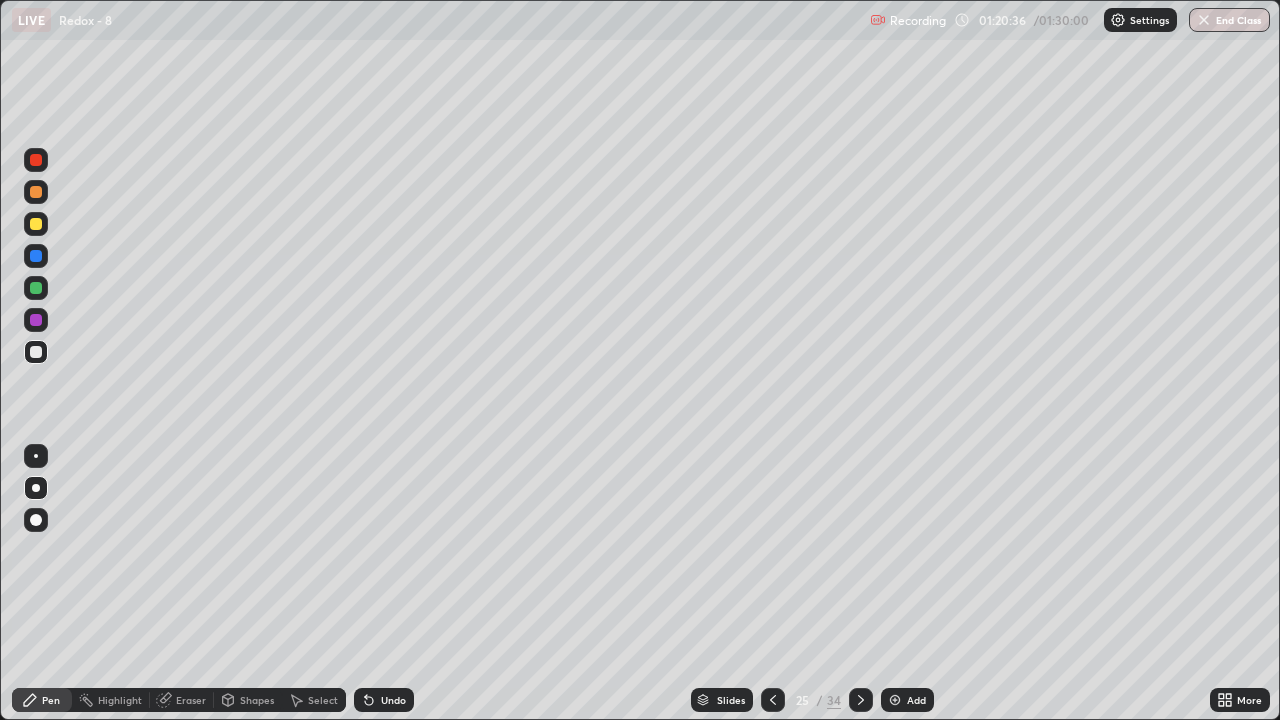 click on "Eraser" at bounding box center [182, 700] 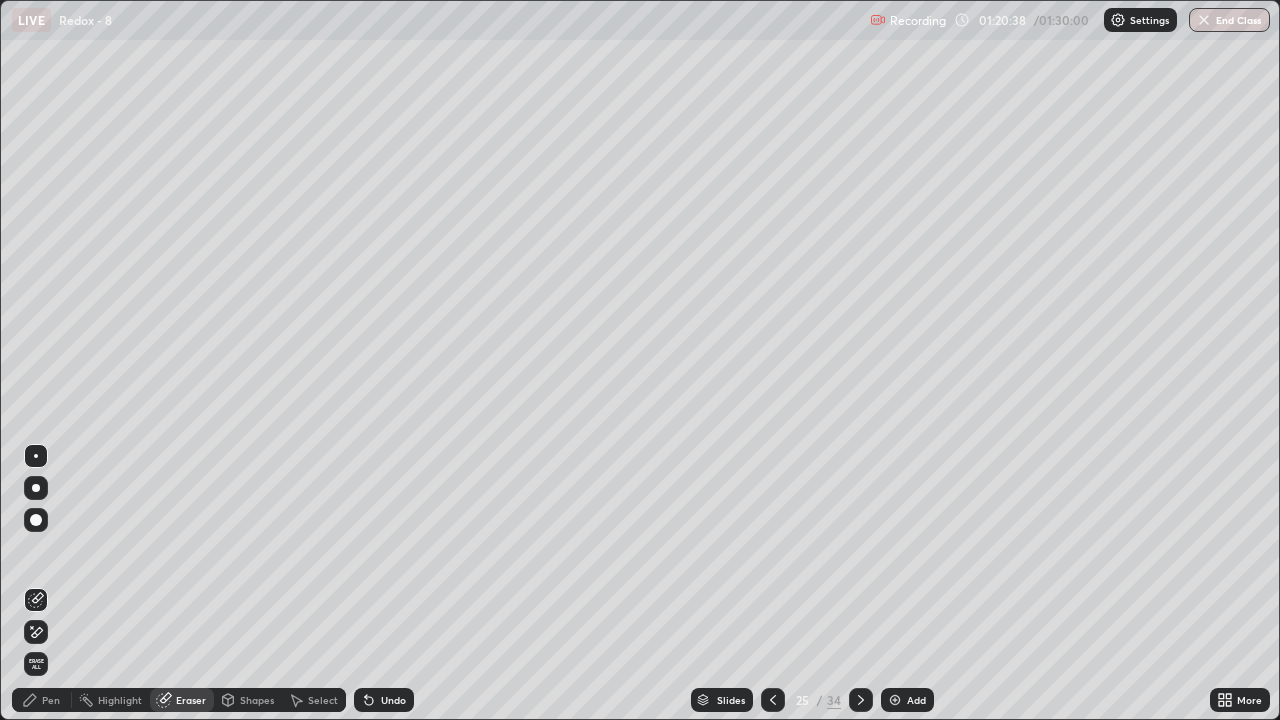 click on "Pen" at bounding box center (51, 700) 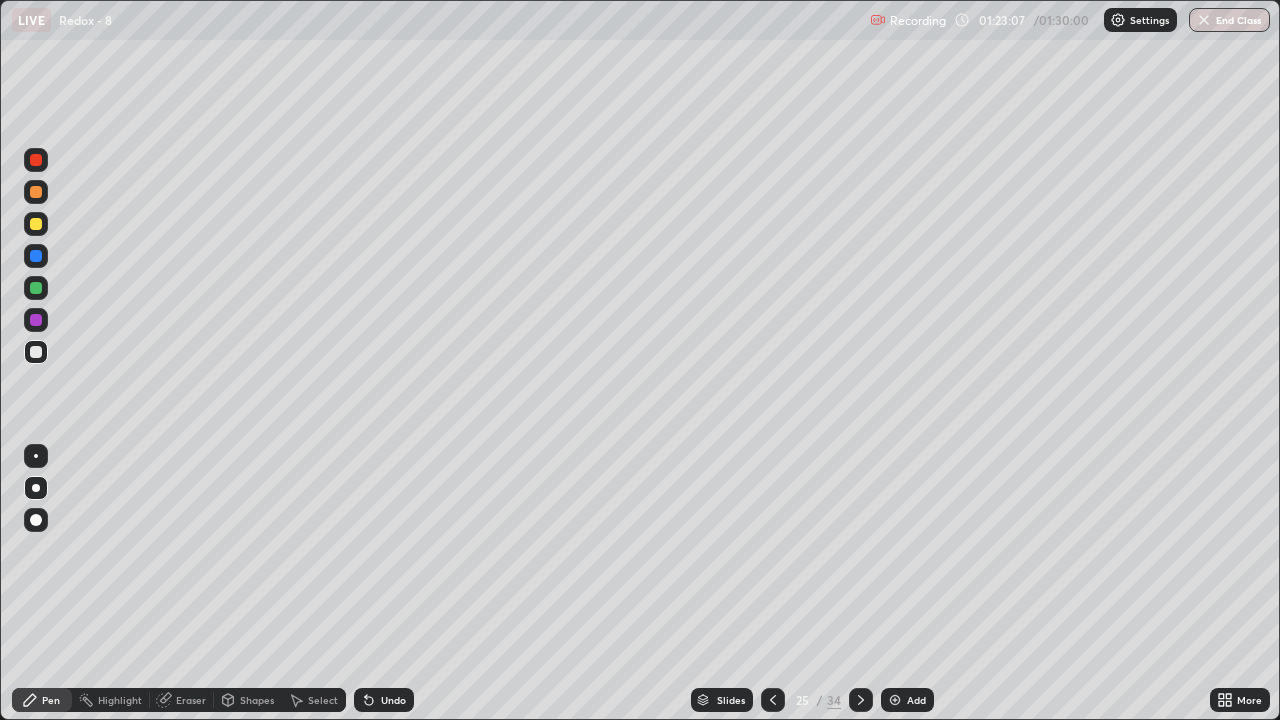 click 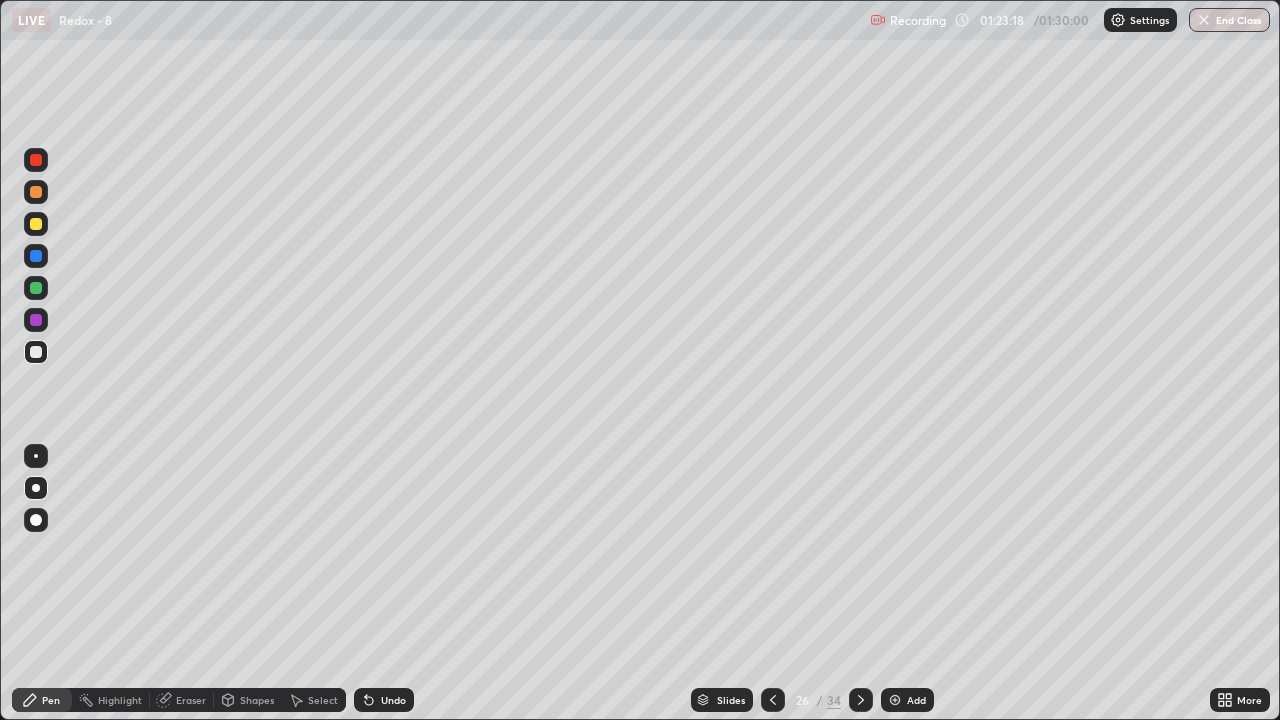 click 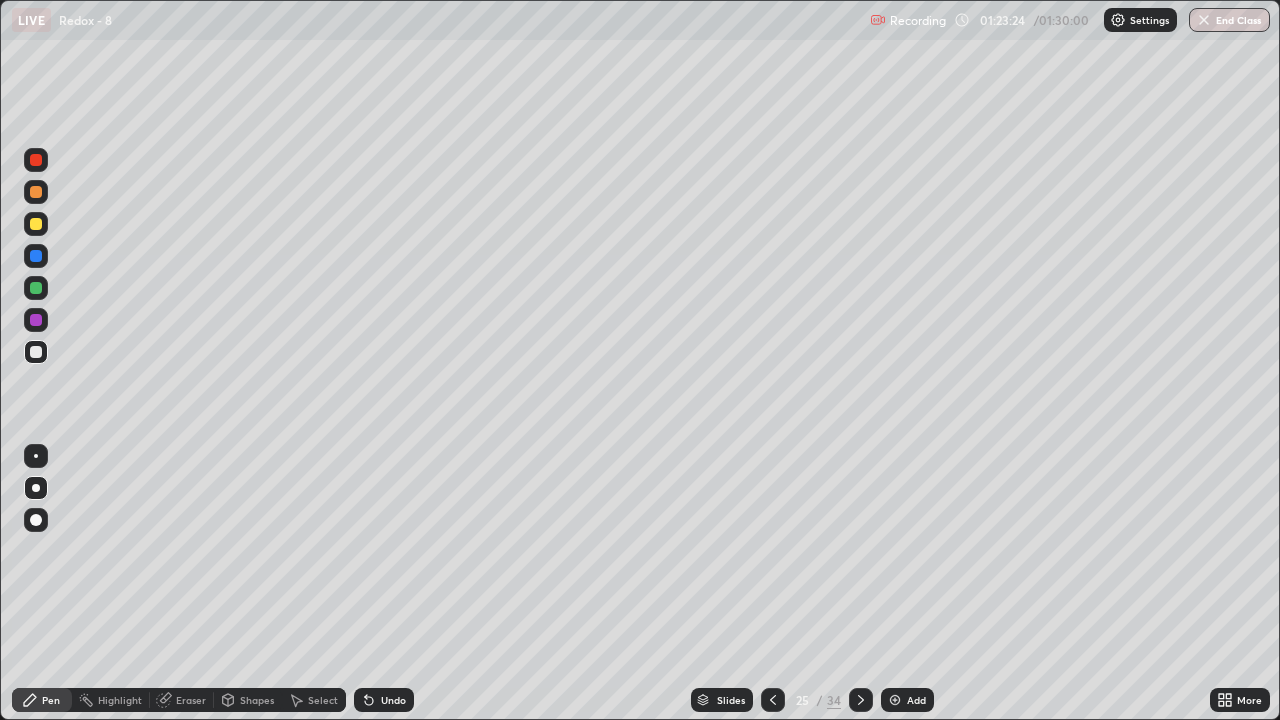 click 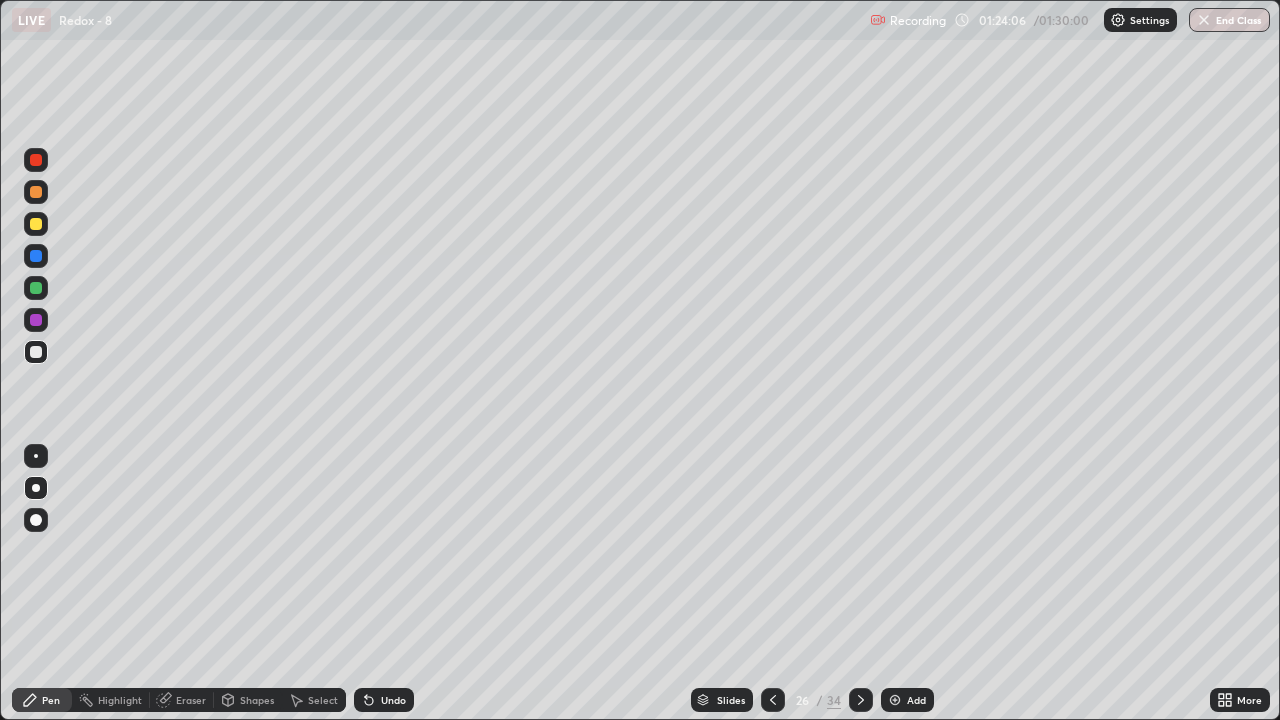 click 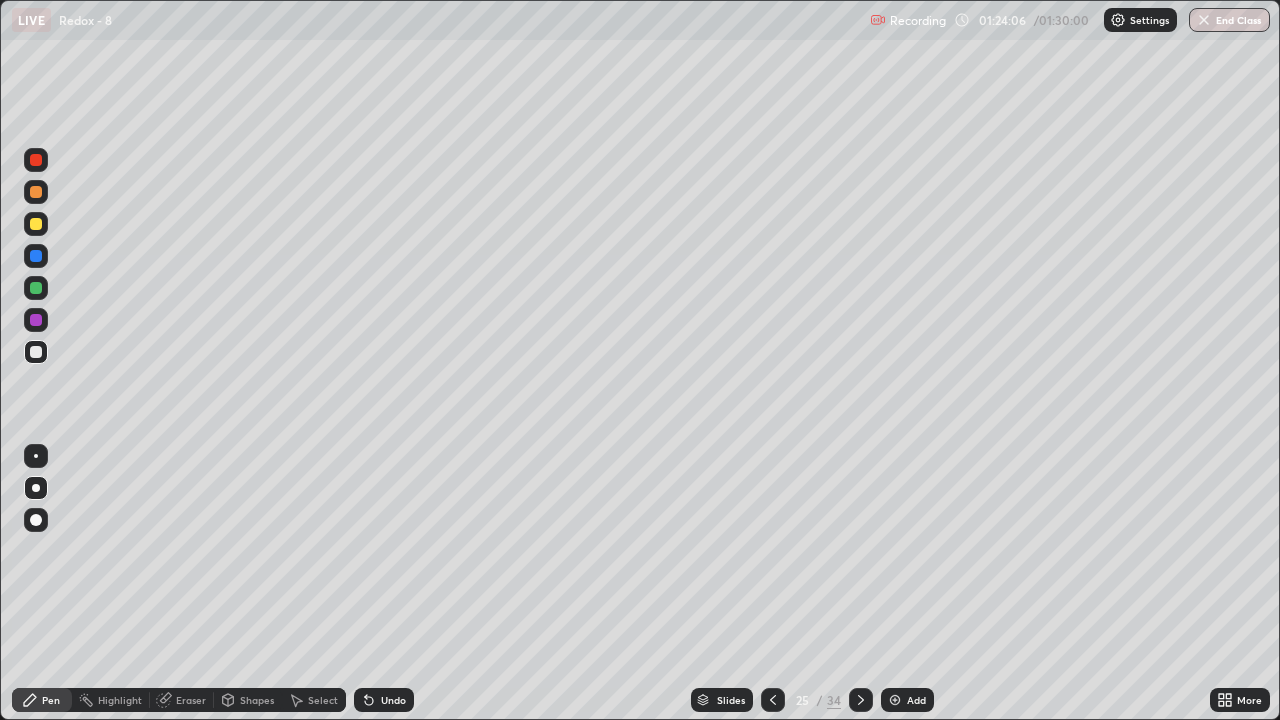 click 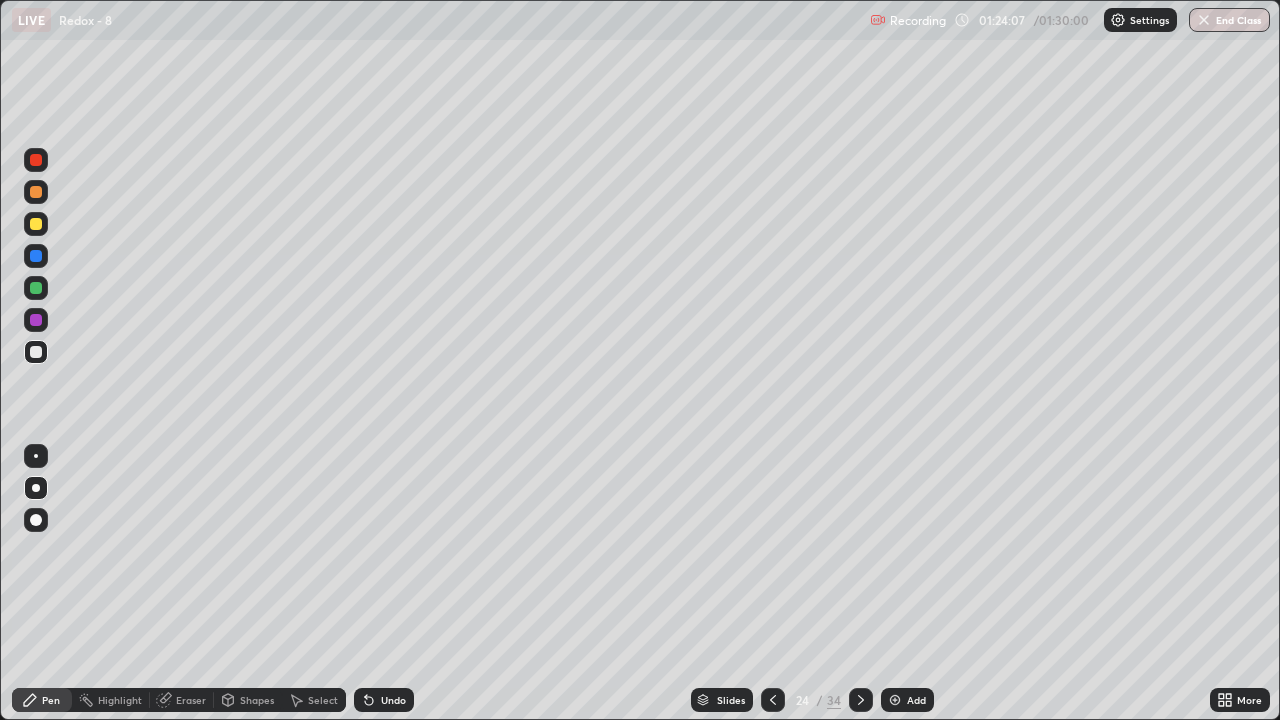 click 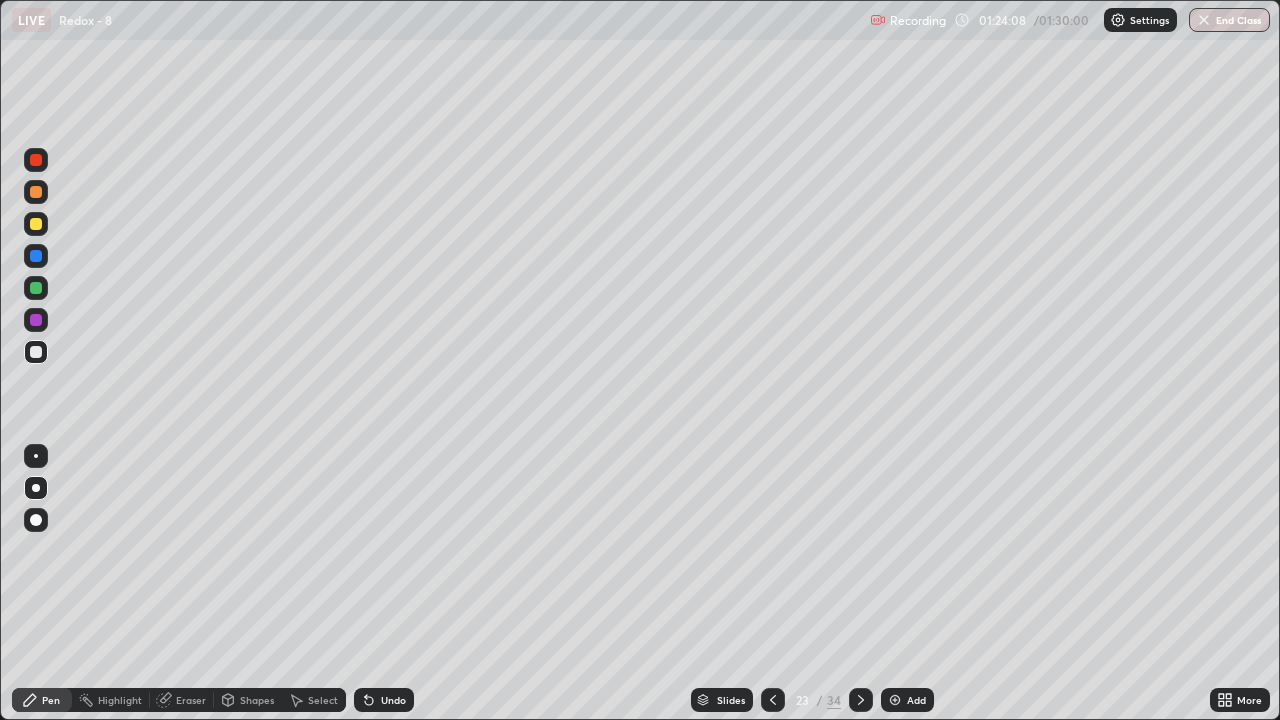 click 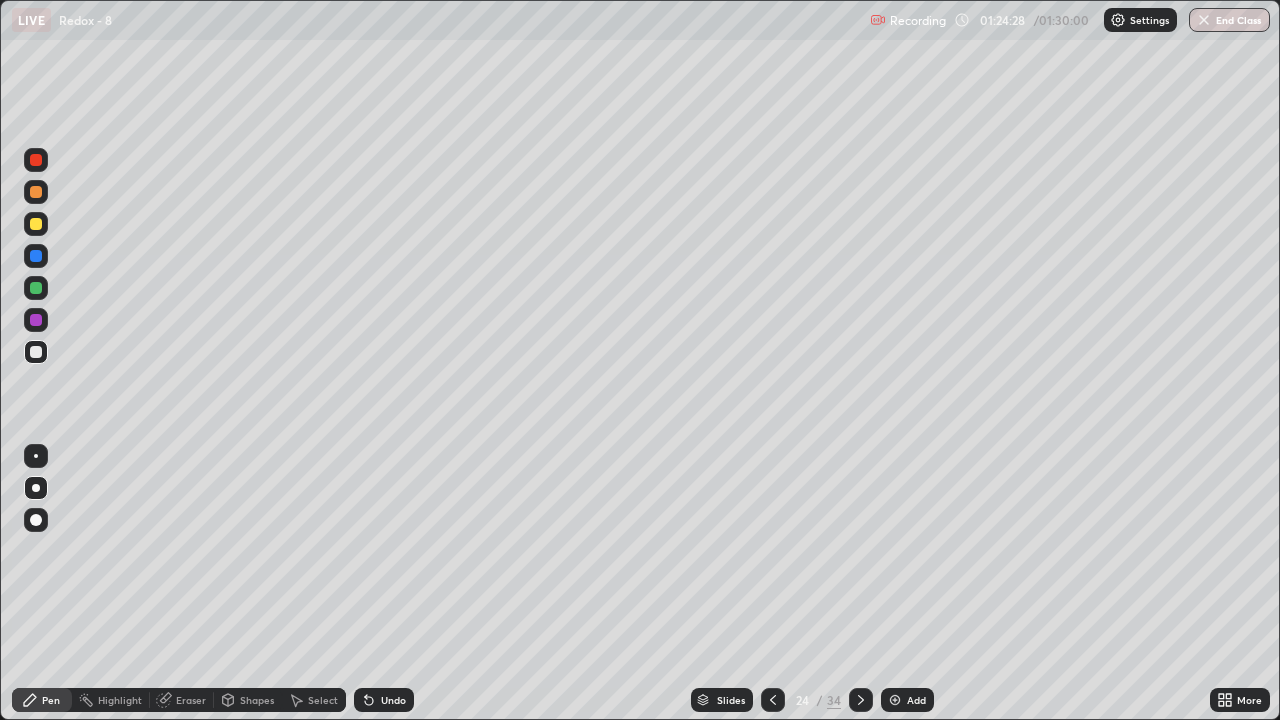 click 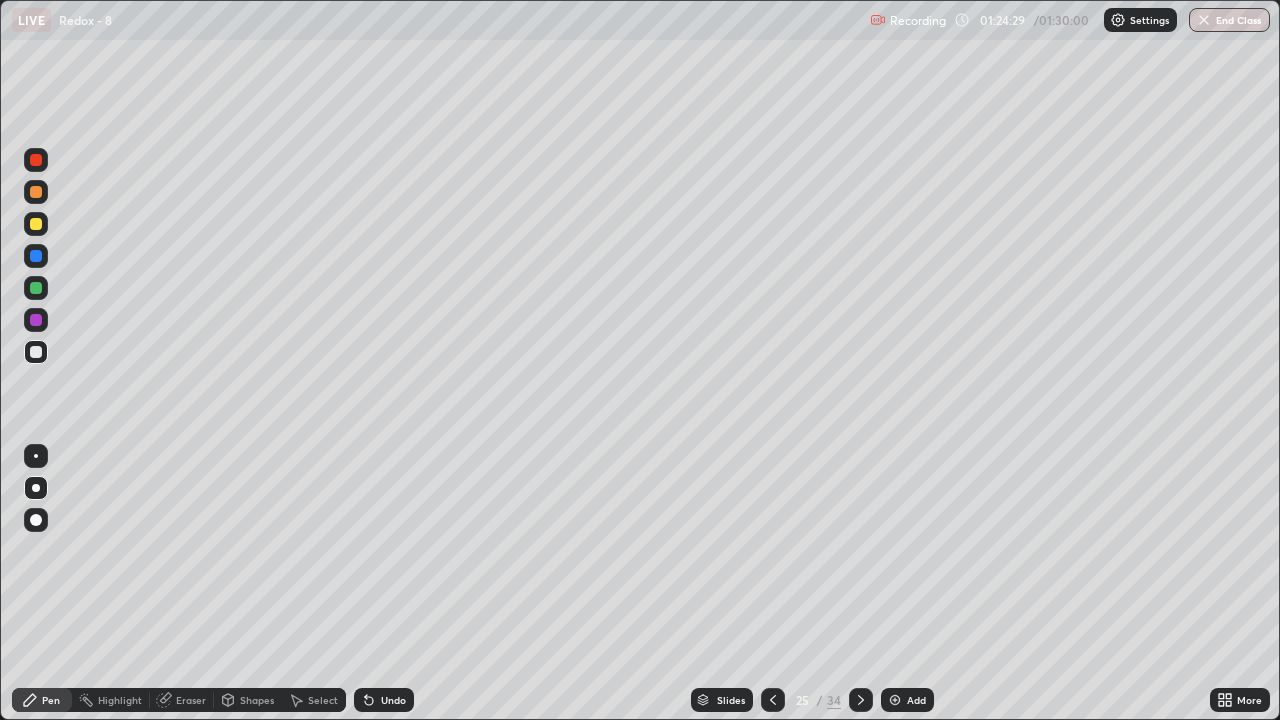 click 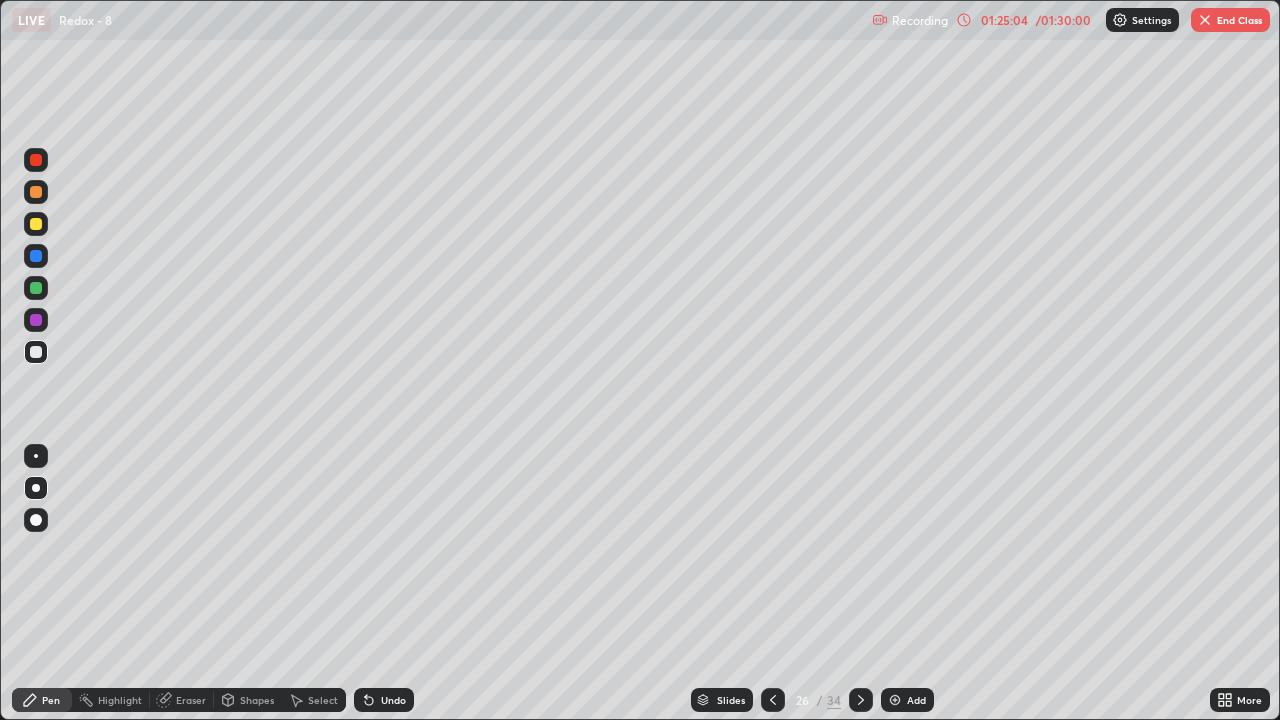 click 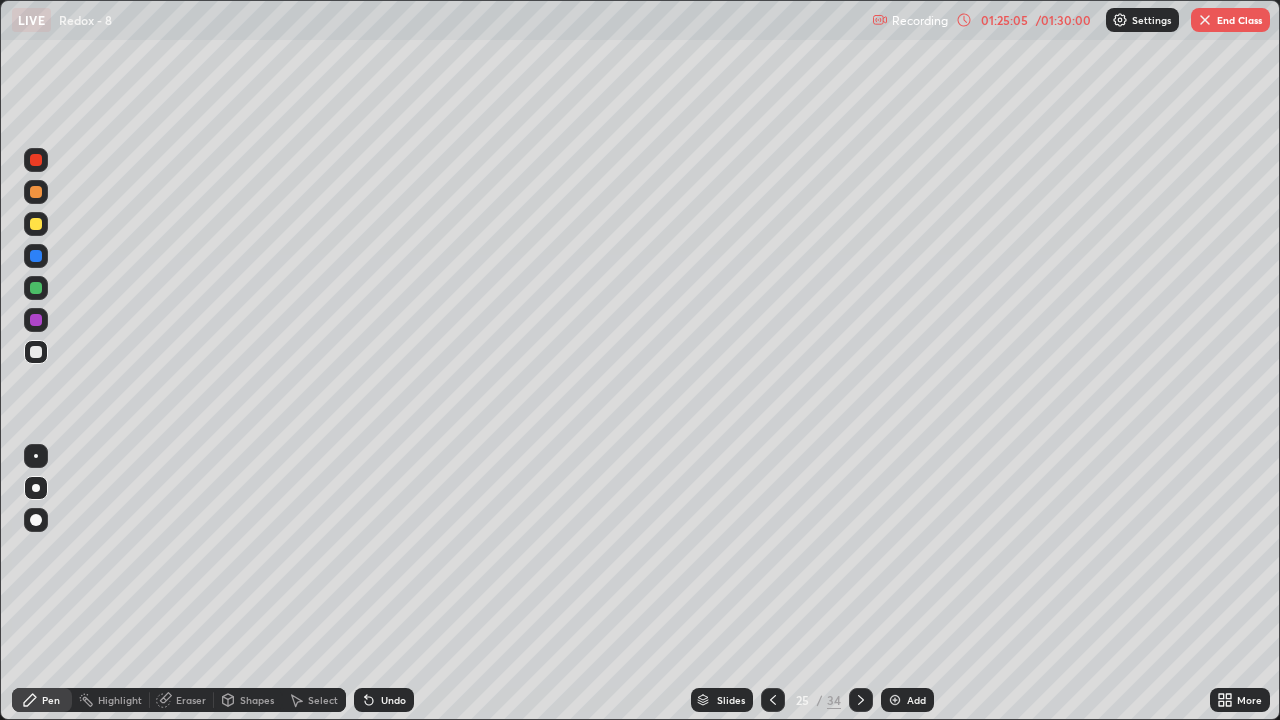 click 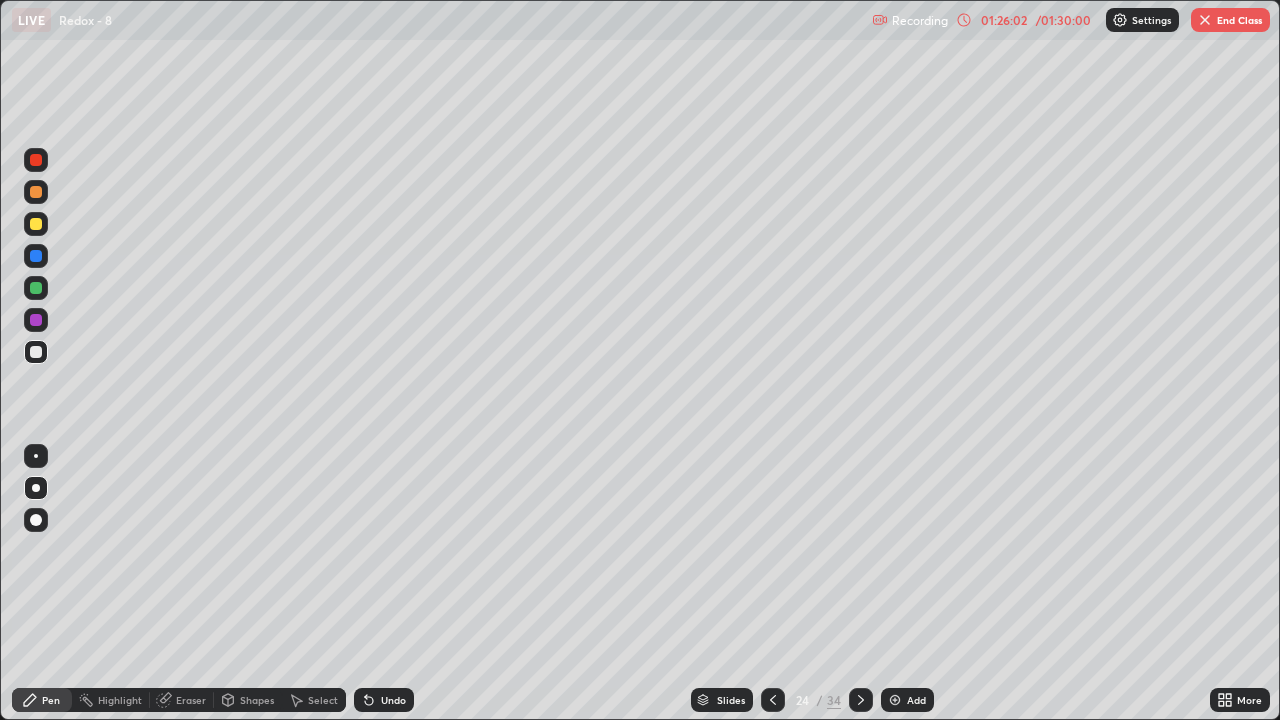 click 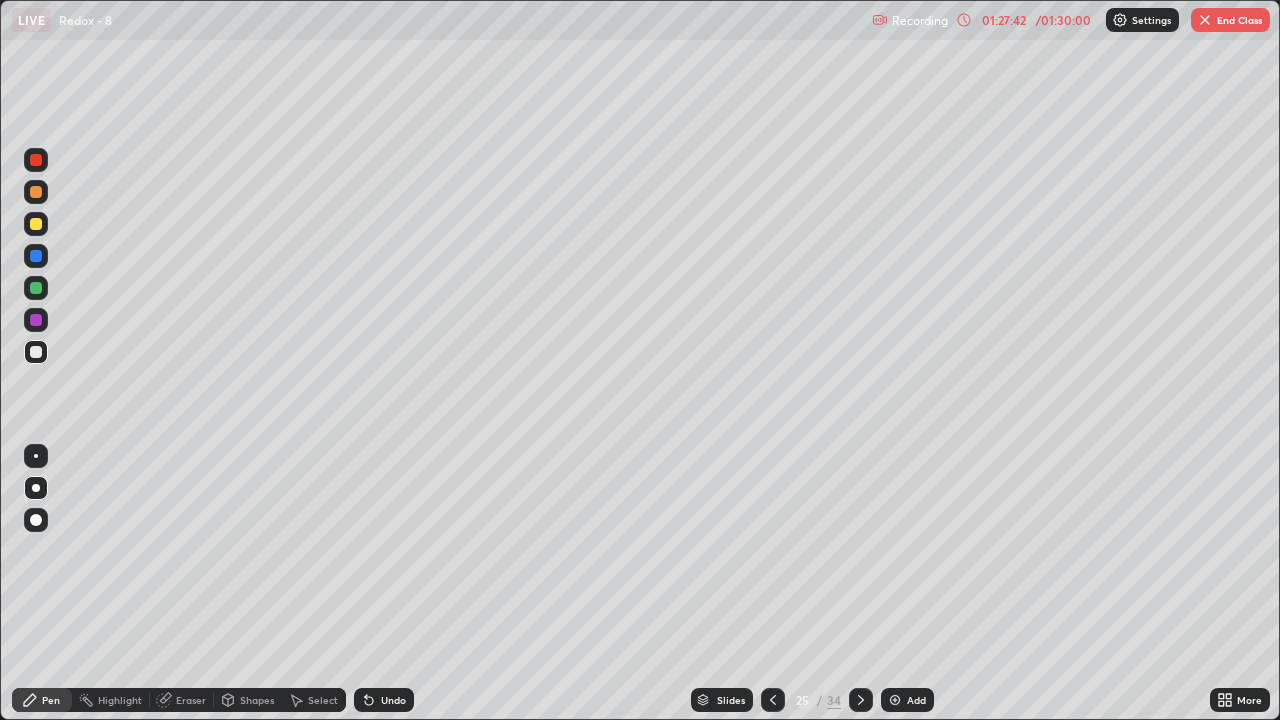 click 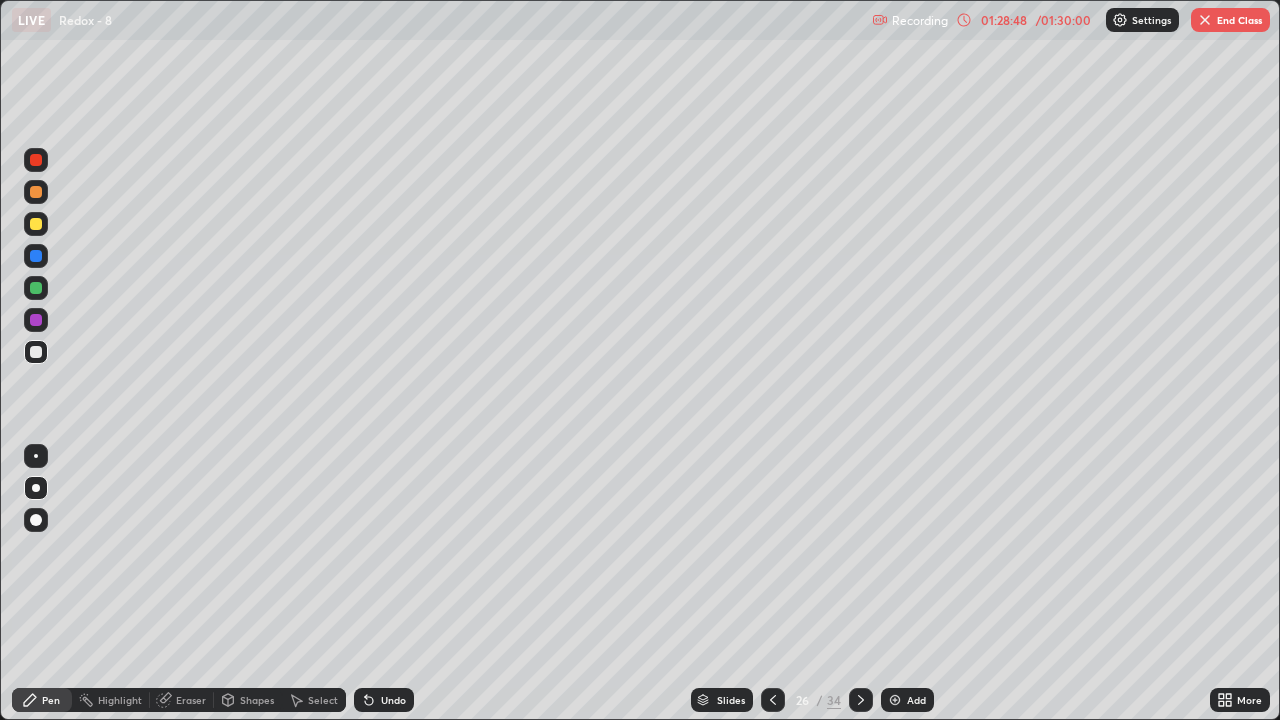 click on "End Class" at bounding box center [1230, 20] 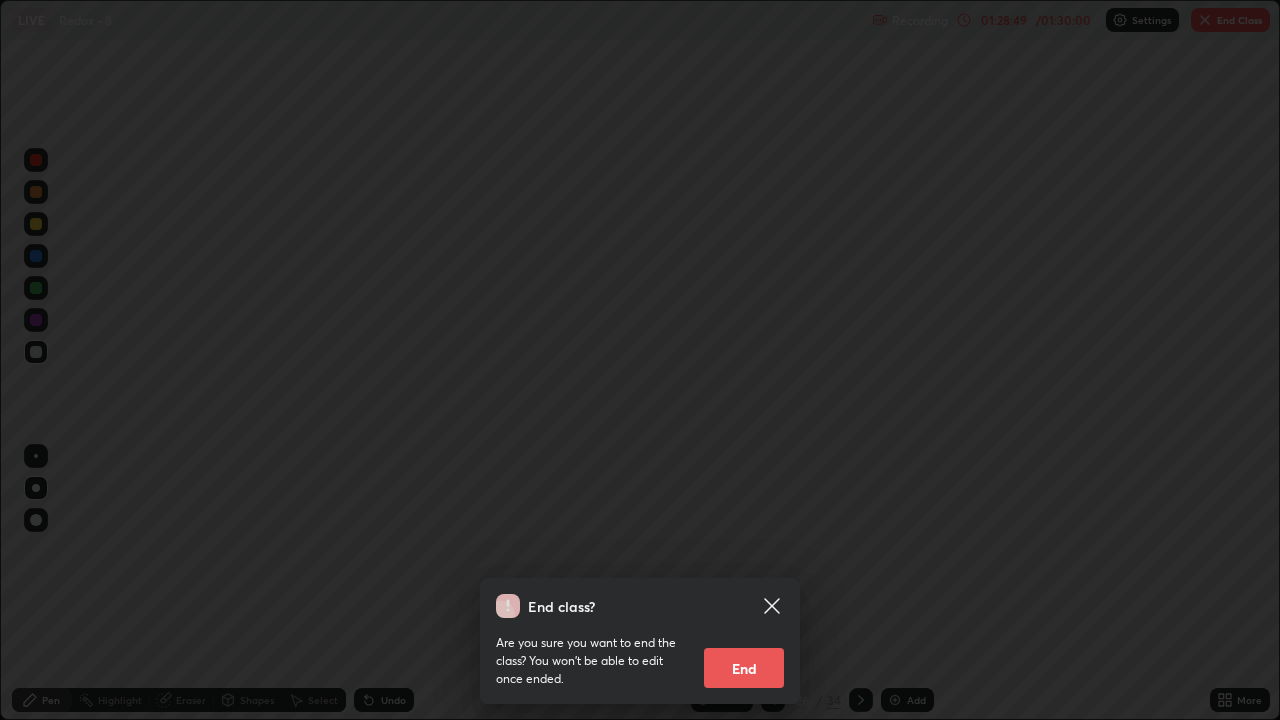 click on "End" at bounding box center (744, 668) 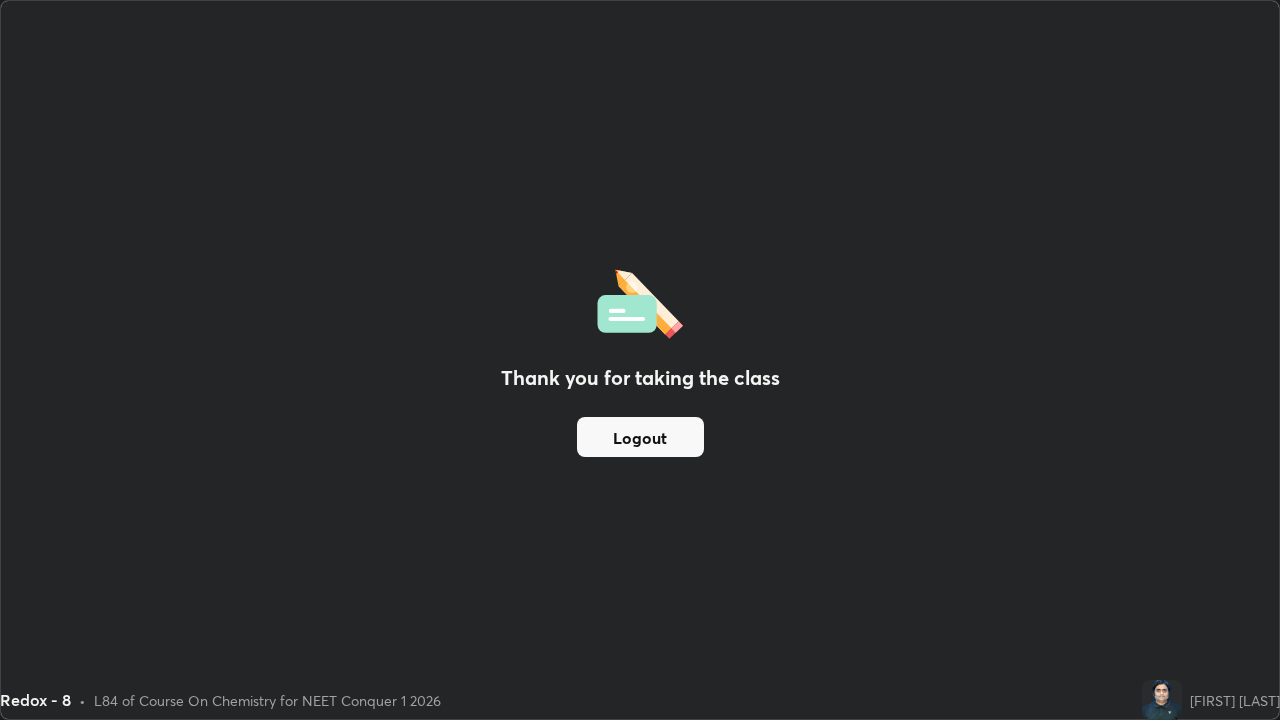 click on "Logout" at bounding box center [640, 437] 